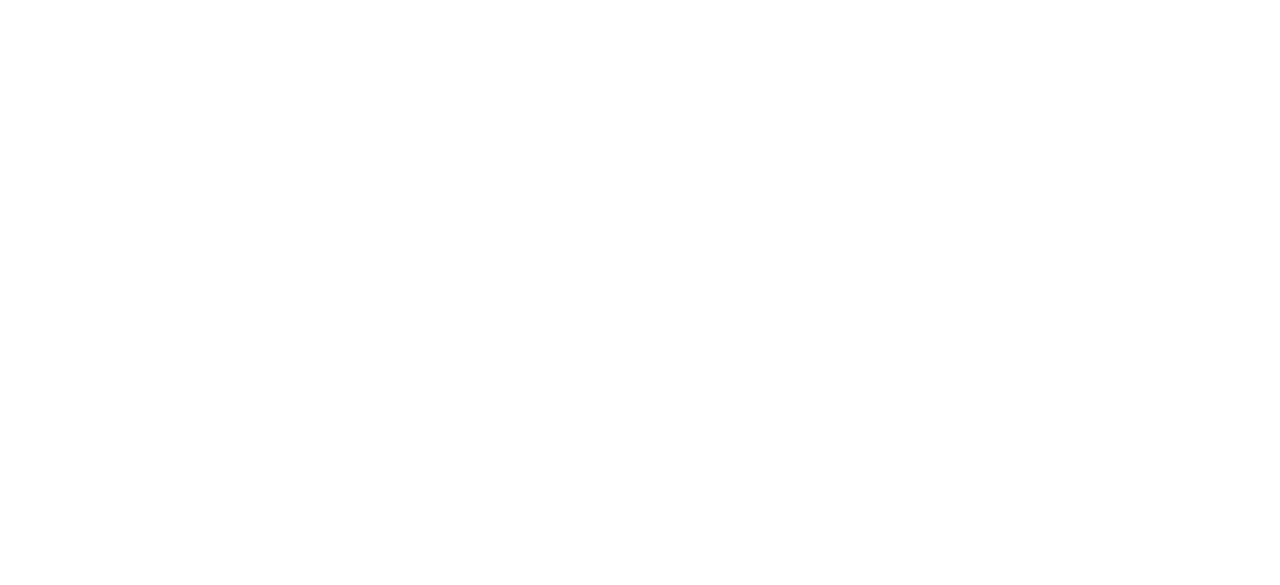 scroll, scrollTop: 0, scrollLeft: 0, axis: both 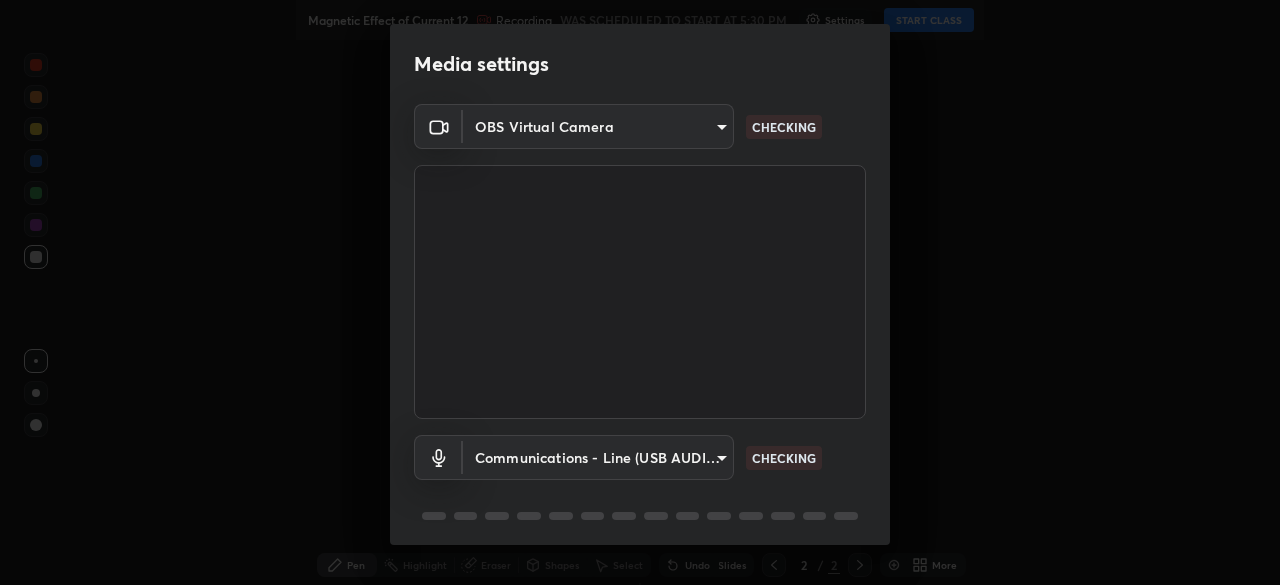 click on "Erase all Magnetic Effect of Current 12 Recording WAS SCHEDULED TO START AT  5:30 PM Settings START CLASS Setting up your live class Magnetic Effect of Current 12 • L80 of Course On Physics for NEET Excel 2 2026 [PERSON] Pen Highlight Eraser Shapes Select Undo Slides 2 / 2 Add More No doubts shared Encourage your learners to ask a doubt for better clarity Report an issue Reason for reporting Buffering Chat not working Audio - Video sync issue Educator video quality low ​ Attach an image Report Media settings OBS Virtual Camera 7db3104c3122a209b332b64619111aa91615a24fb0de166504fa5909fce8eb30 CHECKING Communications - Line (USB AUDIO  CODEC) communications CHECKING 1 / 5 Next" at bounding box center (640, 292) 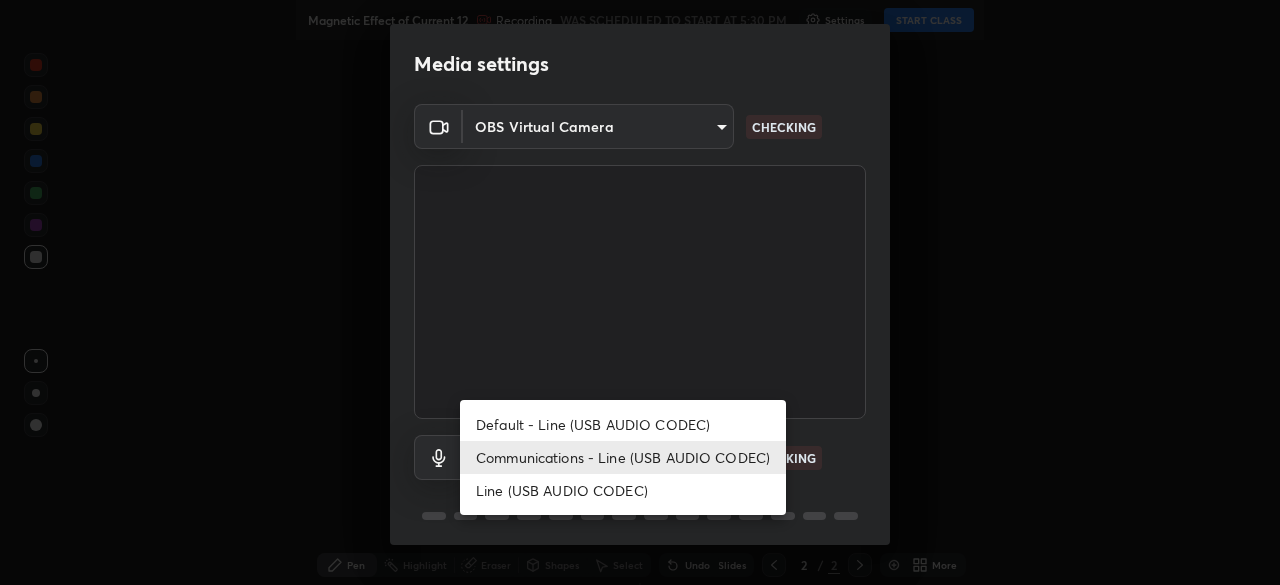 click on "Default - Line (USB AUDIO  CODEC)" at bounding box center [623, 424] 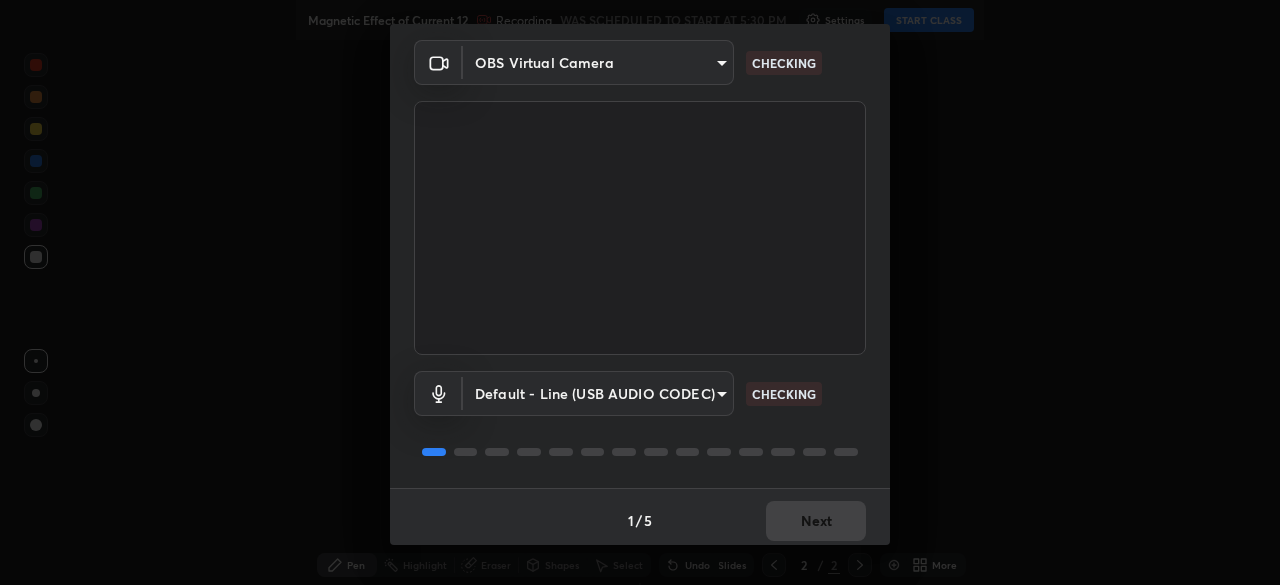 scroll, scrollTop: 71, scrollLeft: 0, axis: vertical 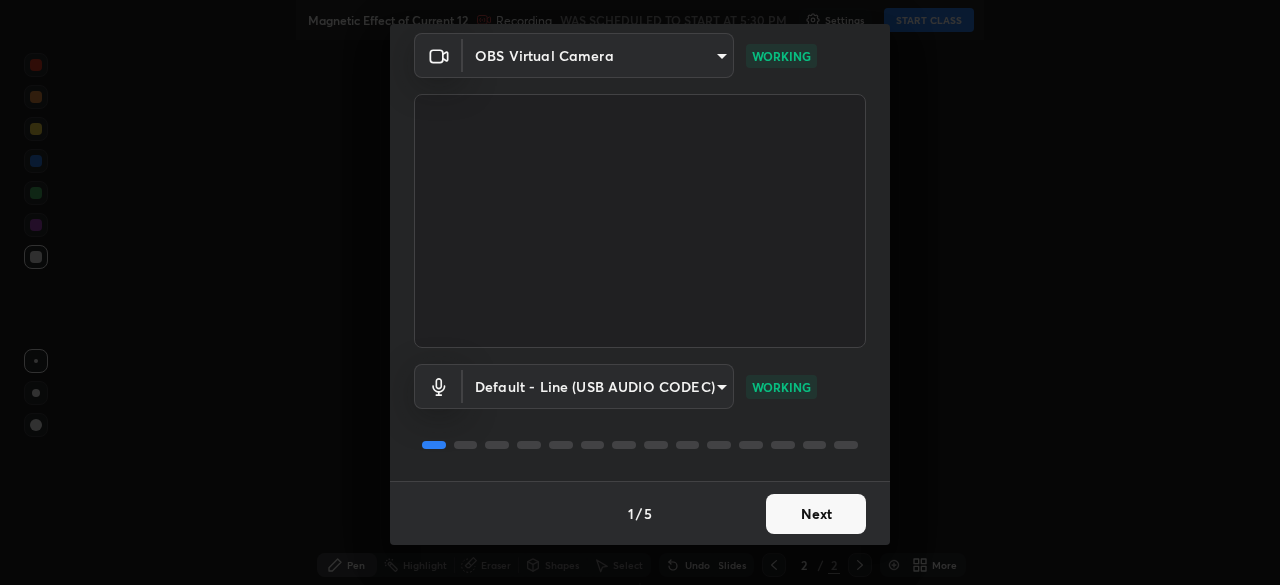 click on "Next" at bounding box center (816, 514) 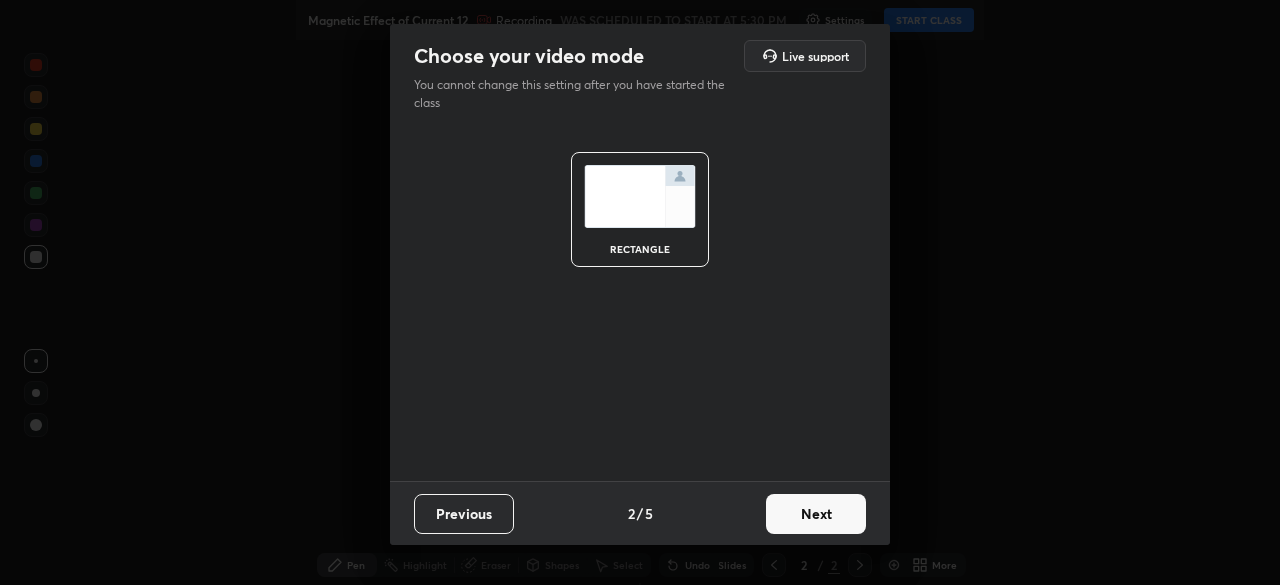 scroll, scrollTop: 0, scrollLeft: 0, axis: both 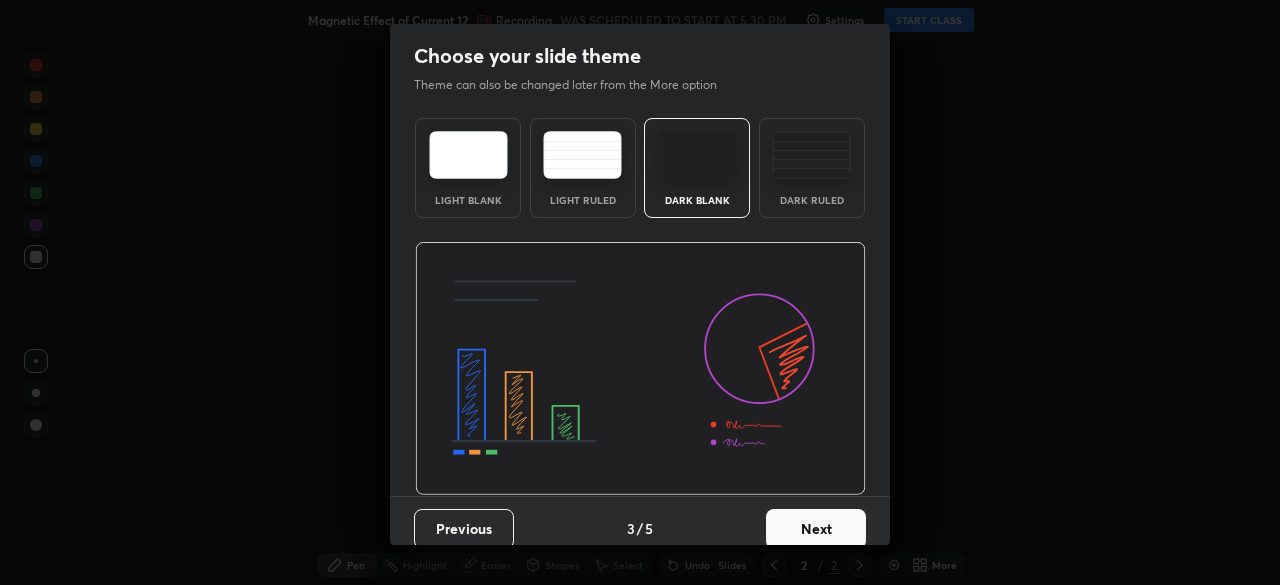 click at bounding box center [811, 155] 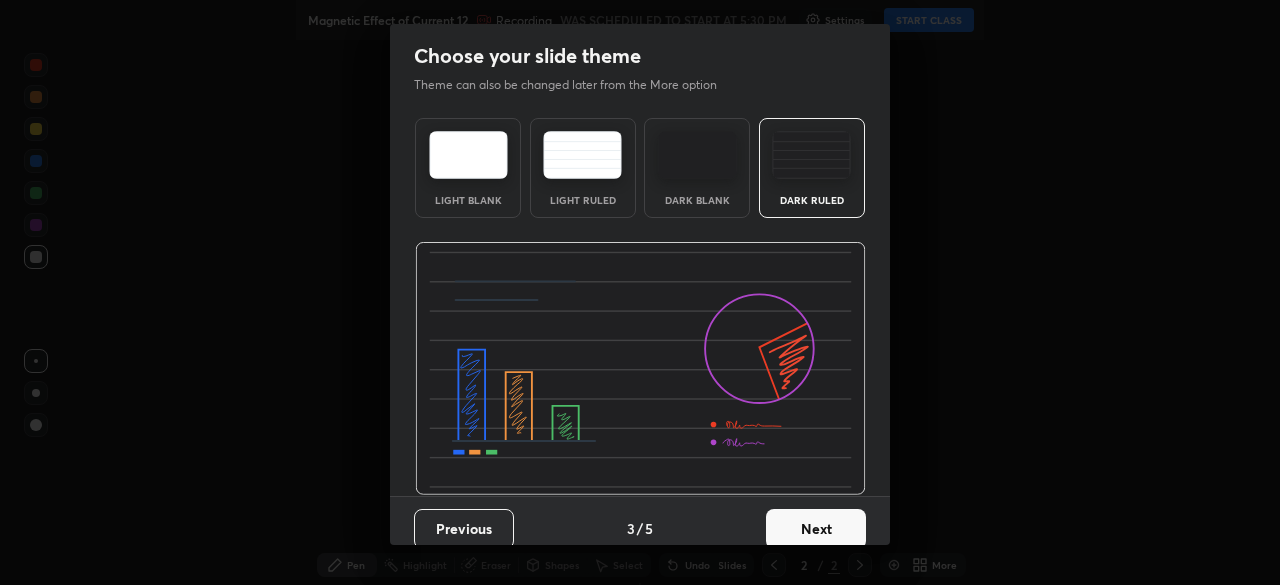 click on "Next" at bounding box center [816, 529] 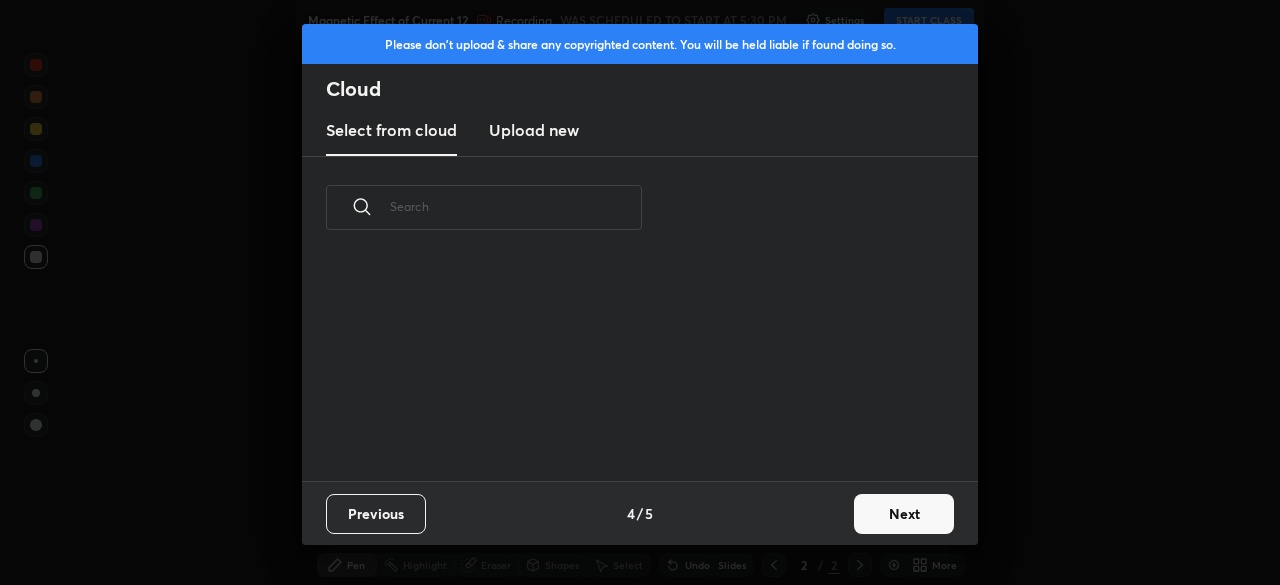 click on "Next" at bounding box center [904, 514] 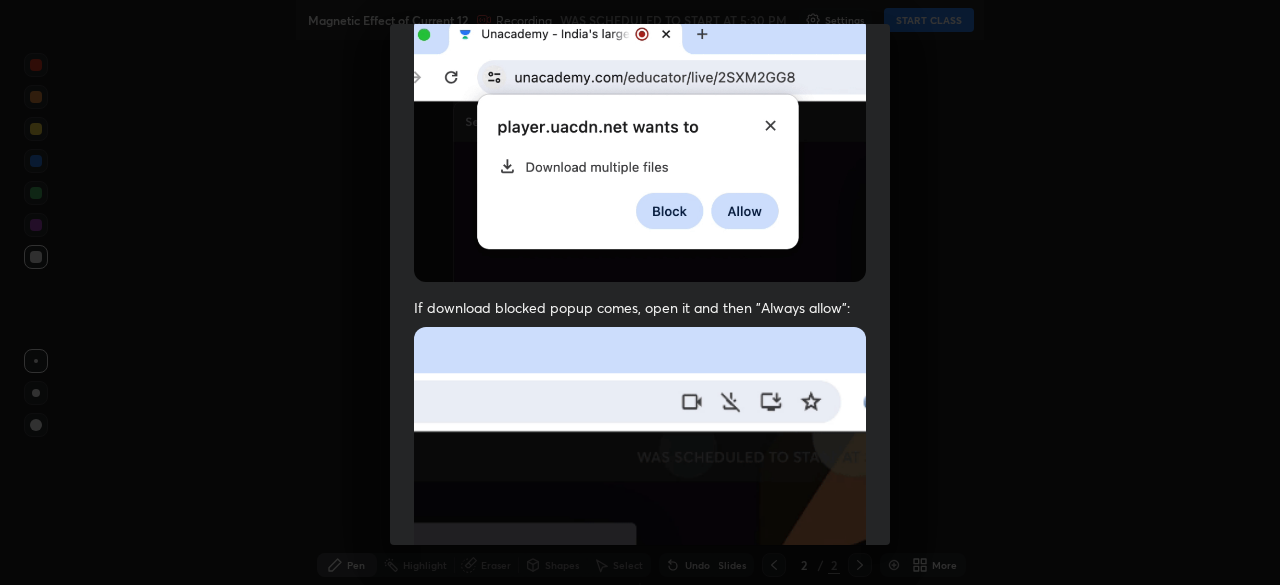 scroll, scrollTop: 479, scrollLeft: 0, axis: vertical 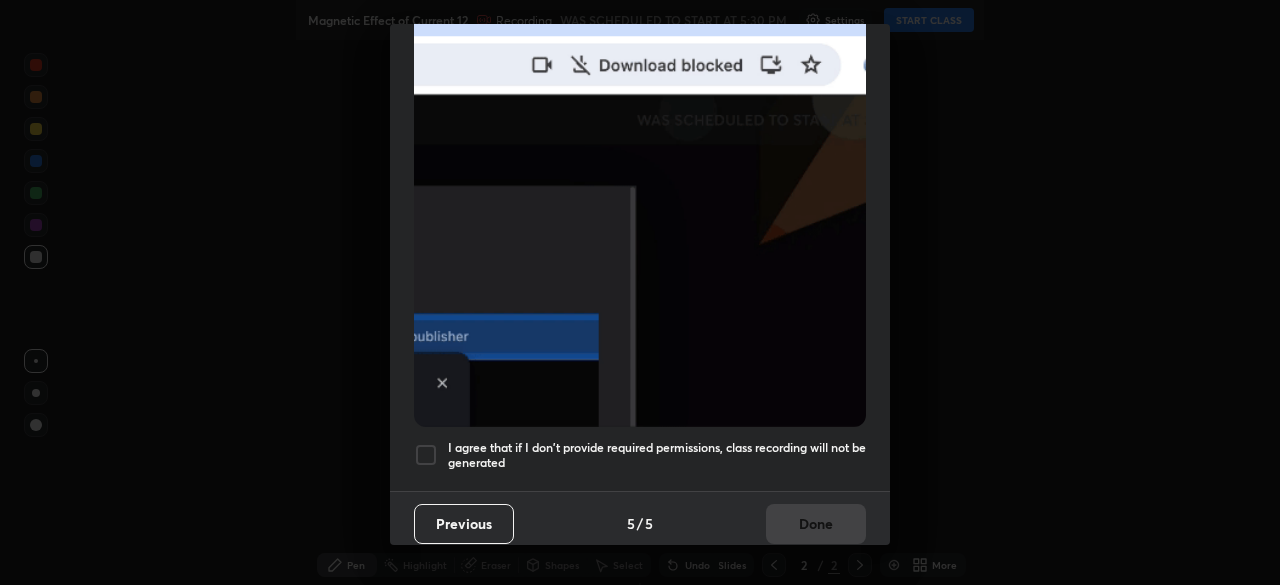 click on "I agree that if I don't provide required permissions, class recording will not be generated" at bounding box center [657, 455] 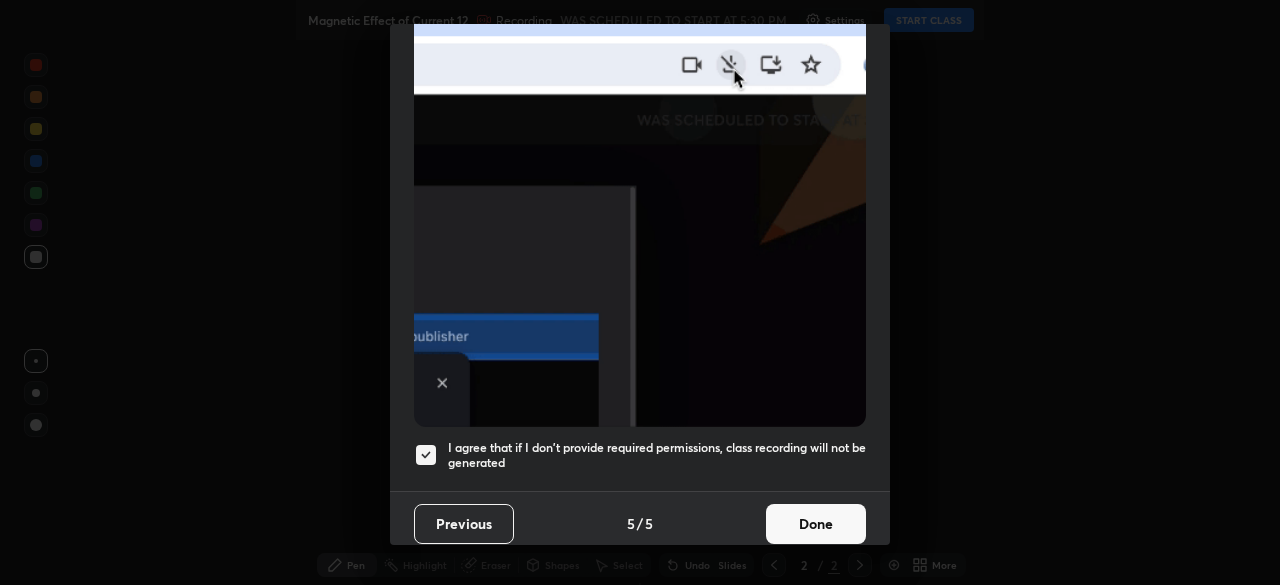 click on "Done" at bounding box center [816, 524] 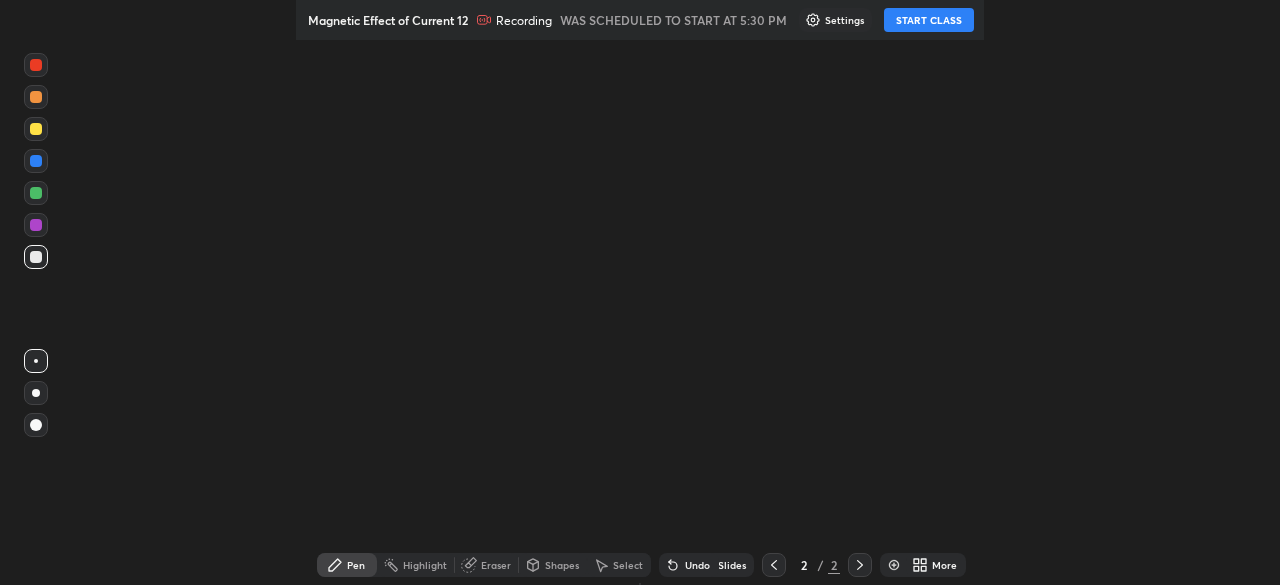 click on "START CLASS" at bounding box center [929, 20] 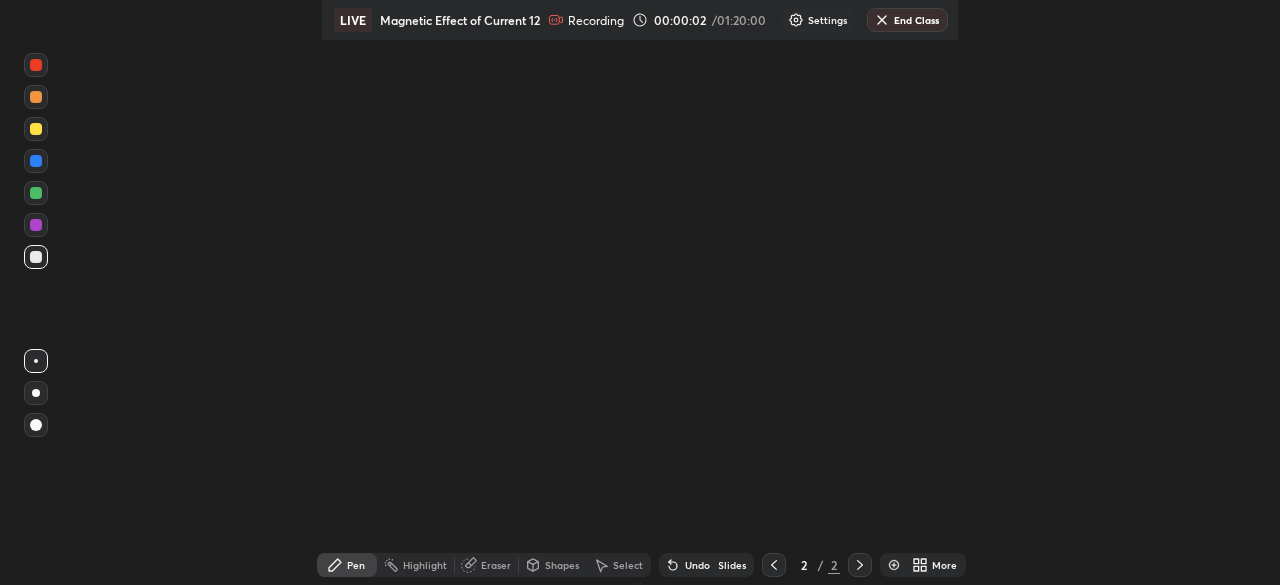 click 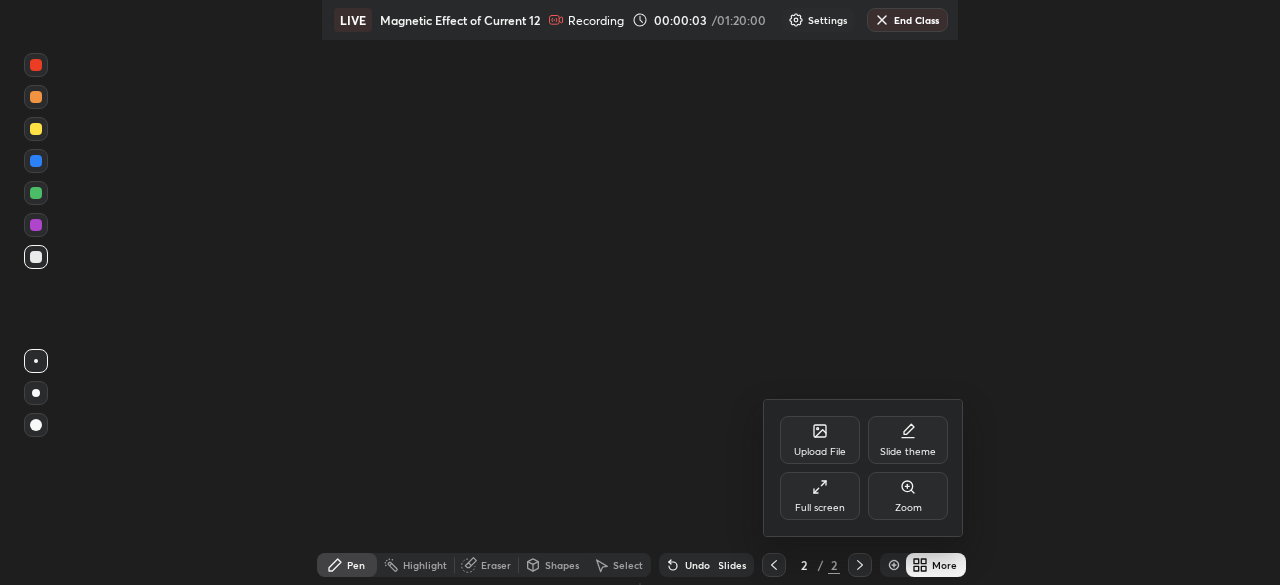 click on "Full screen" at bounding box center [820, 496] 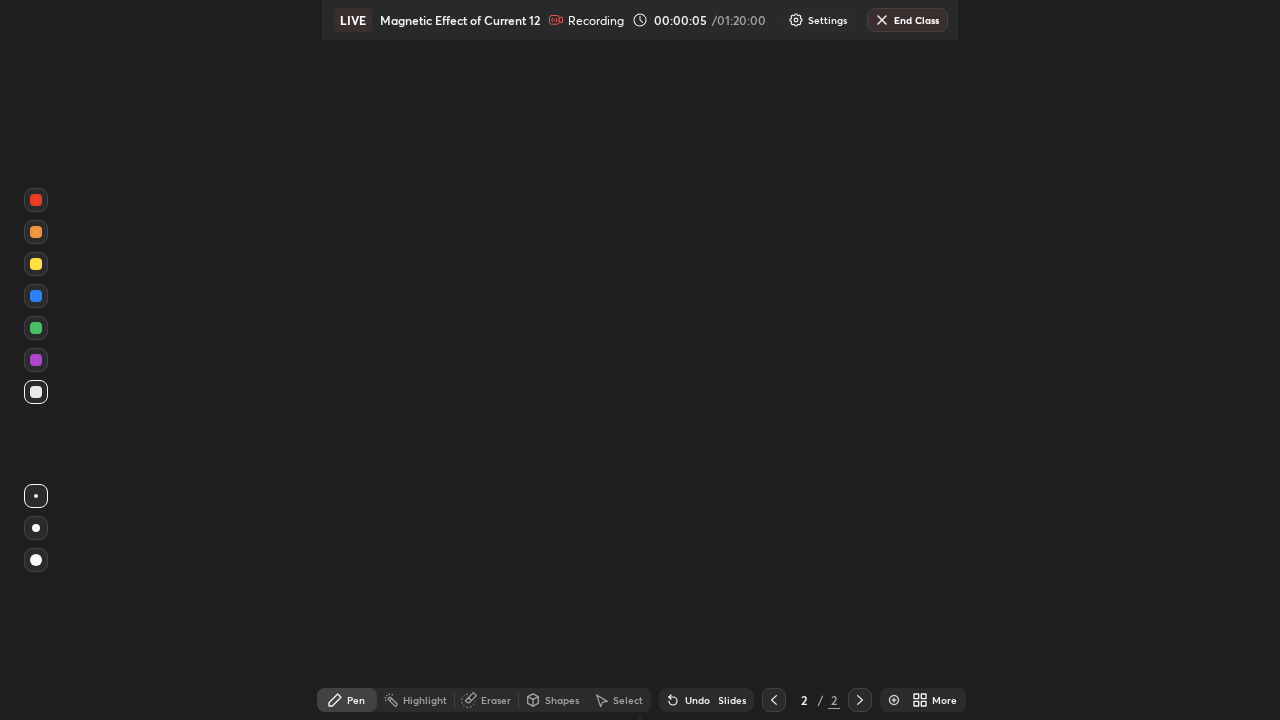 click 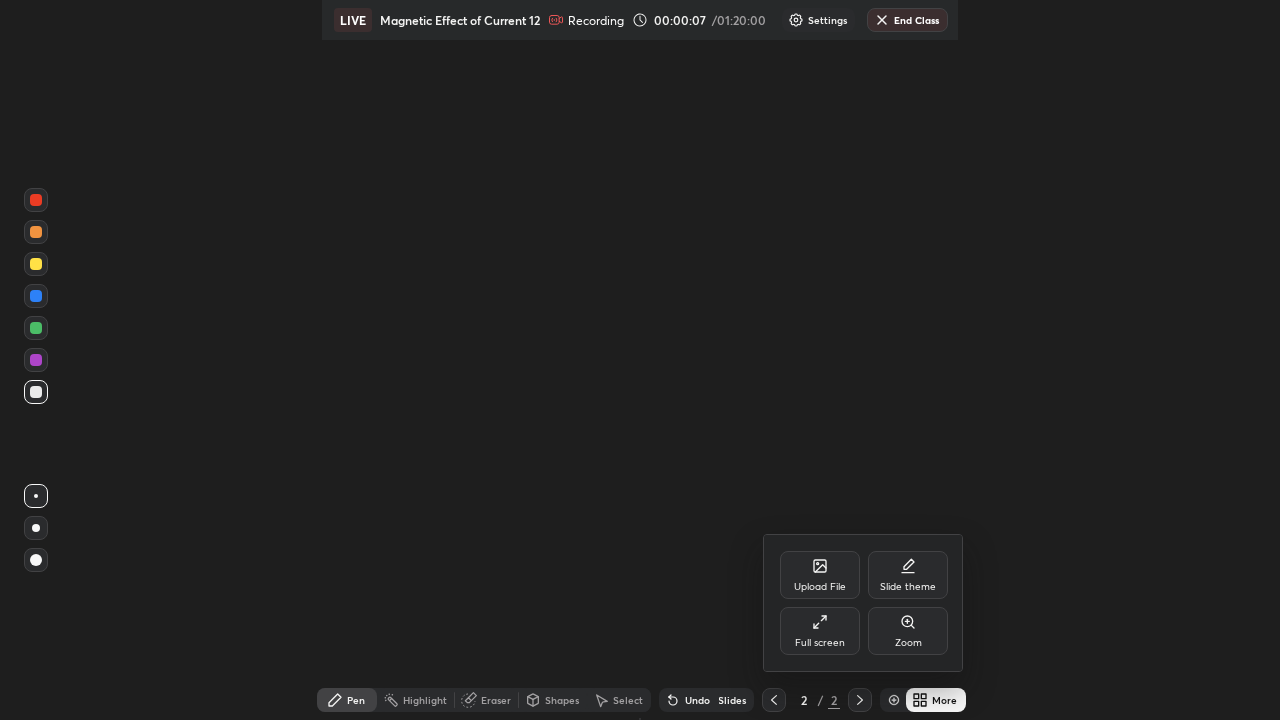 click on "Slide theme" at bounding box center [908, 587] 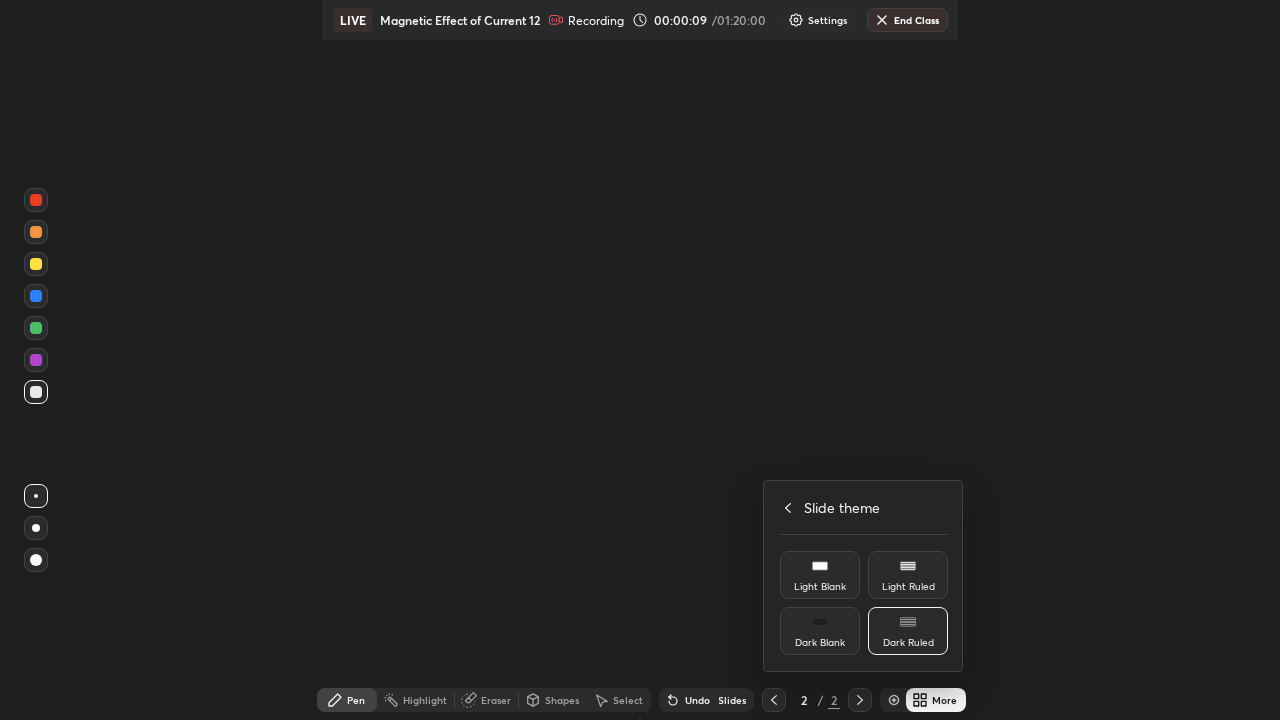 click 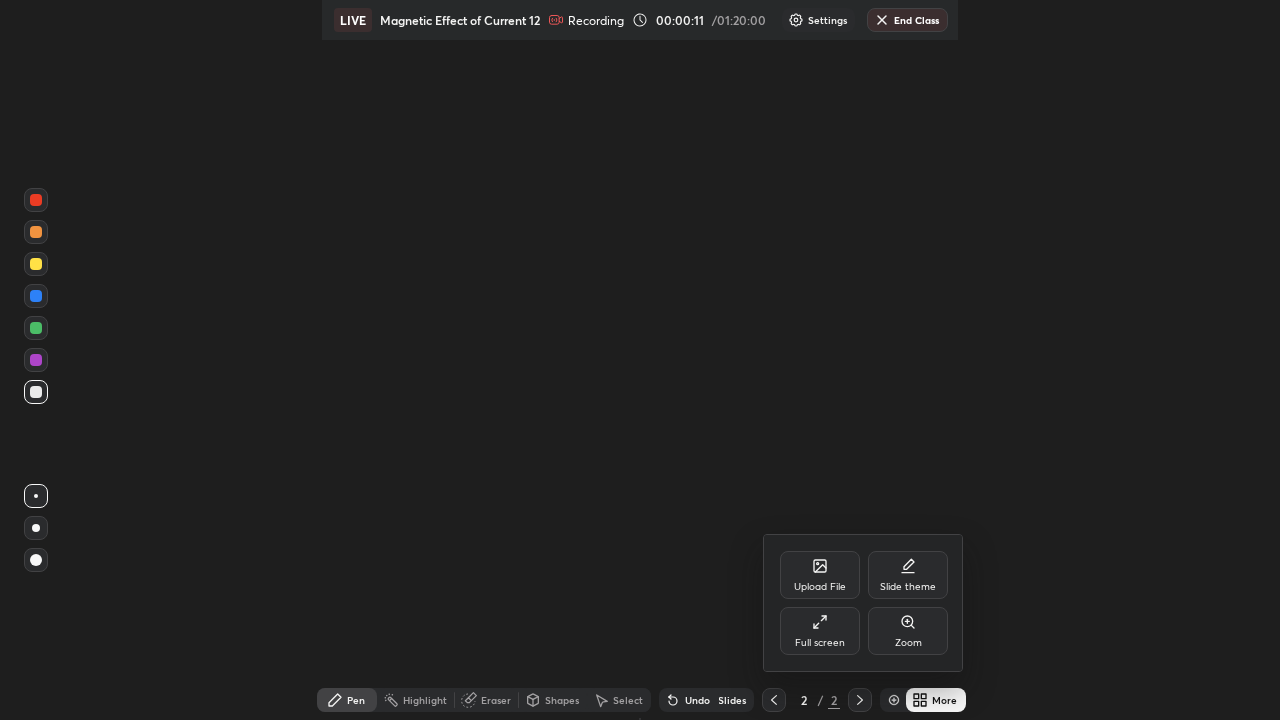click at bounding box center (640, 360) 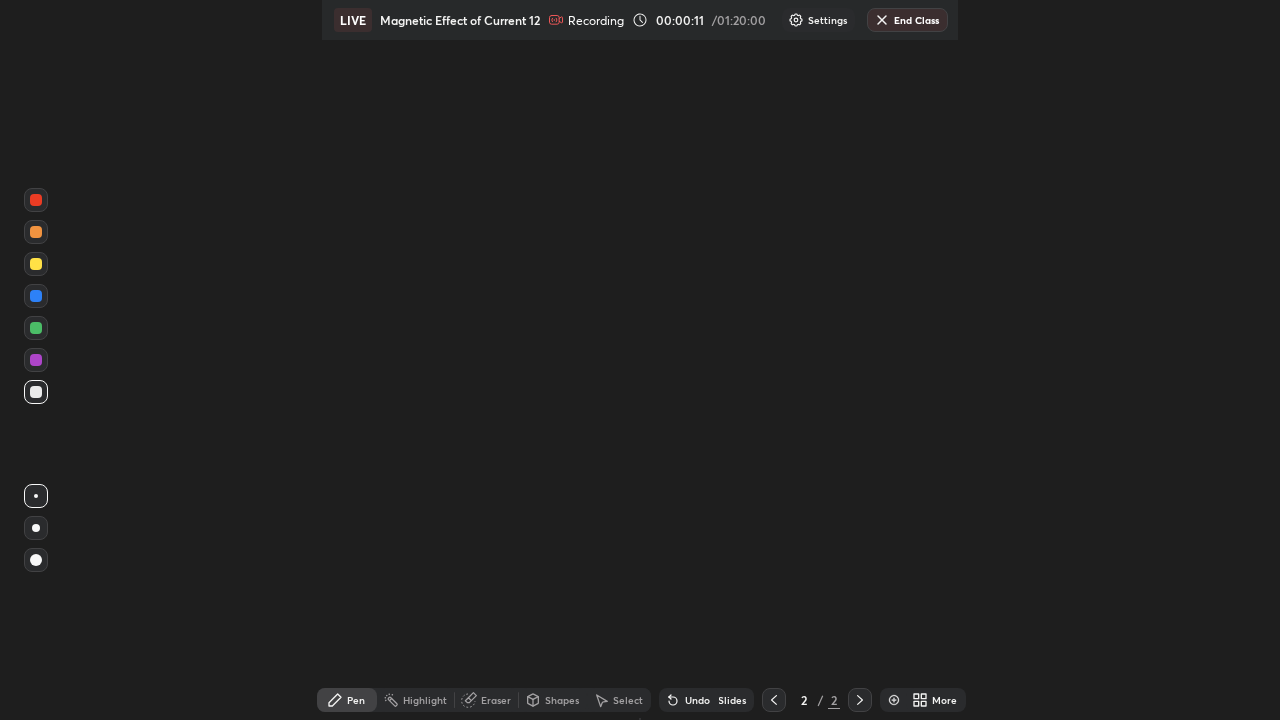 click on "More" at bounding box center (944, 700) 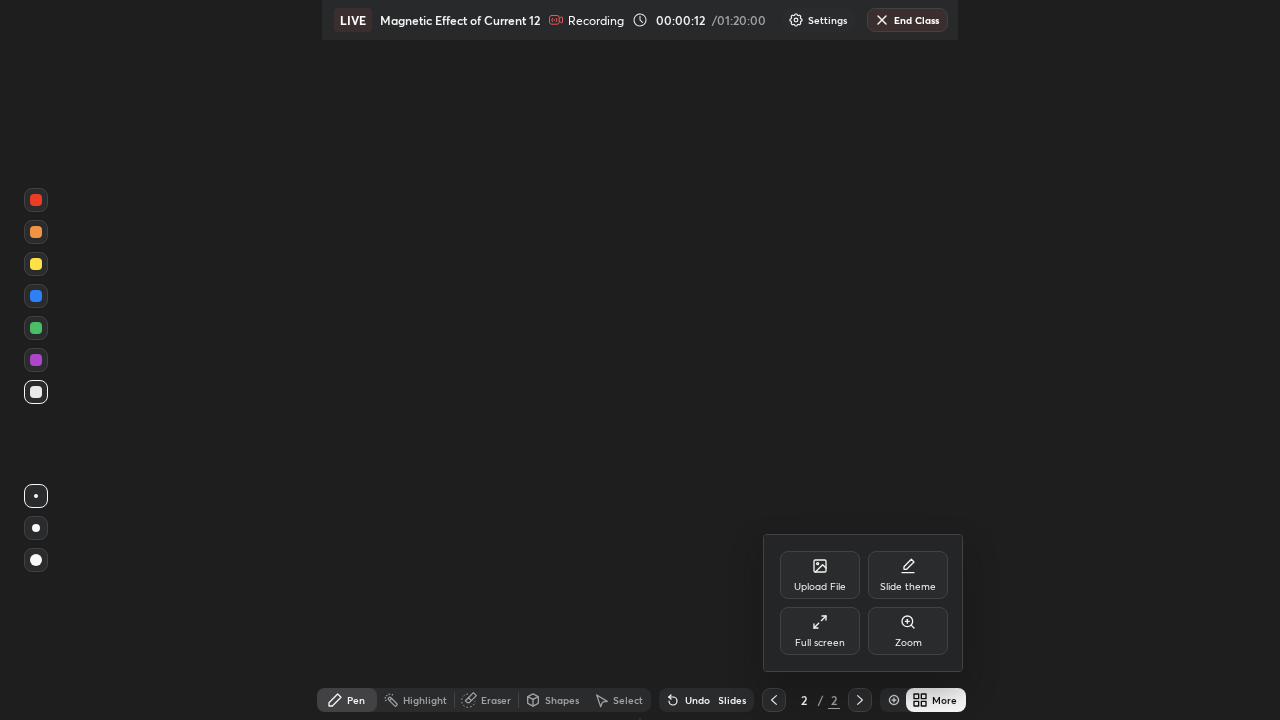click 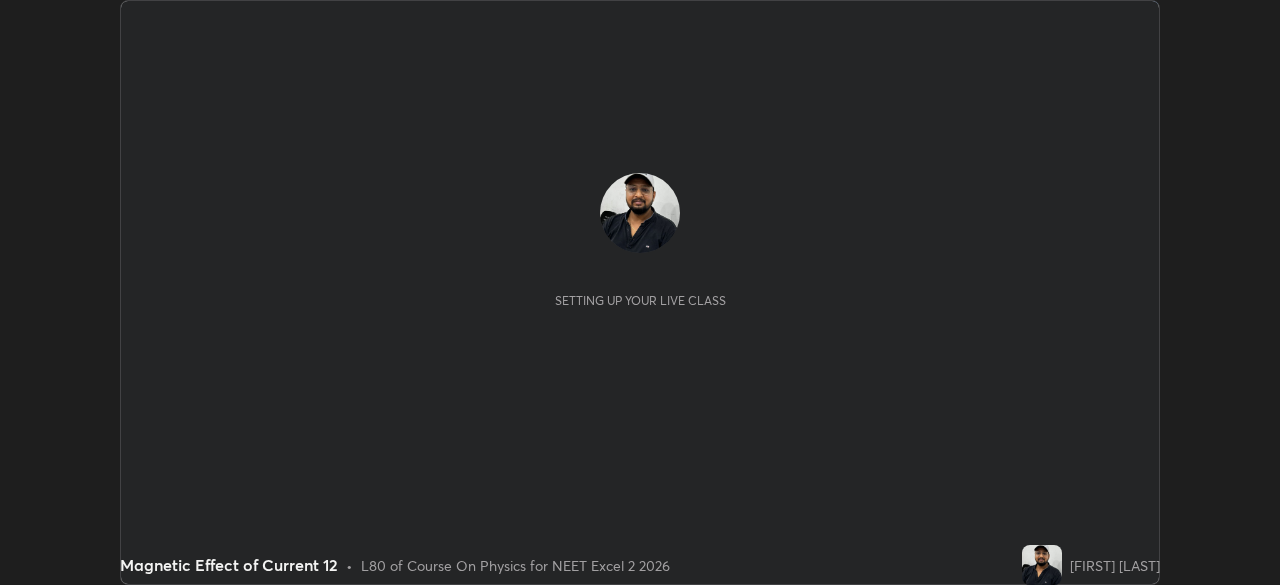 scroll, scrollTop: 0, scrollLeft: 0, axis: both 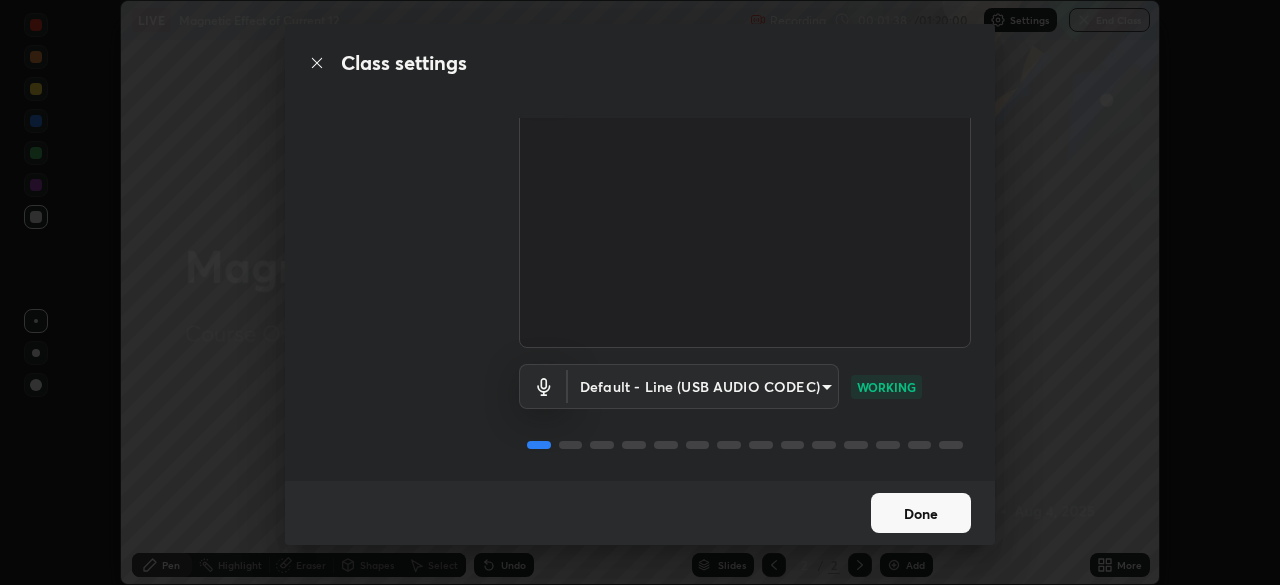 click on "Done" at bounding box center (921, 513) 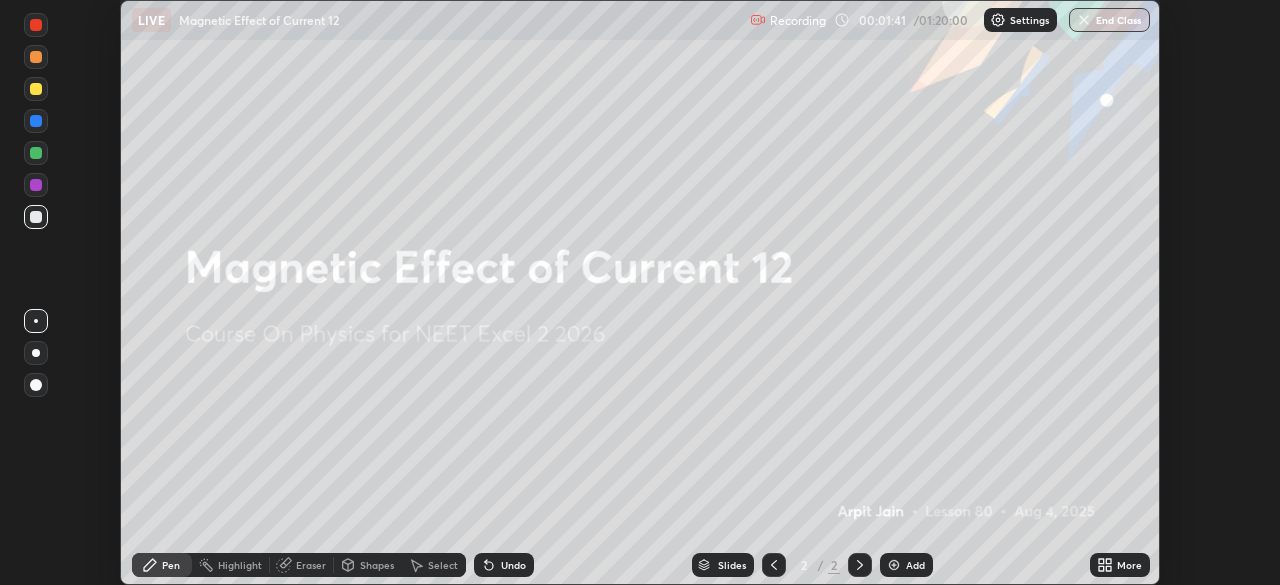 click 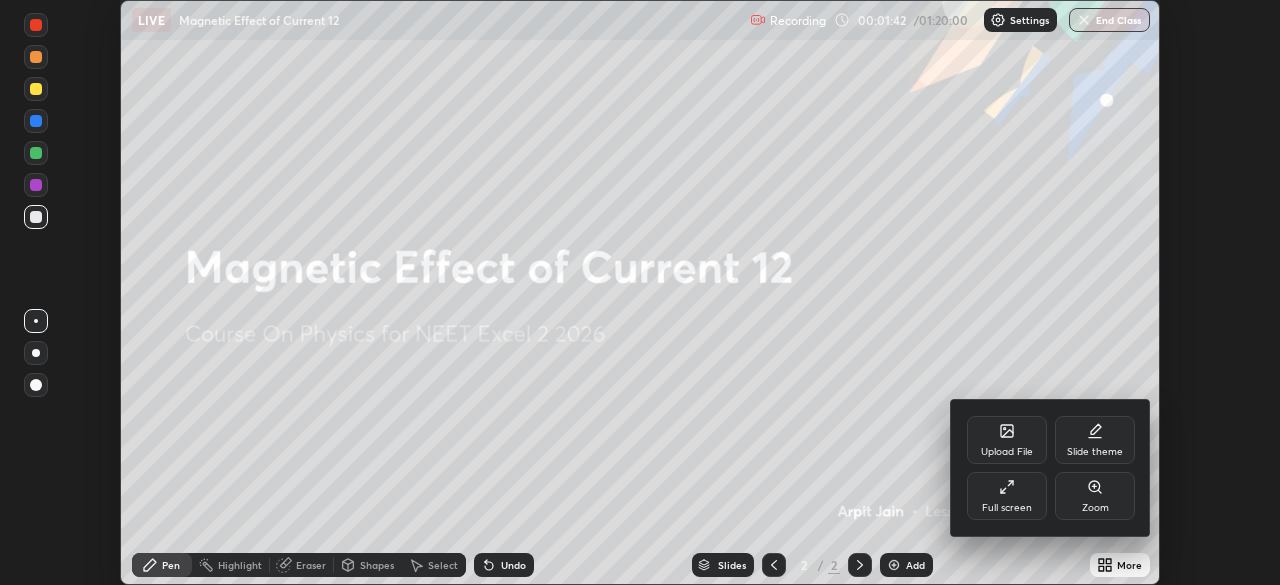 click on "Full screen" at bounding box center (1007, 496) 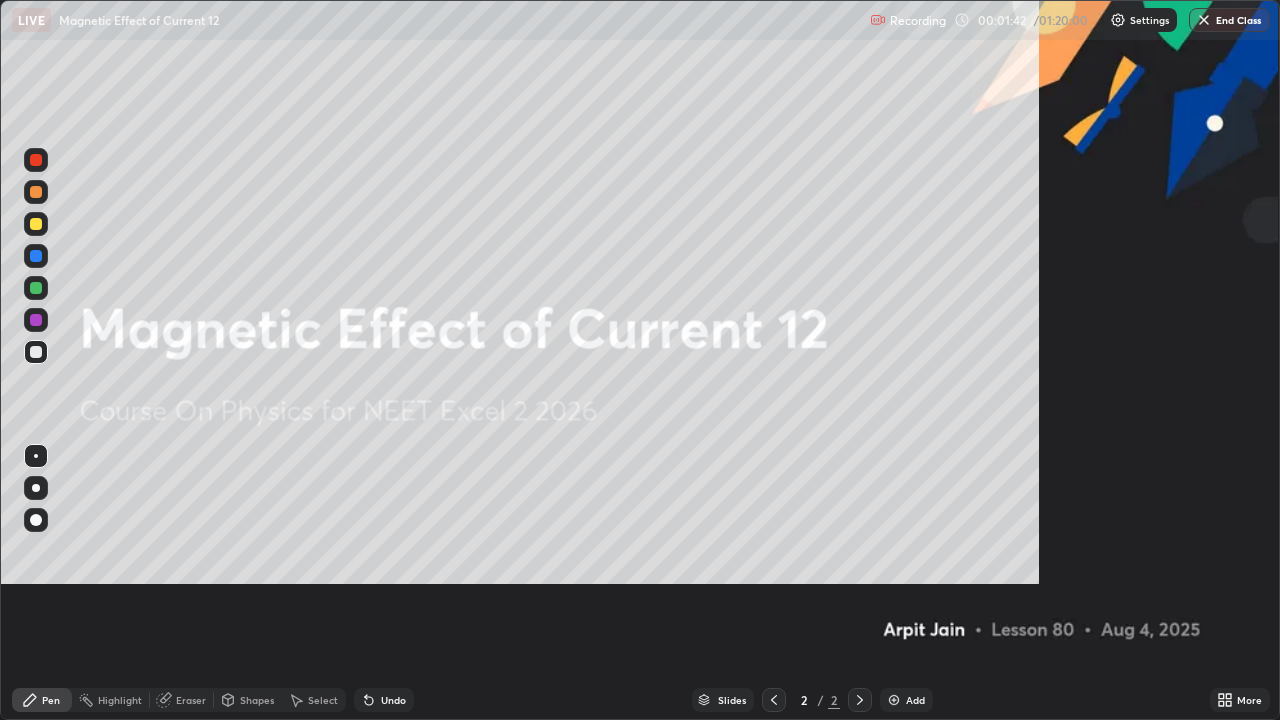scroll, scrollTop: 99280, scrollLeft: 98720, axis: both 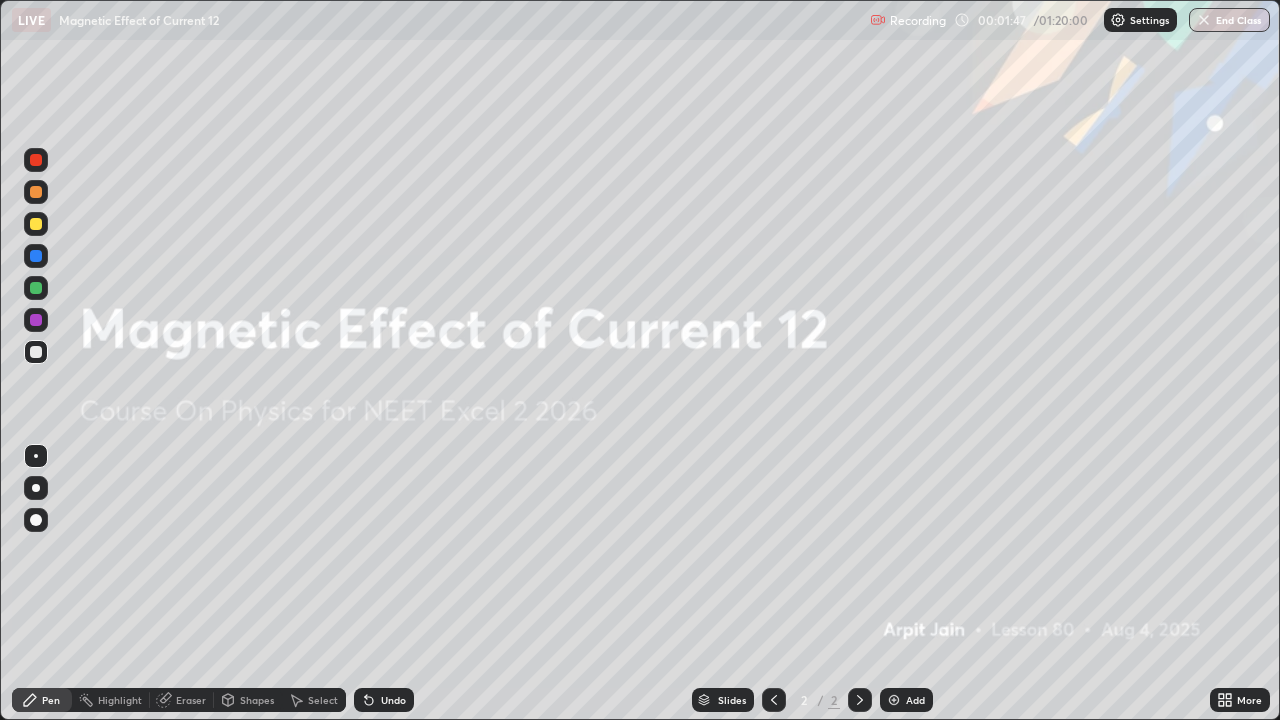 click on "Add" at bounding box center (915, 700) 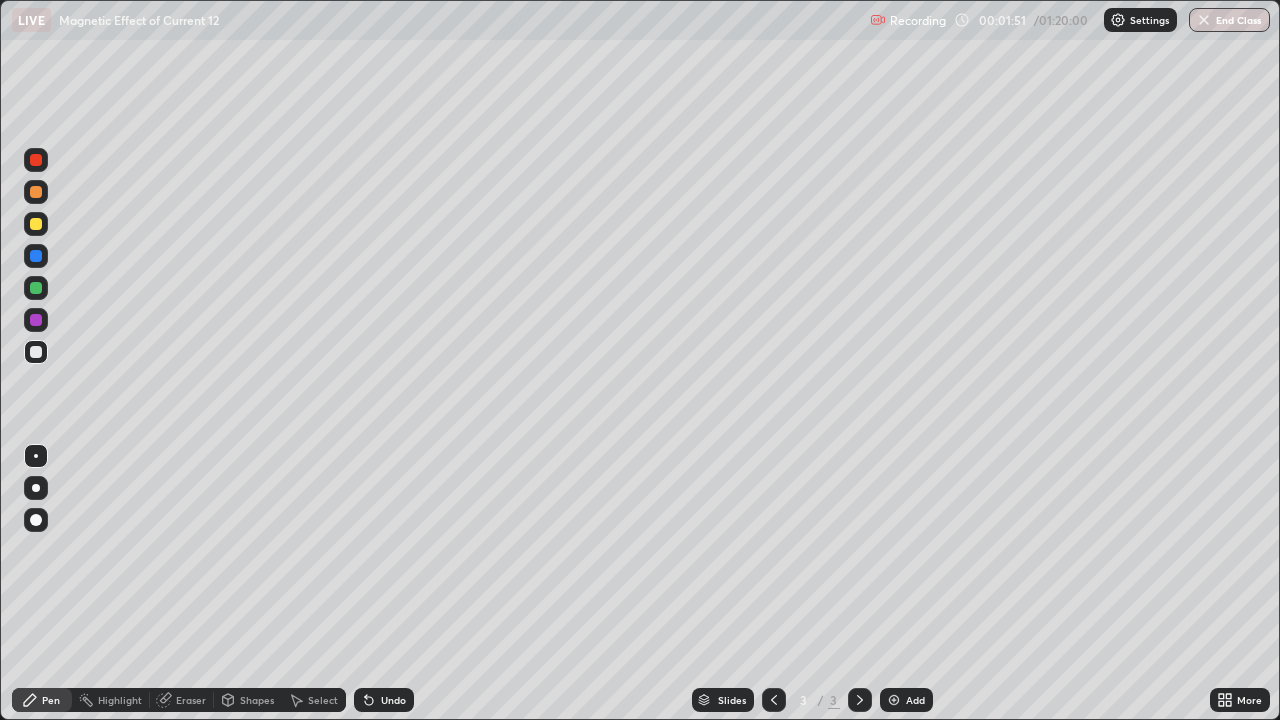 click on "More" at bounding box center [1240, 700] 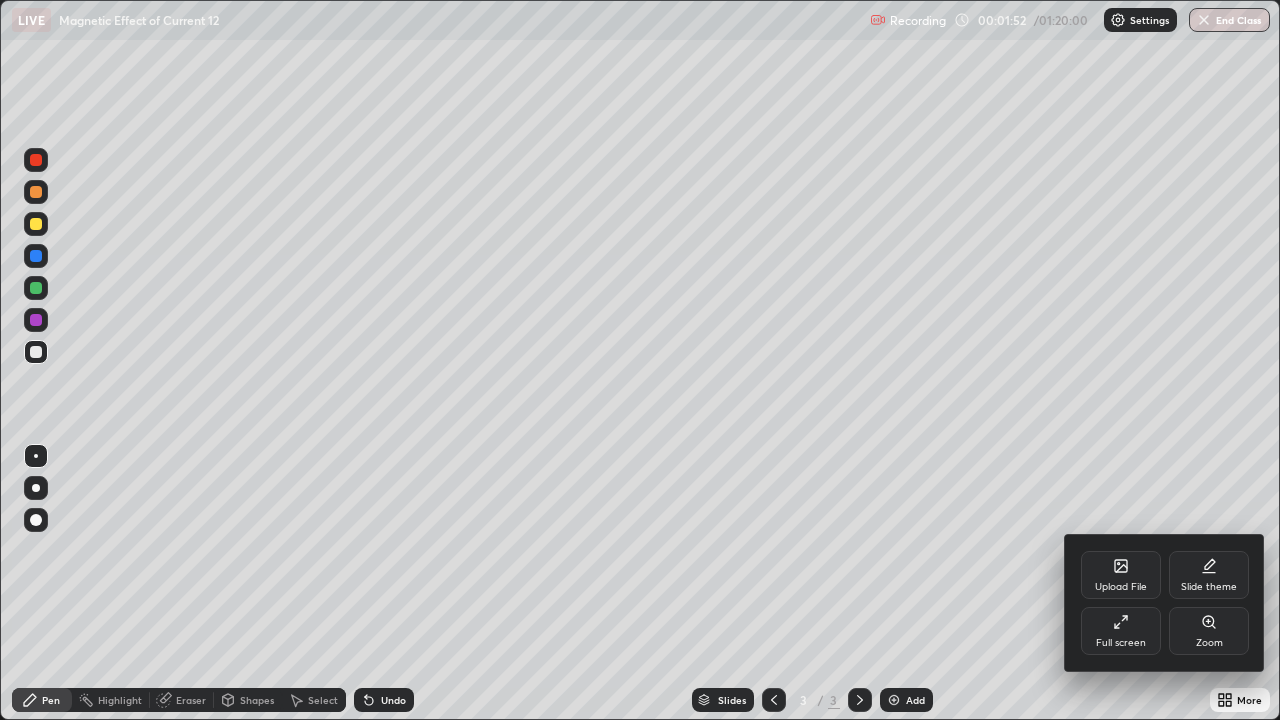 click 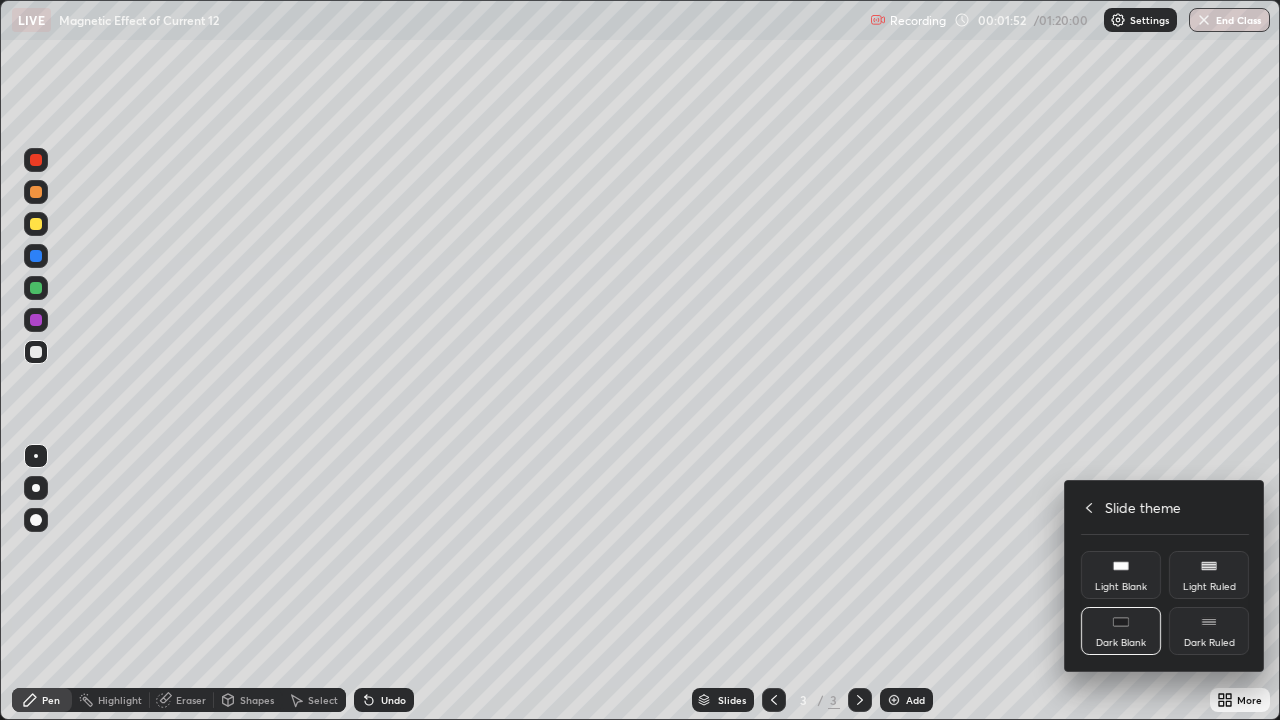 click on "Dark Ruled" at bounding box center (1209, 631) 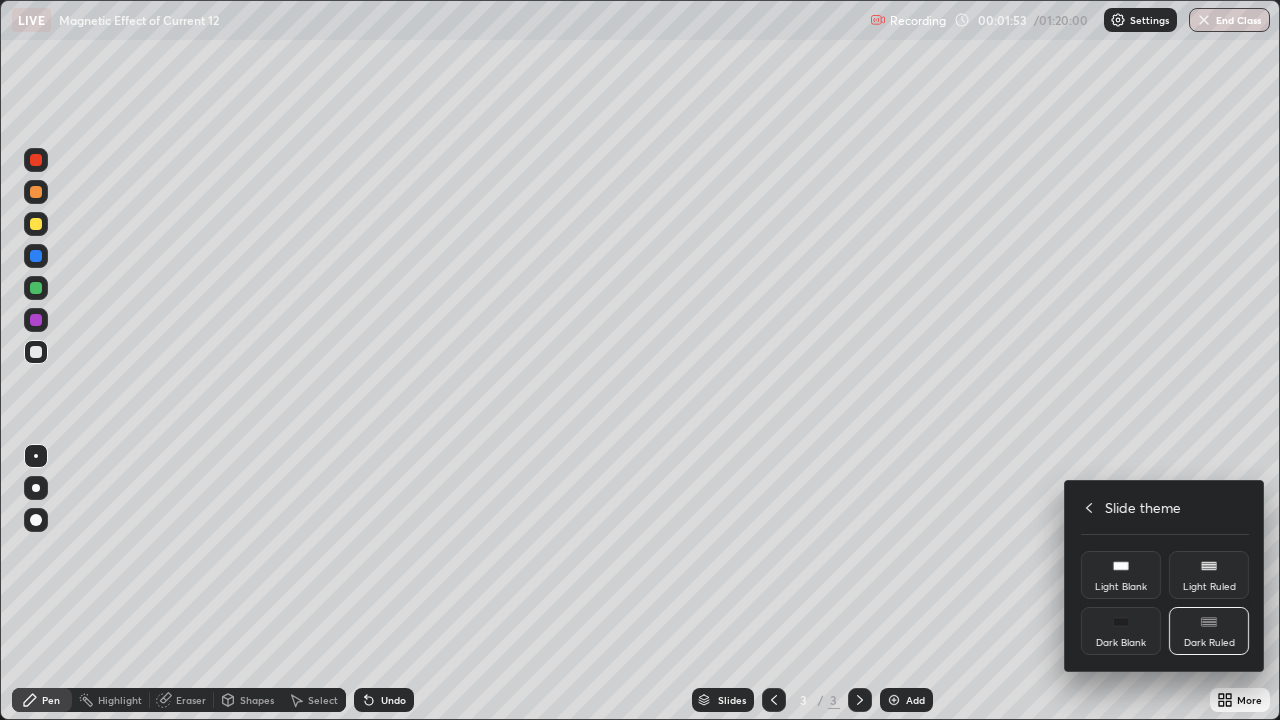 click 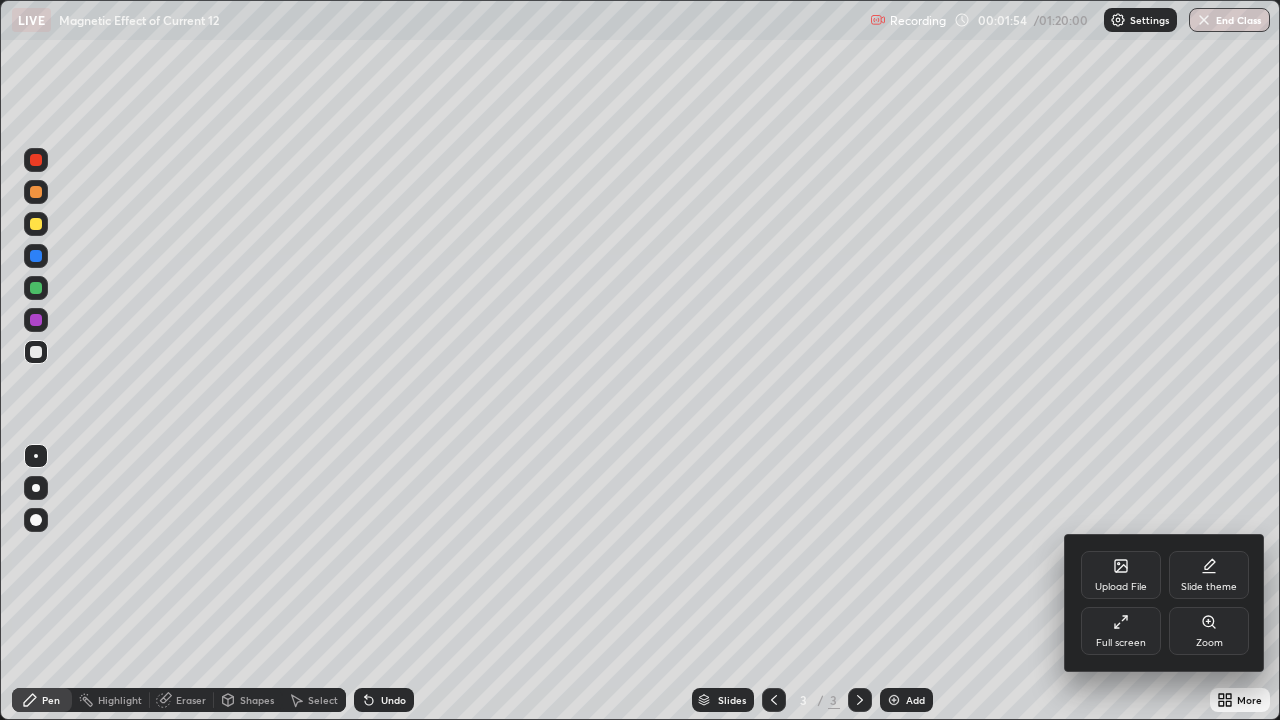 click at bounding box center (640, 360) 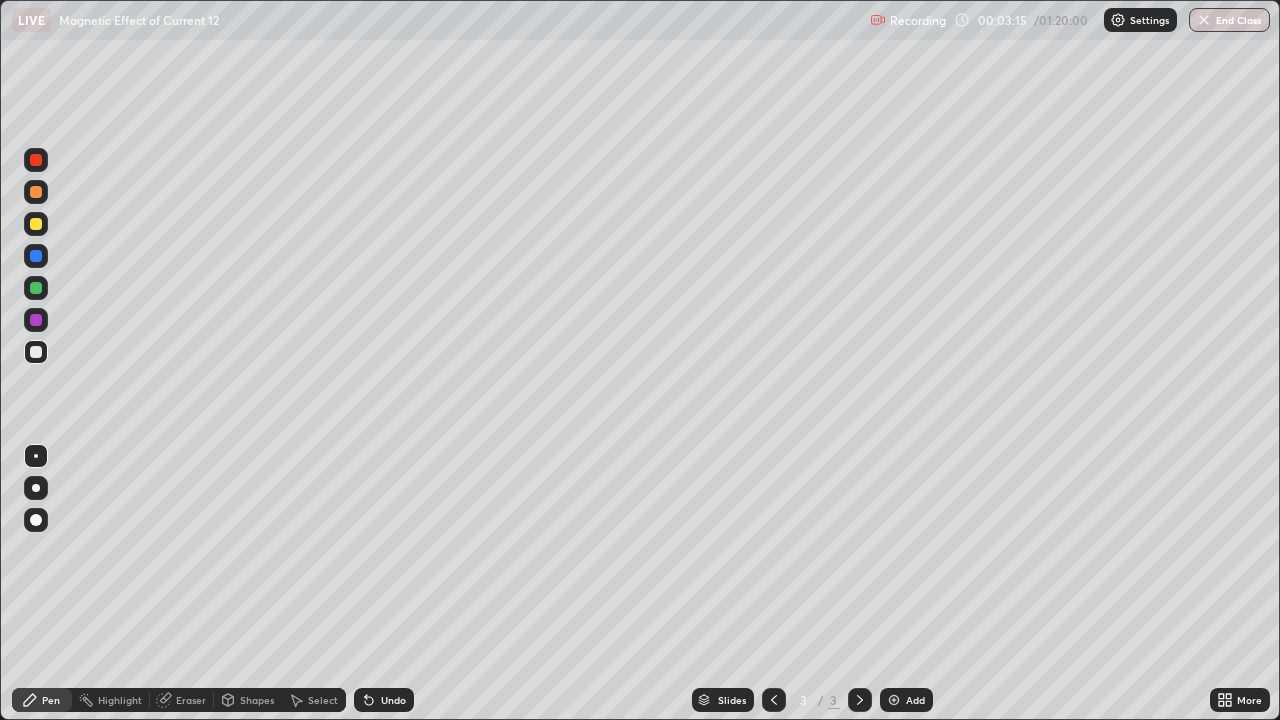 click at bounding box center [36, 256] 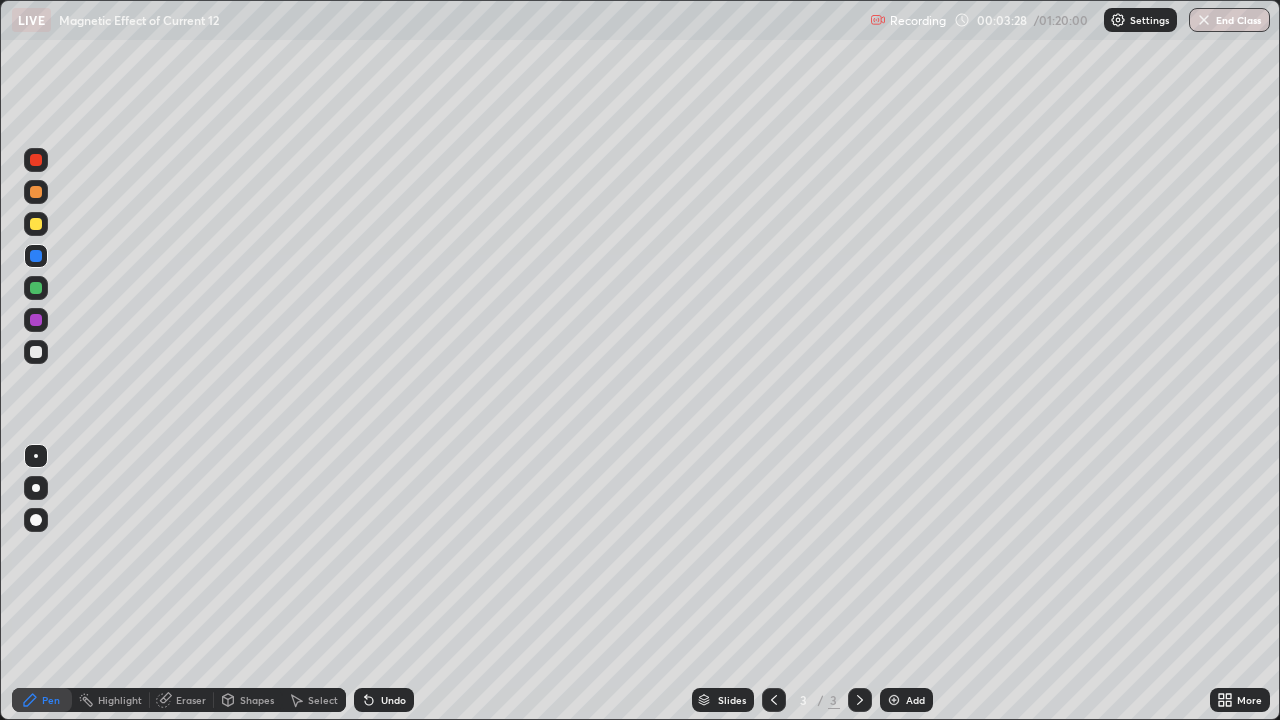 click at bounding box center [36, 160] 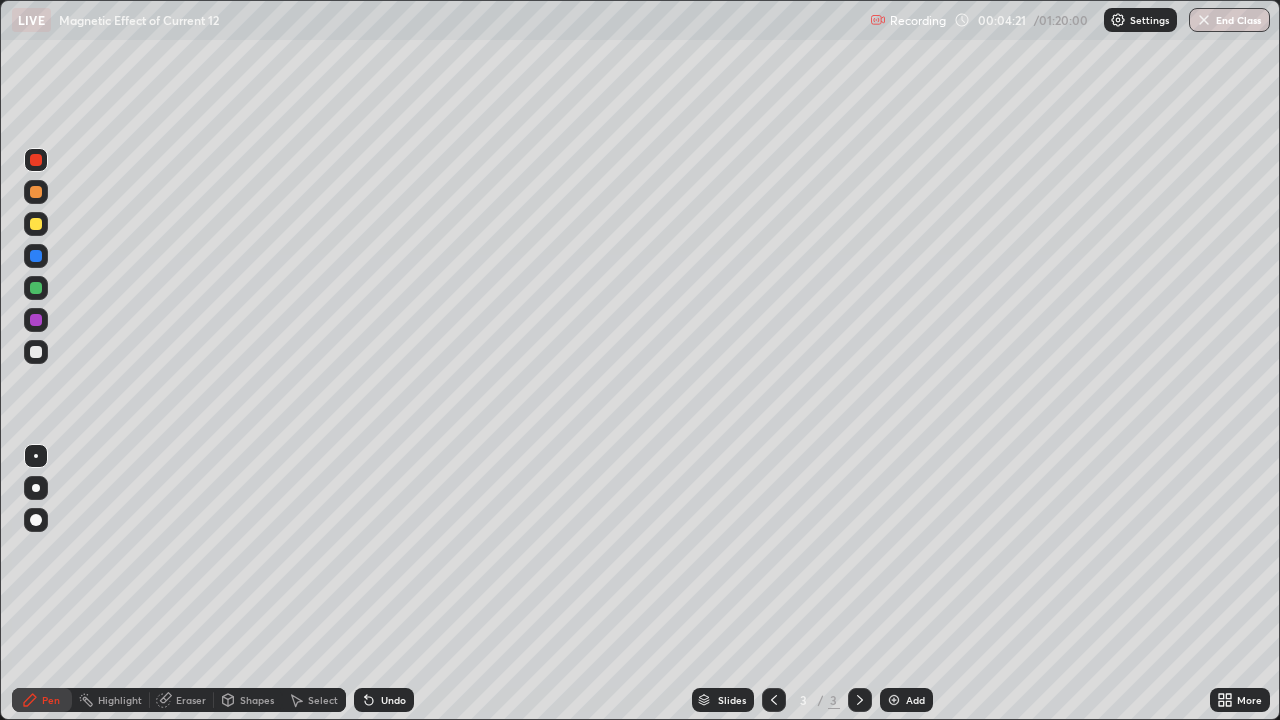 click at bounding box center [36, 224] 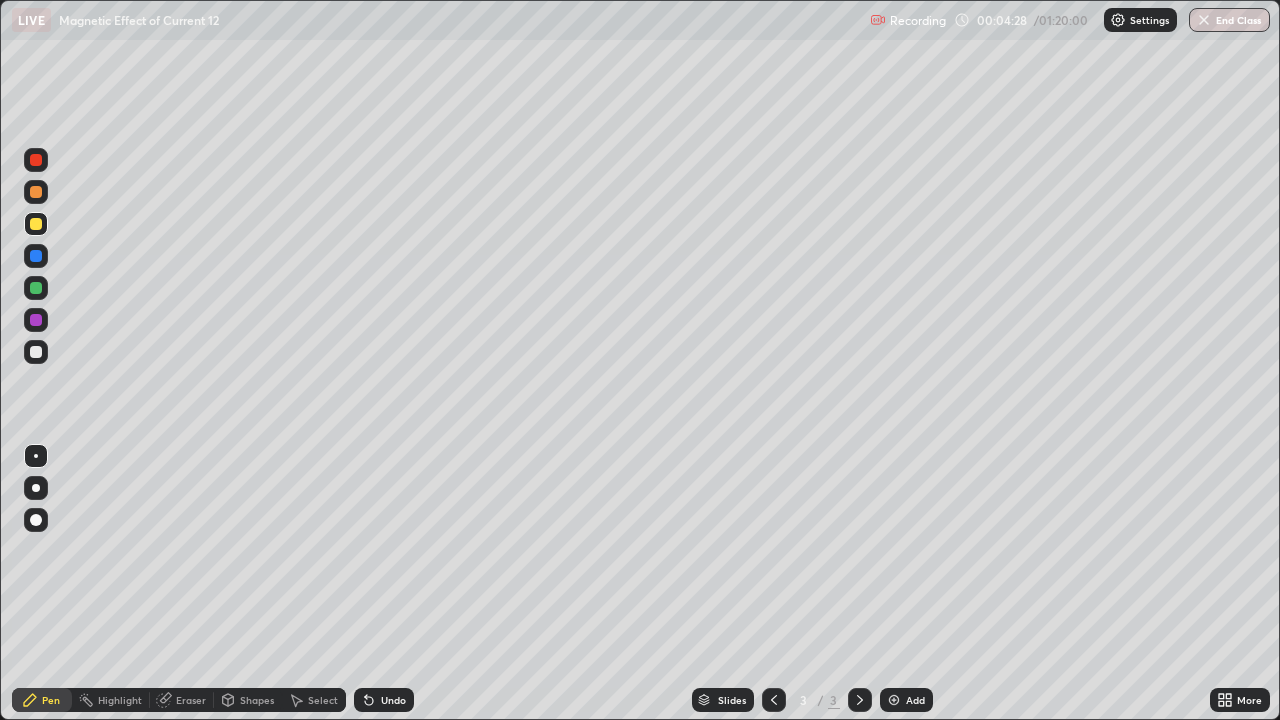 click at bounding box center (36, 256) 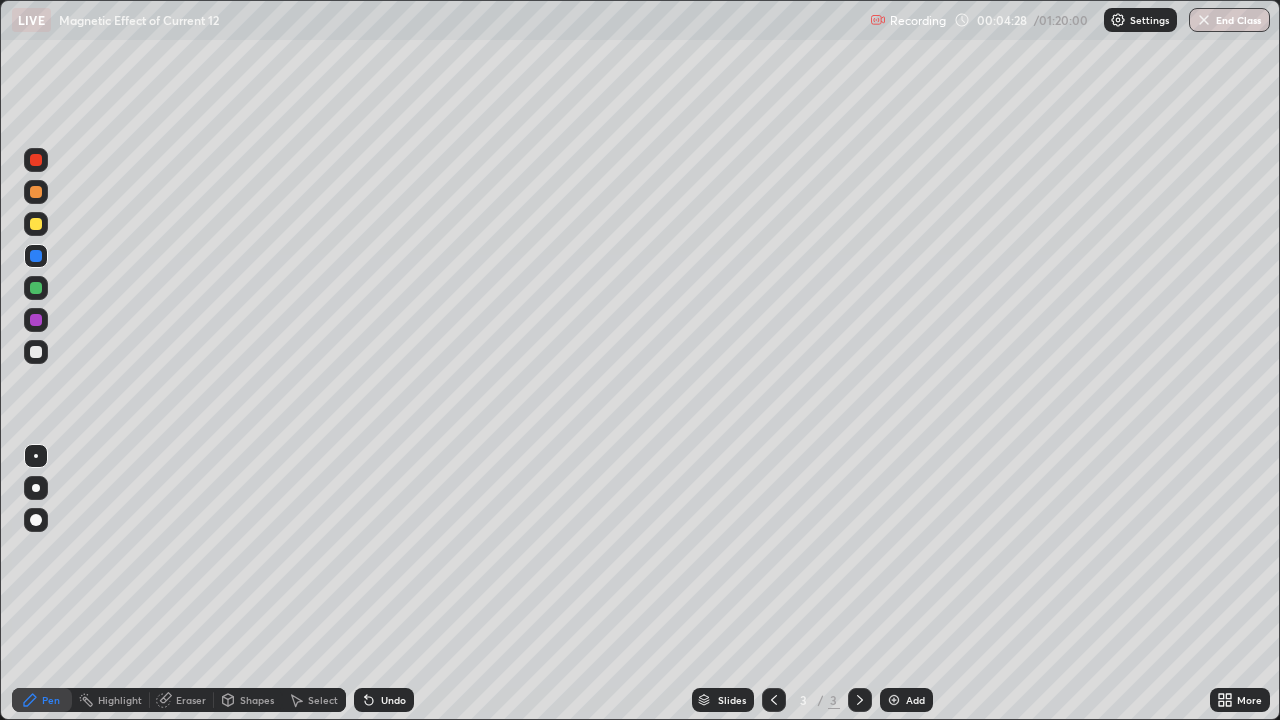 click at bounding box center [36, 488] 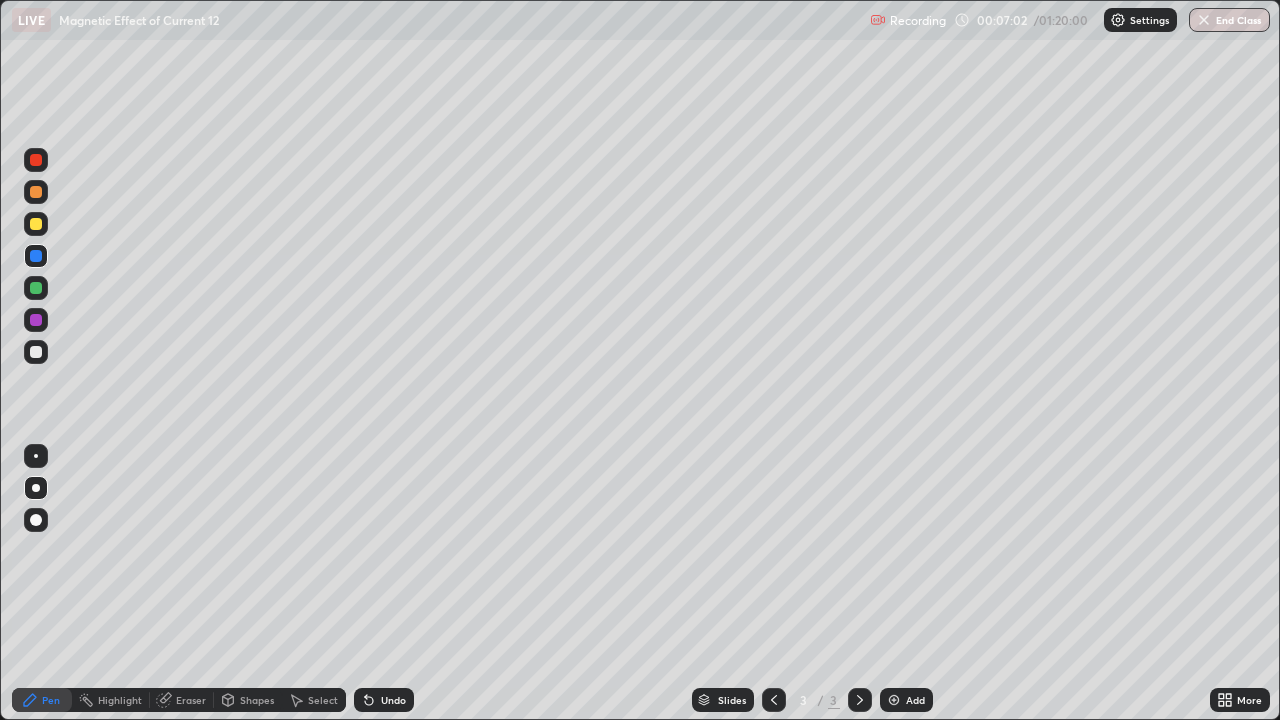 click at bounding box center [894, 700] 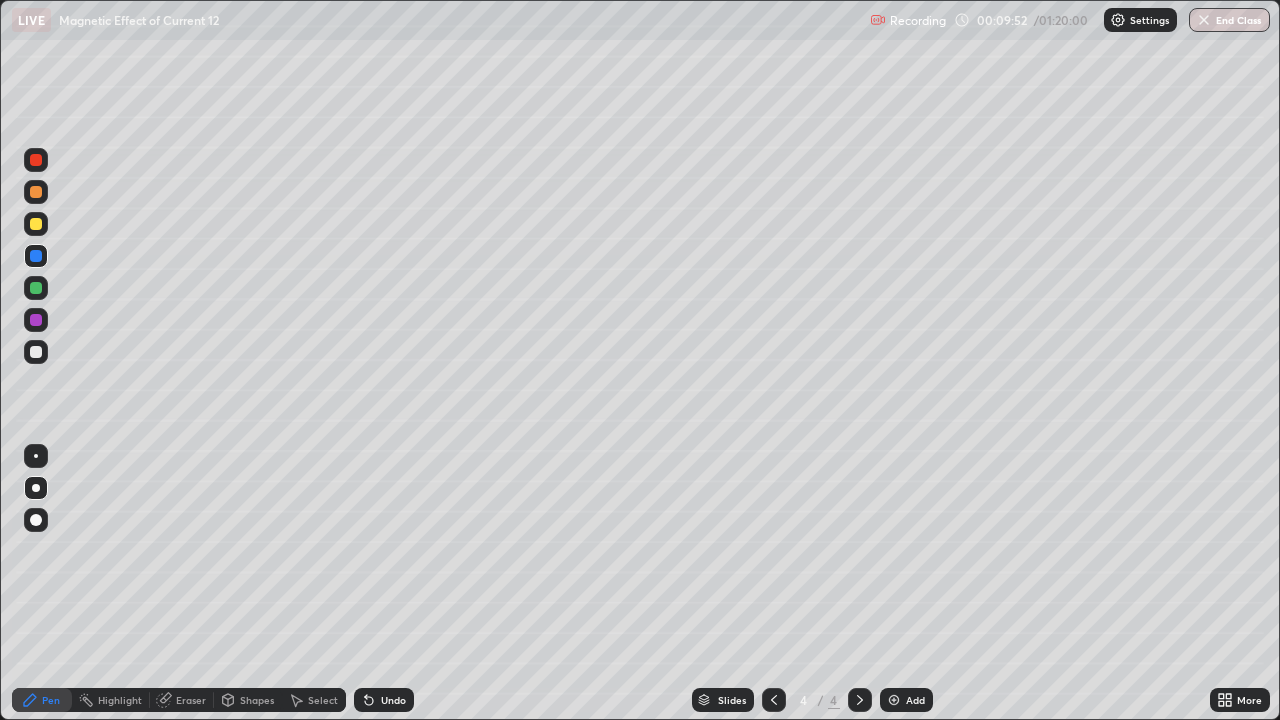 click on "Add" at bounding box center (906, 700) 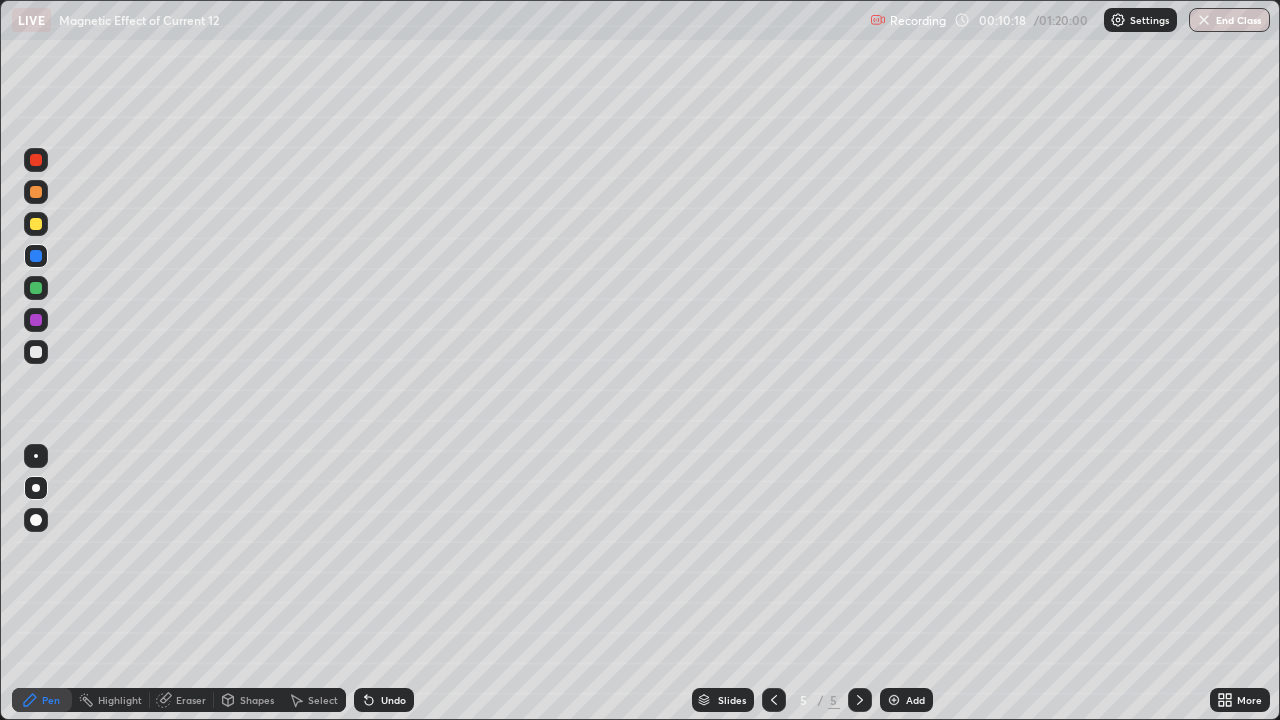 click on "Eraser" at bounding box center (191, 700) 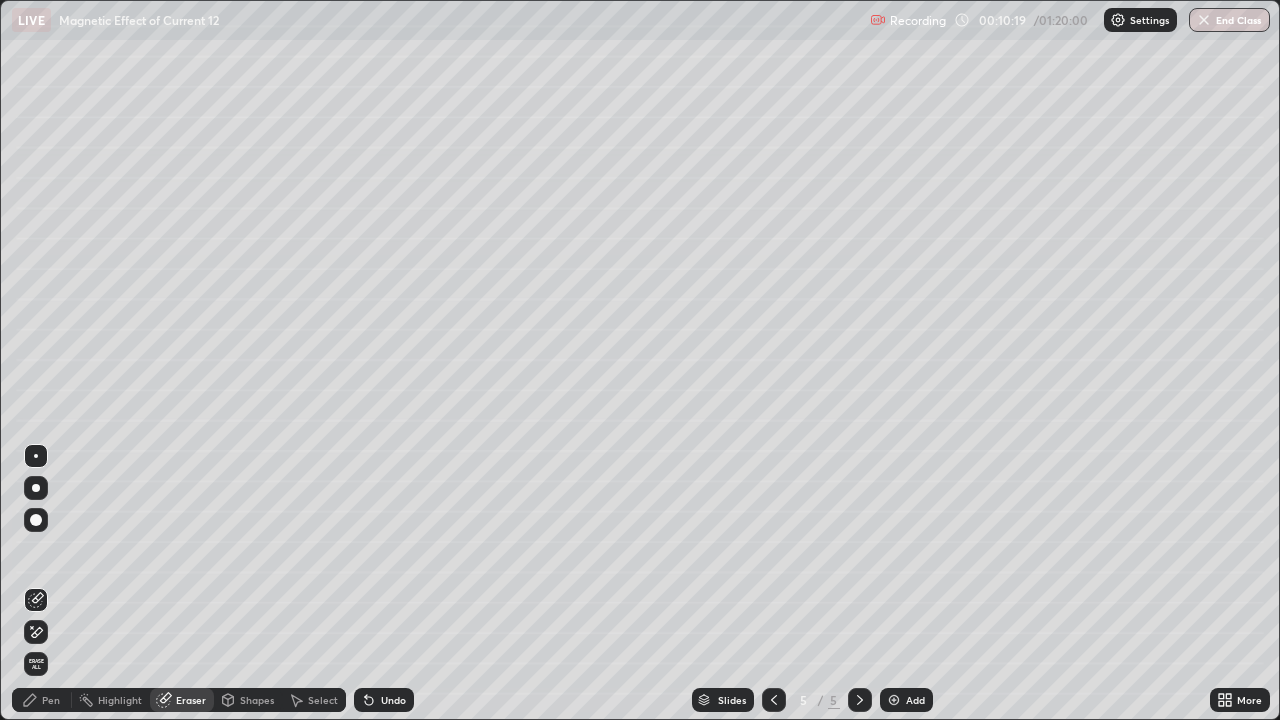 click on "Erase all" at bounding box center (36, 664) 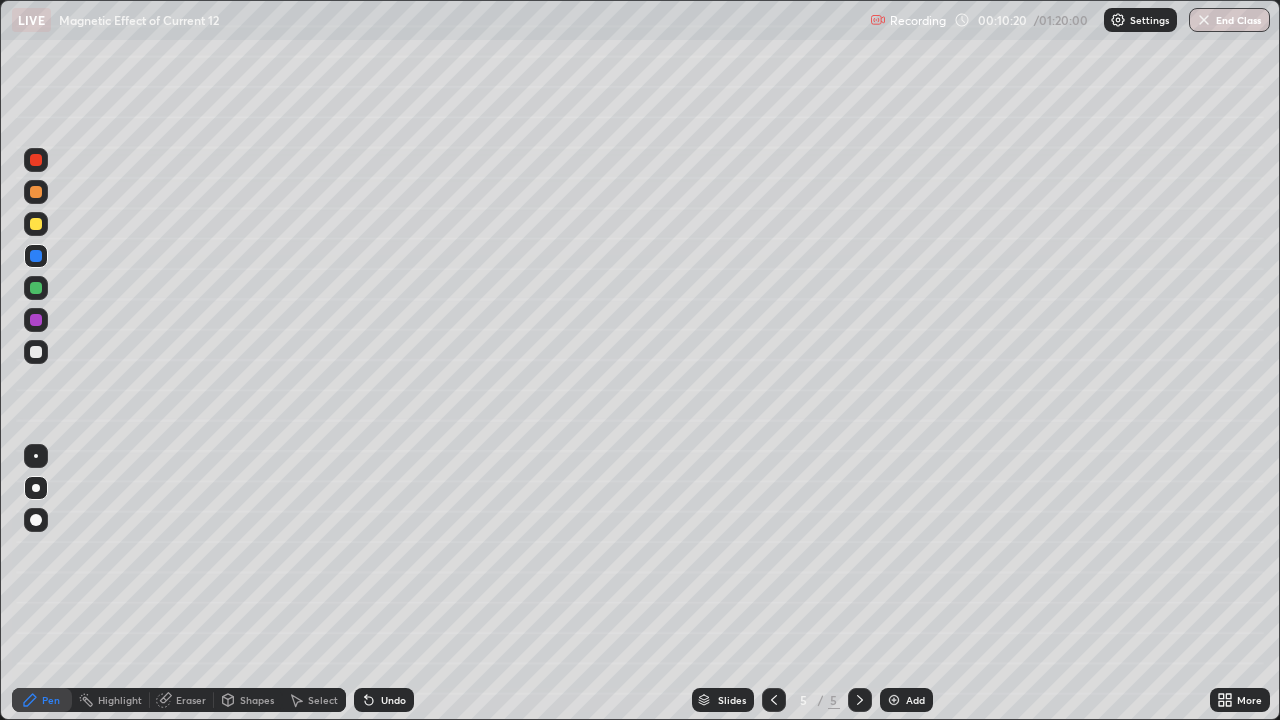 click at bounding box center (36, 352) 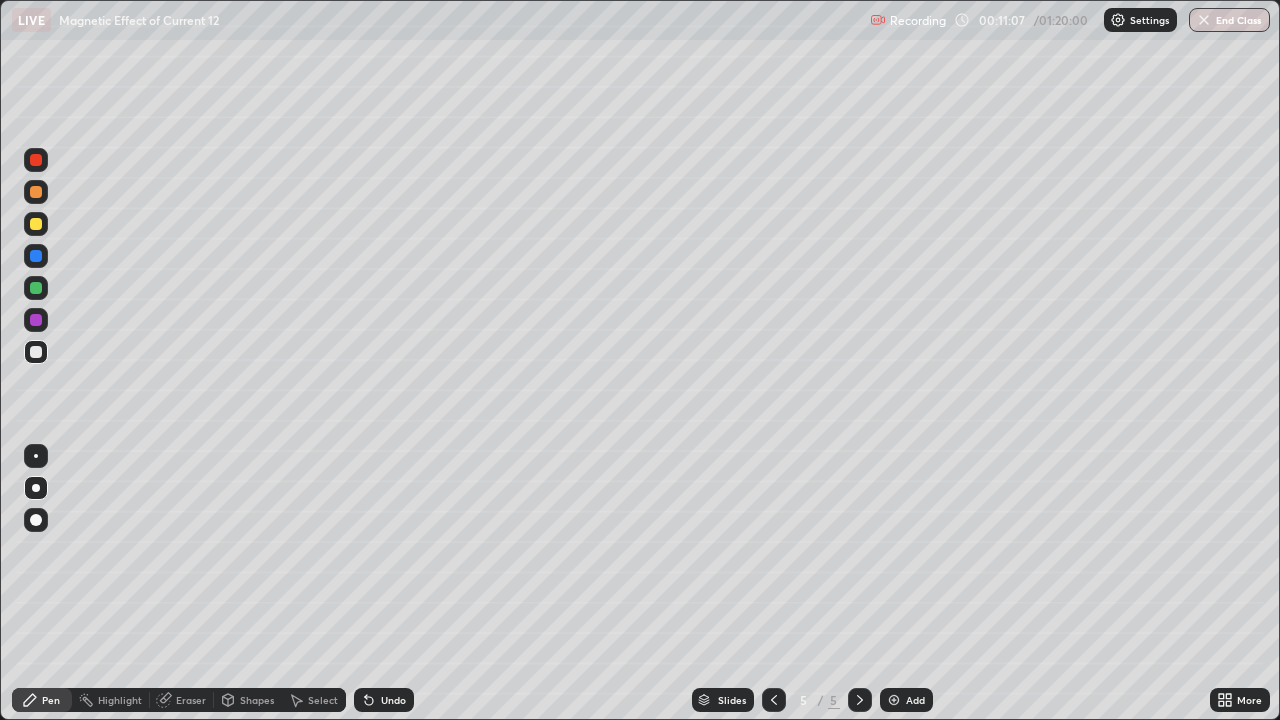 click on "Undo" at bounding box center (393, 700) 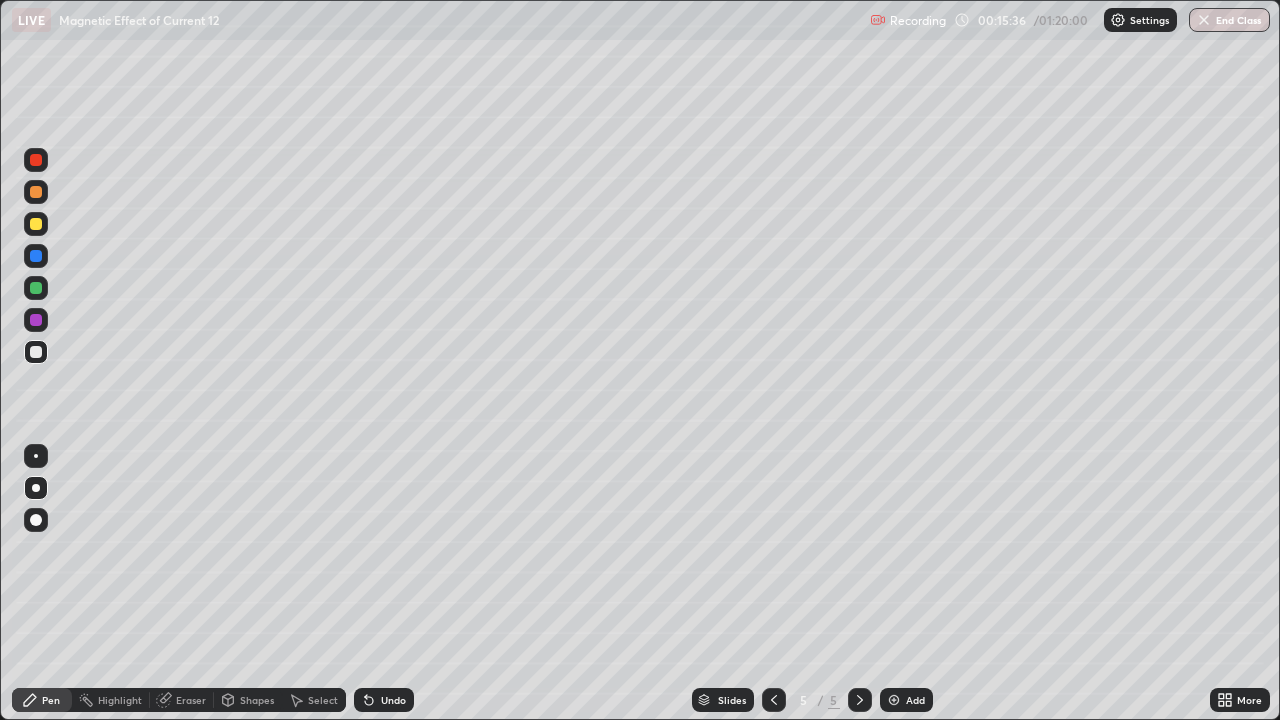 click on "Add" at bounding box center (906, 700) 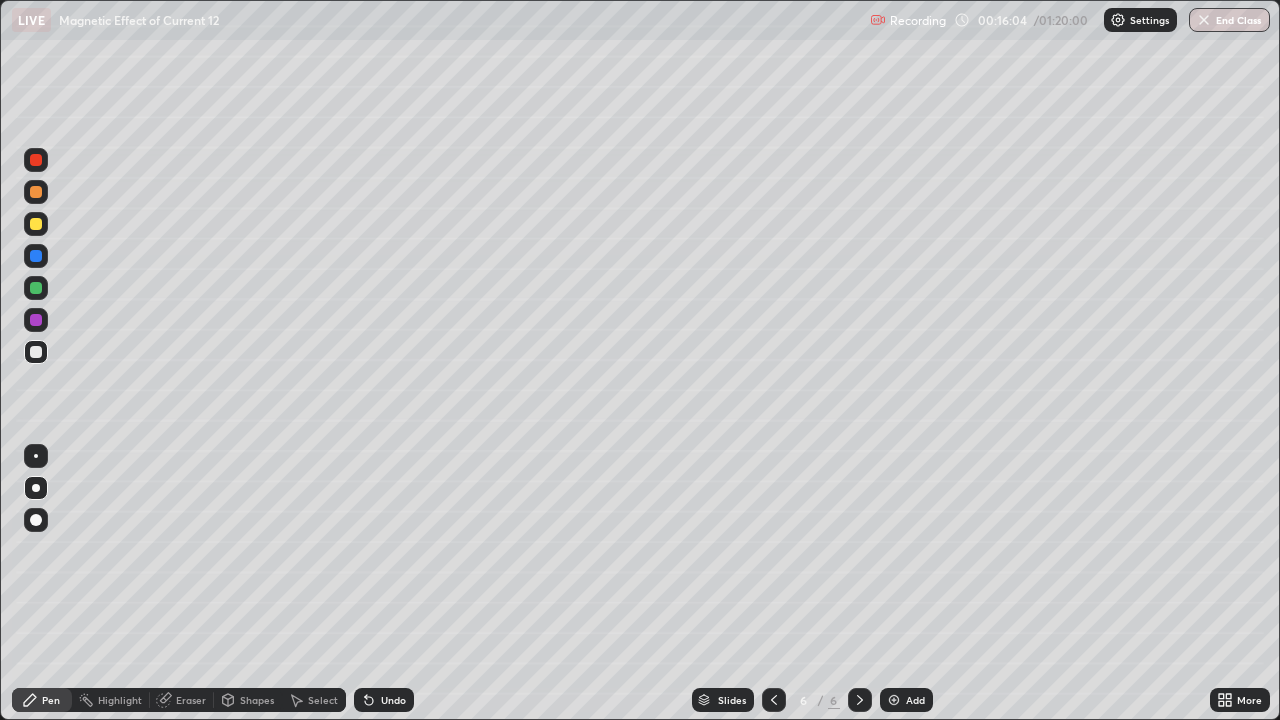 click at bounding box center [36, 224] 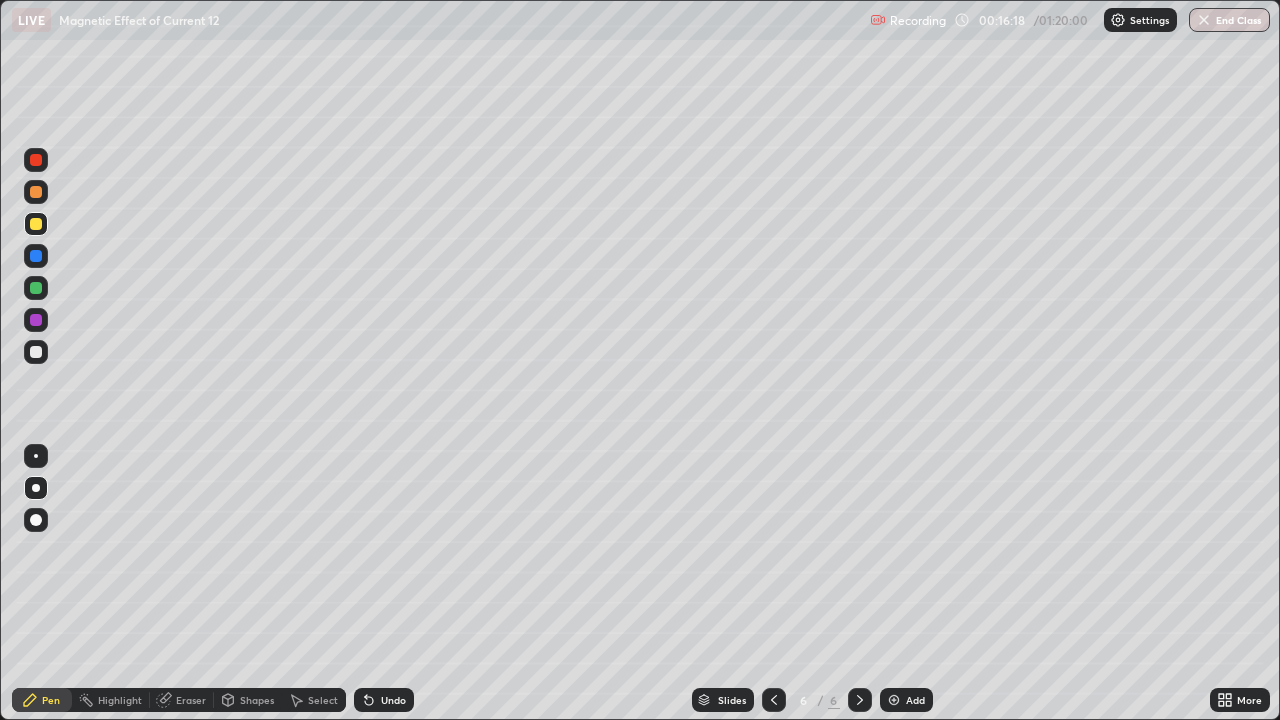 click at bounding box center [36, 160] 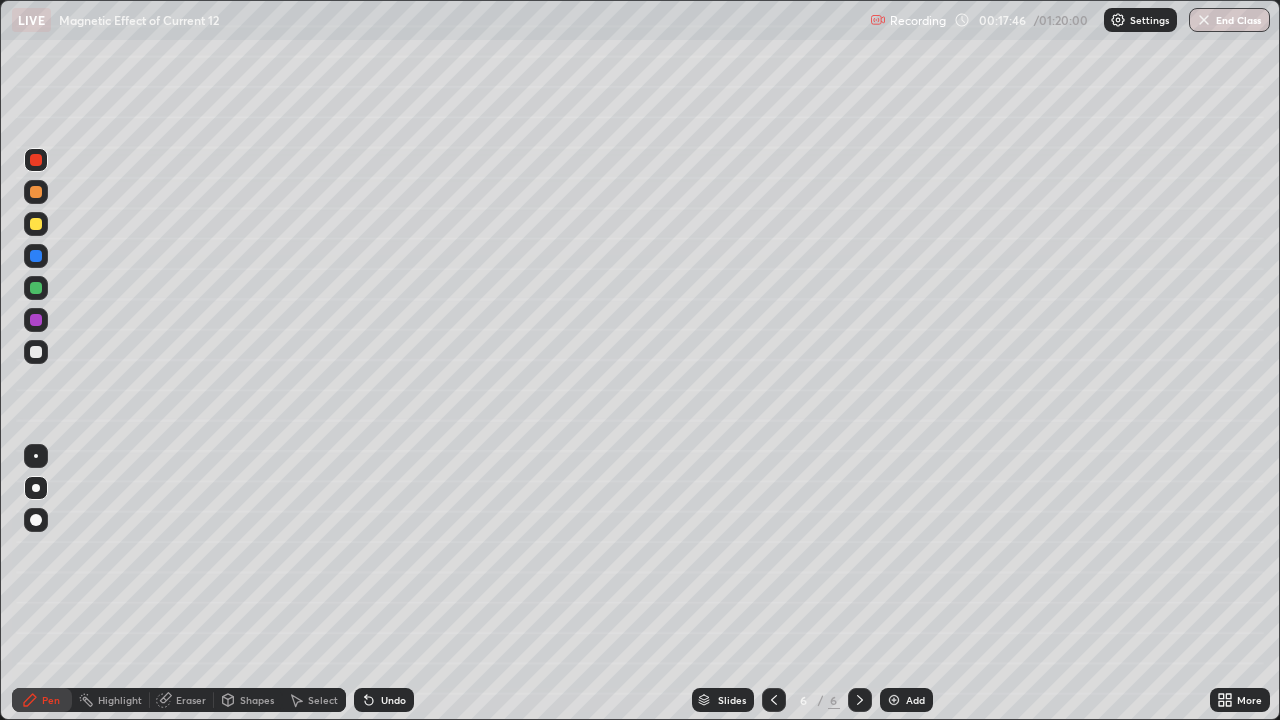 click at bounding box center (36, 352) 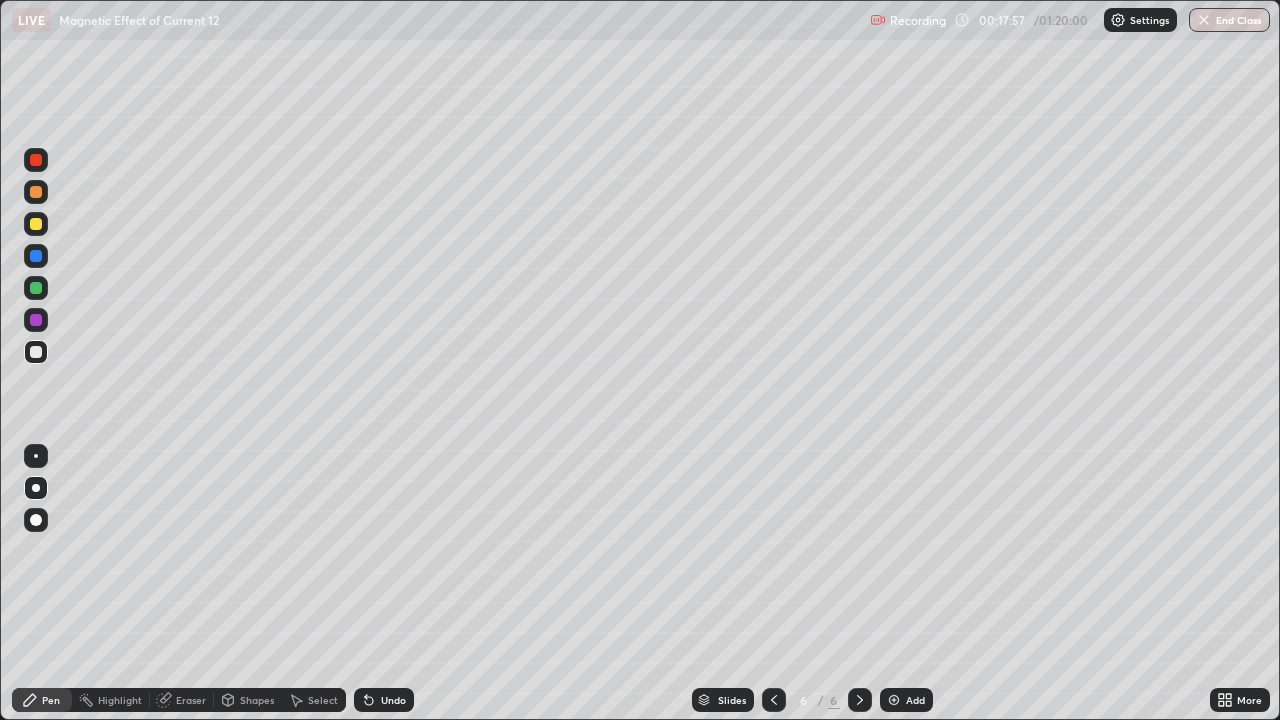 click at bounding box center [894, 700] 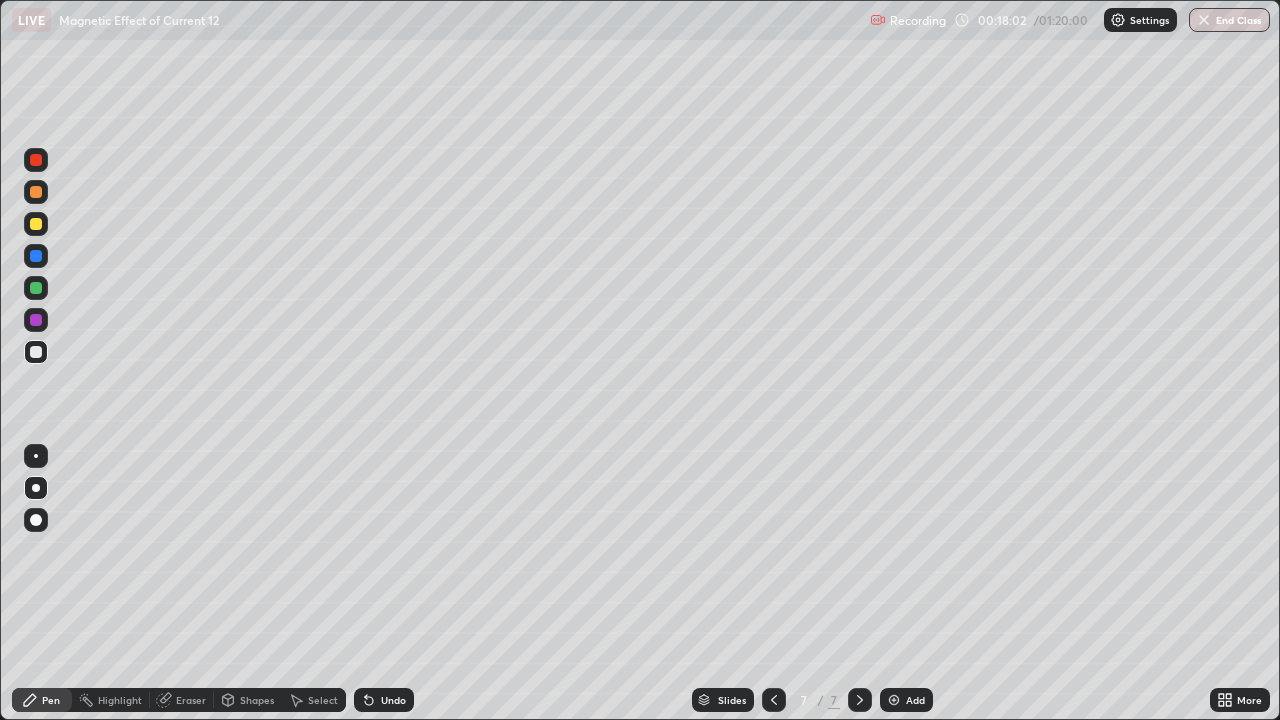 click at bounding box center [36, 224] 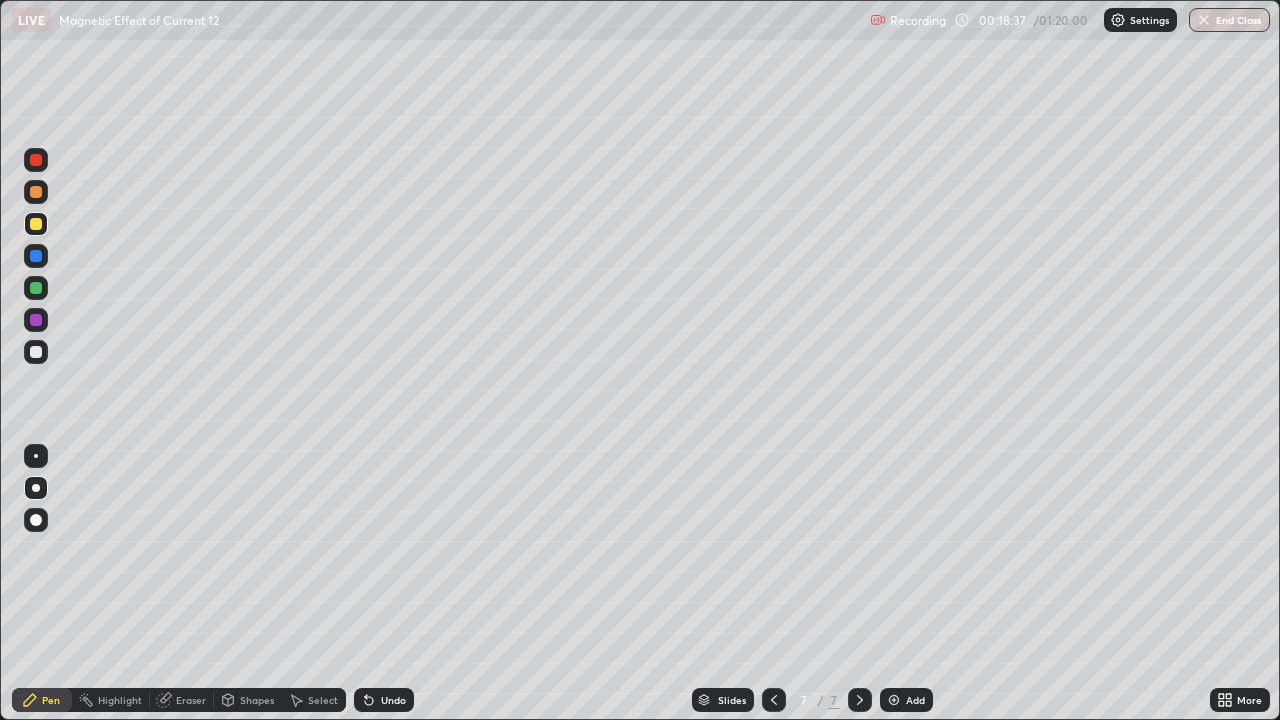 click at bounding box center [36, 352] 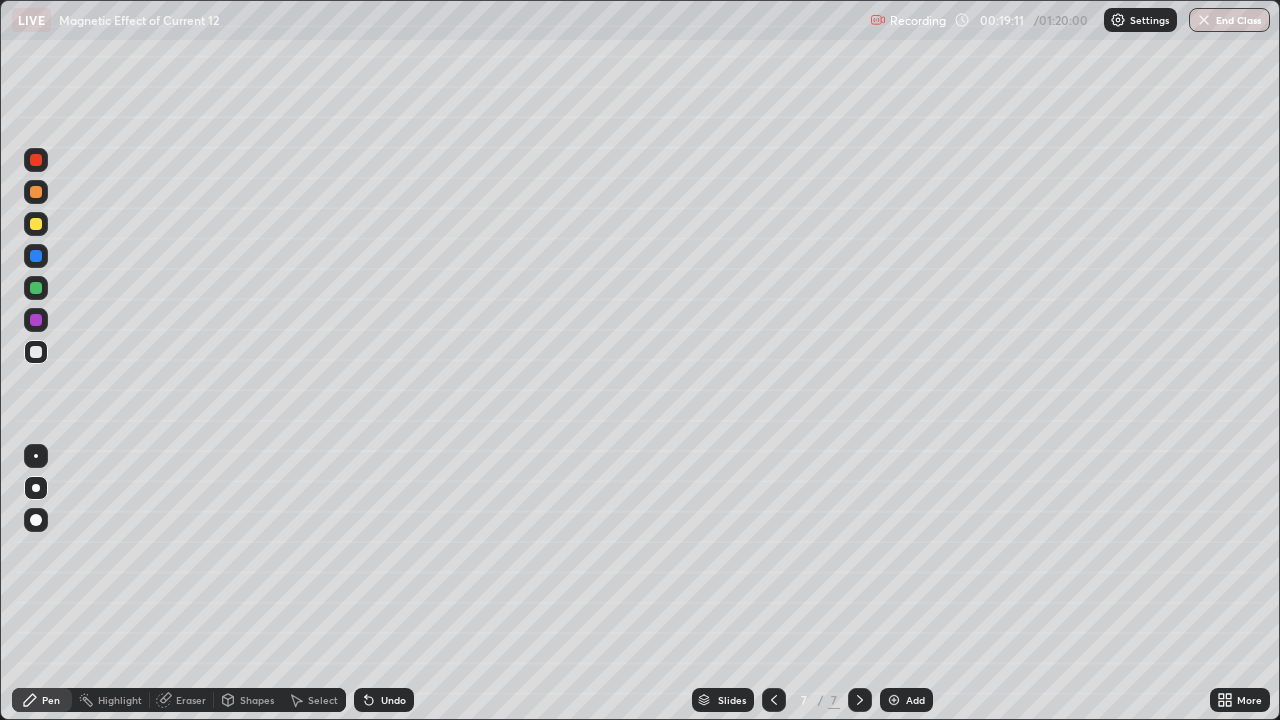 click at bounding box center (36, 224) 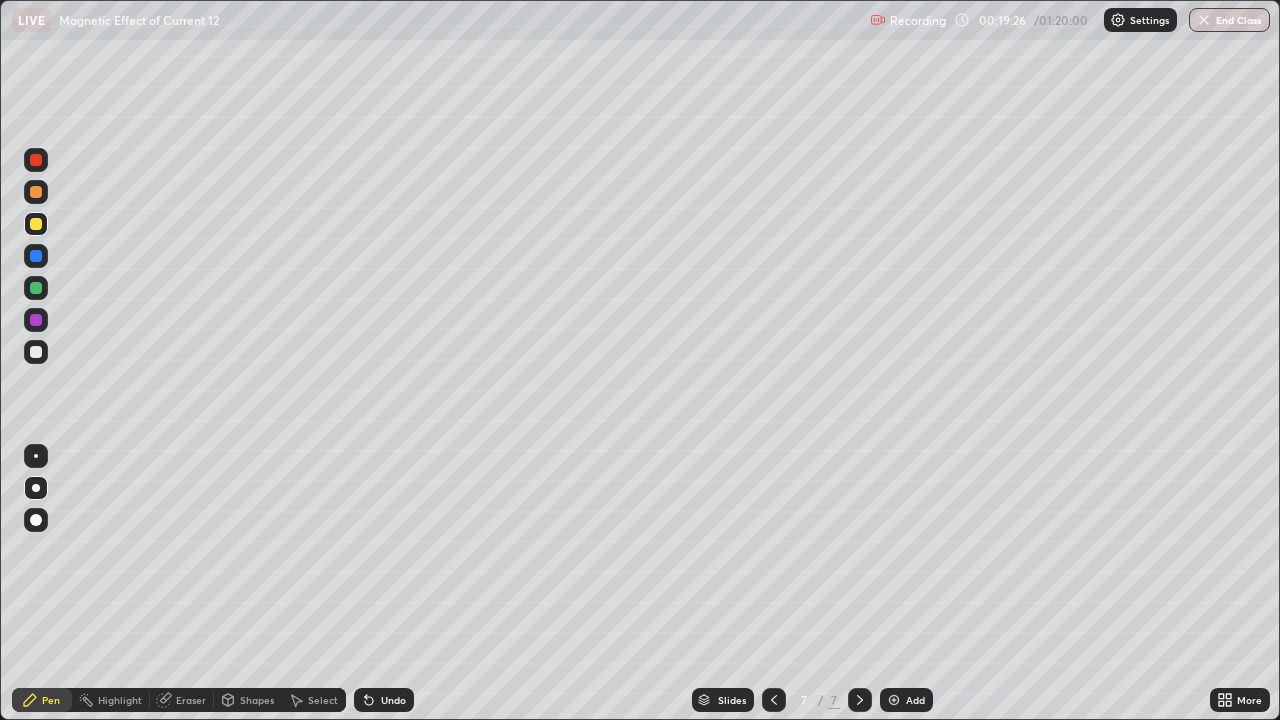 click at bounding box center [36, 160] 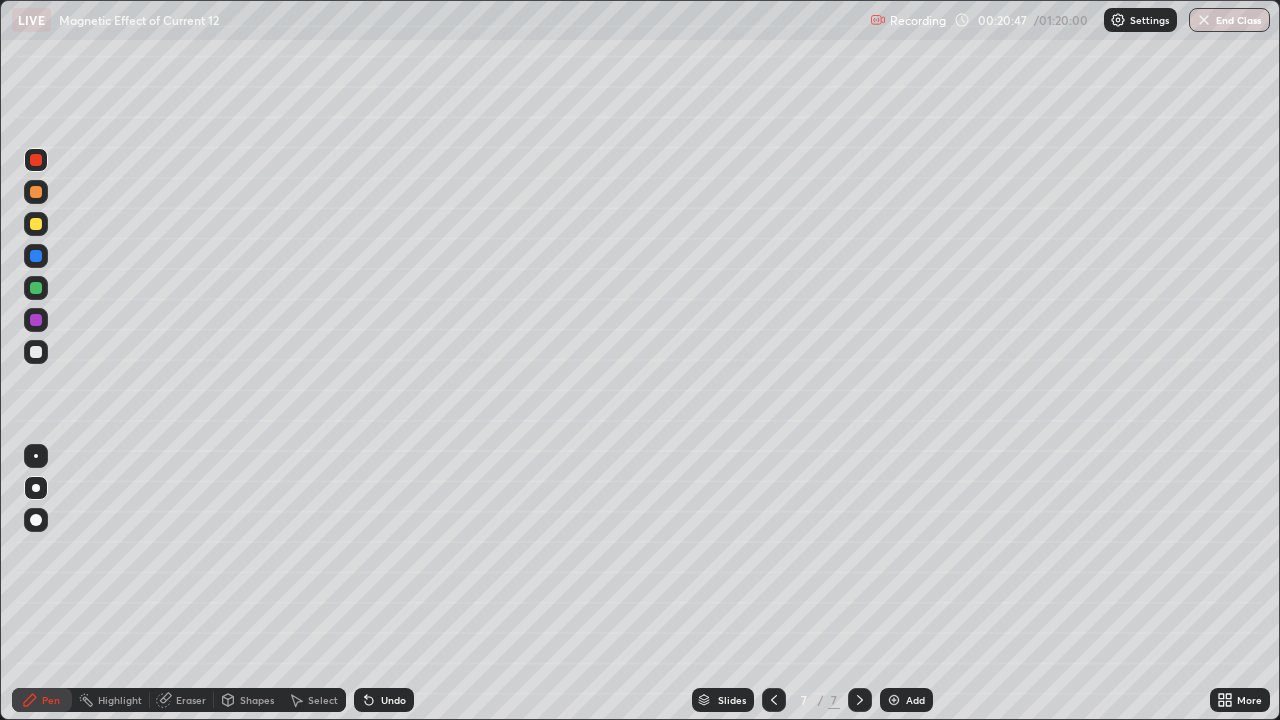 click at bounding box center [36, 520] 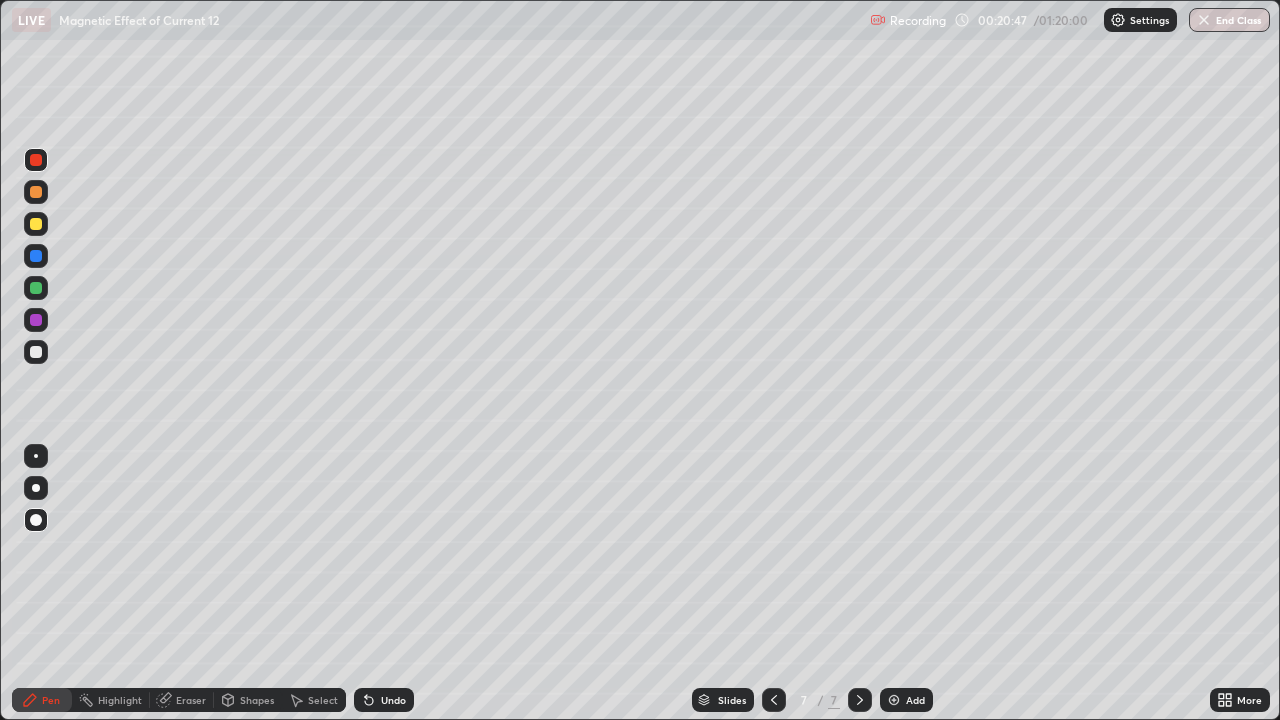 click at bounding box center [36, 488] 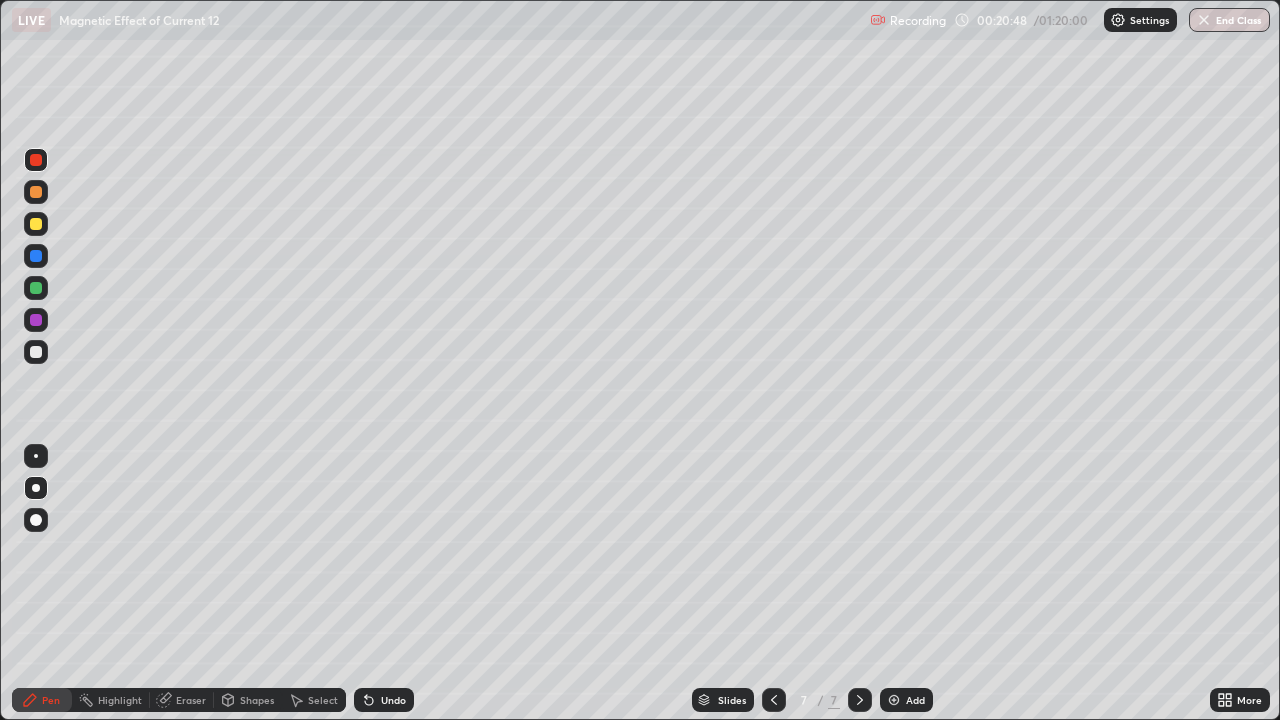 click at bounding box center [36, 352] 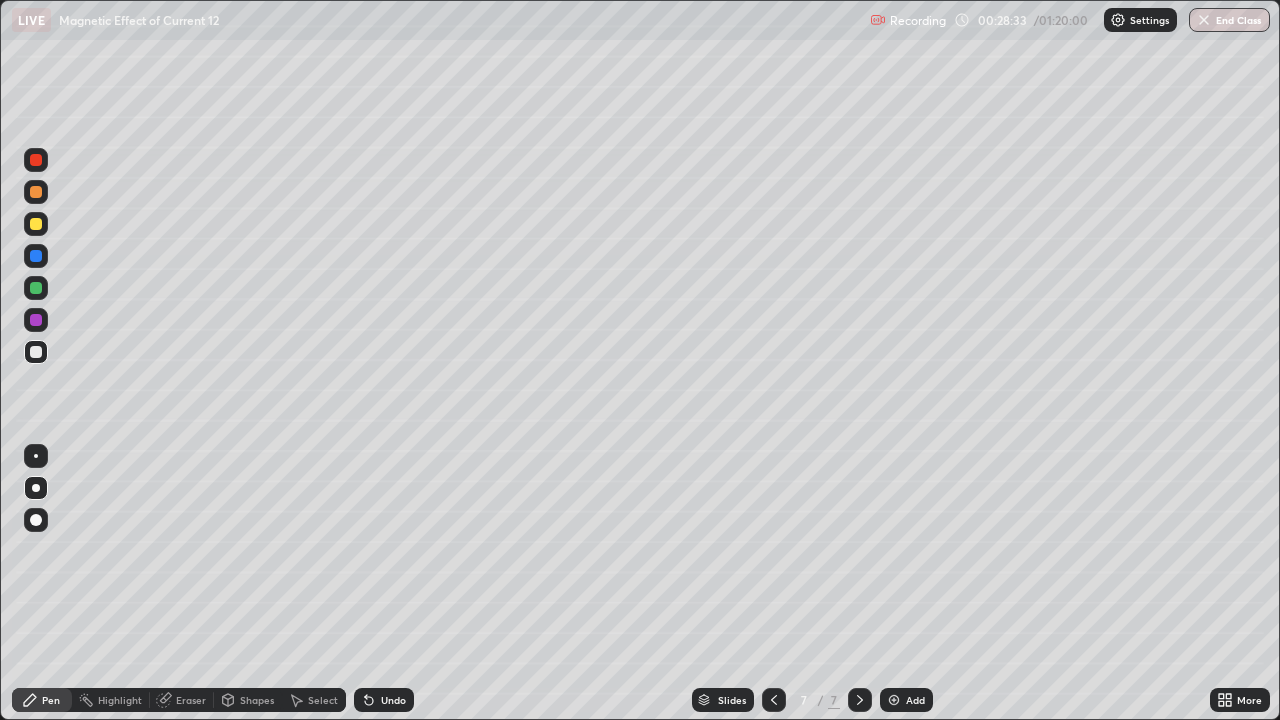 click at bounding box center [894, 700] 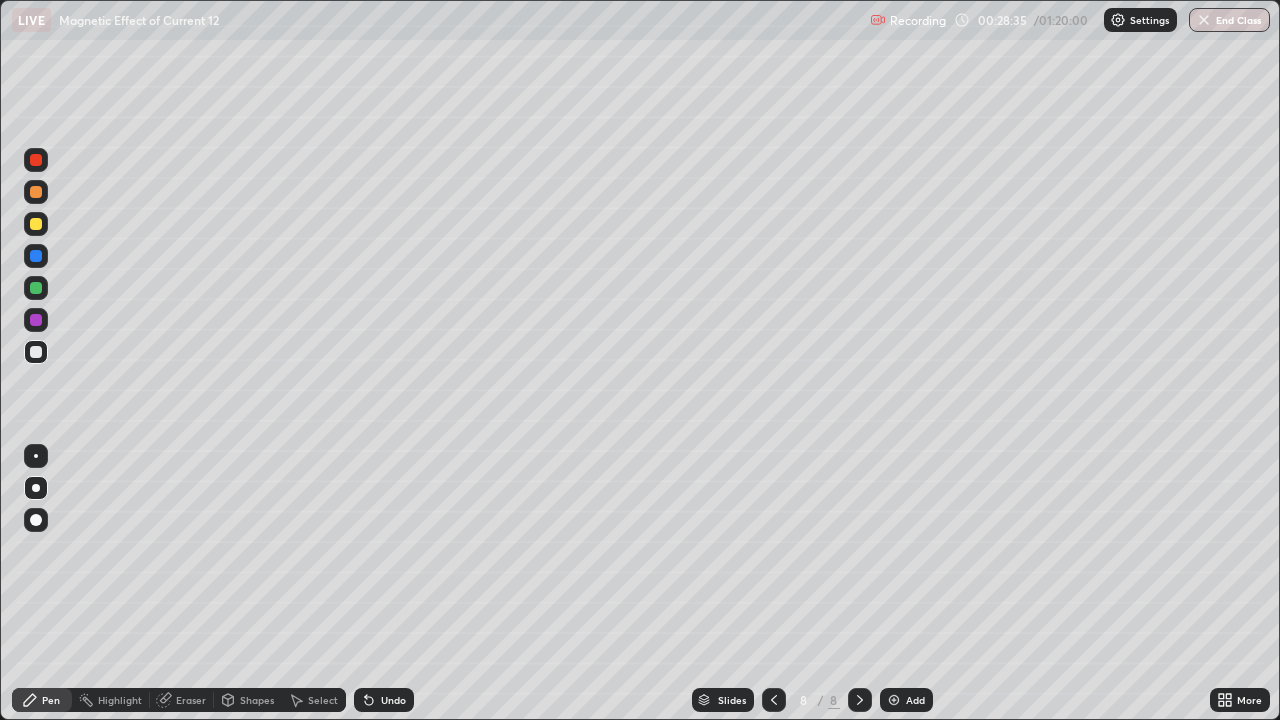 click at bounding box center [36, 456] 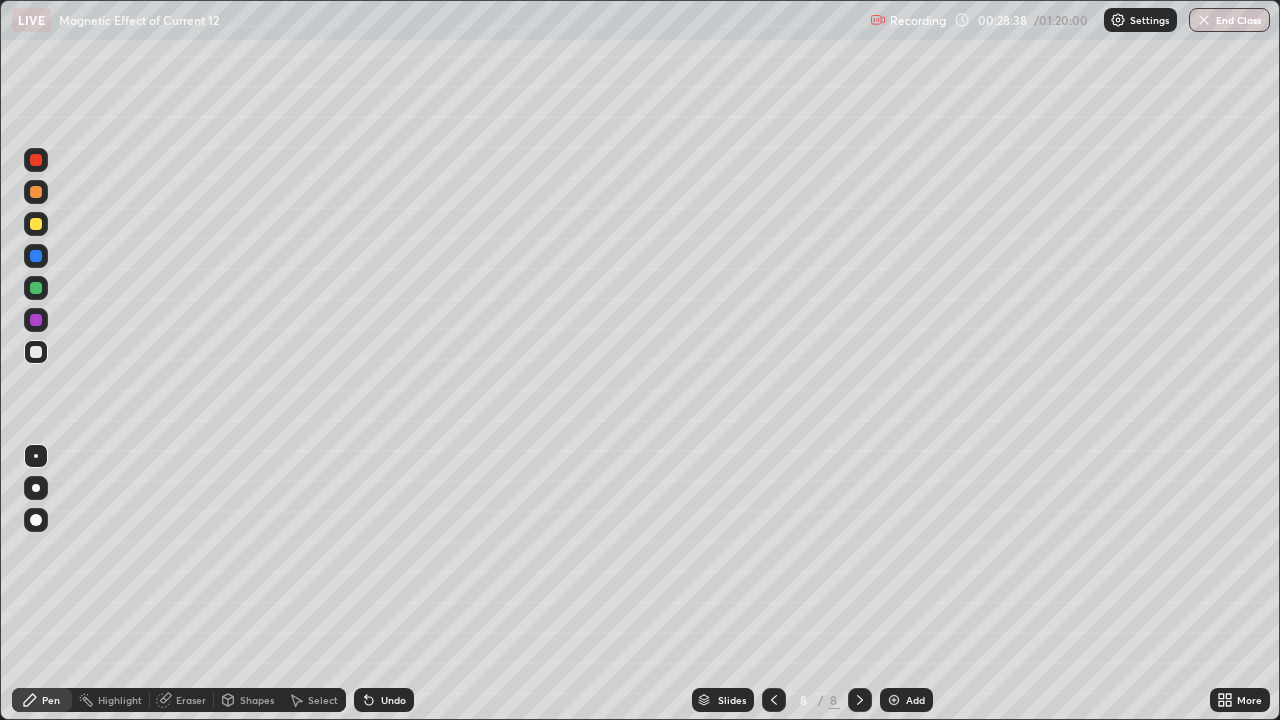 click at bounding box center (36, 224) 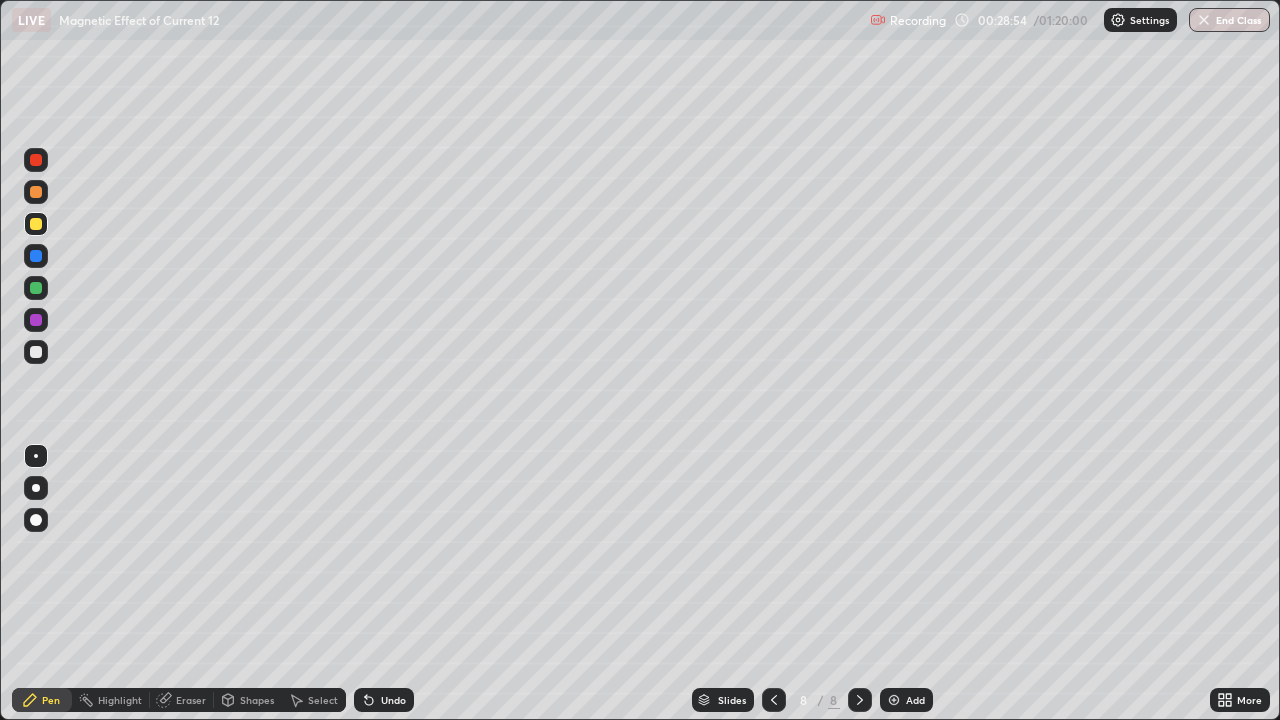 click at bounding box center (36, 352) 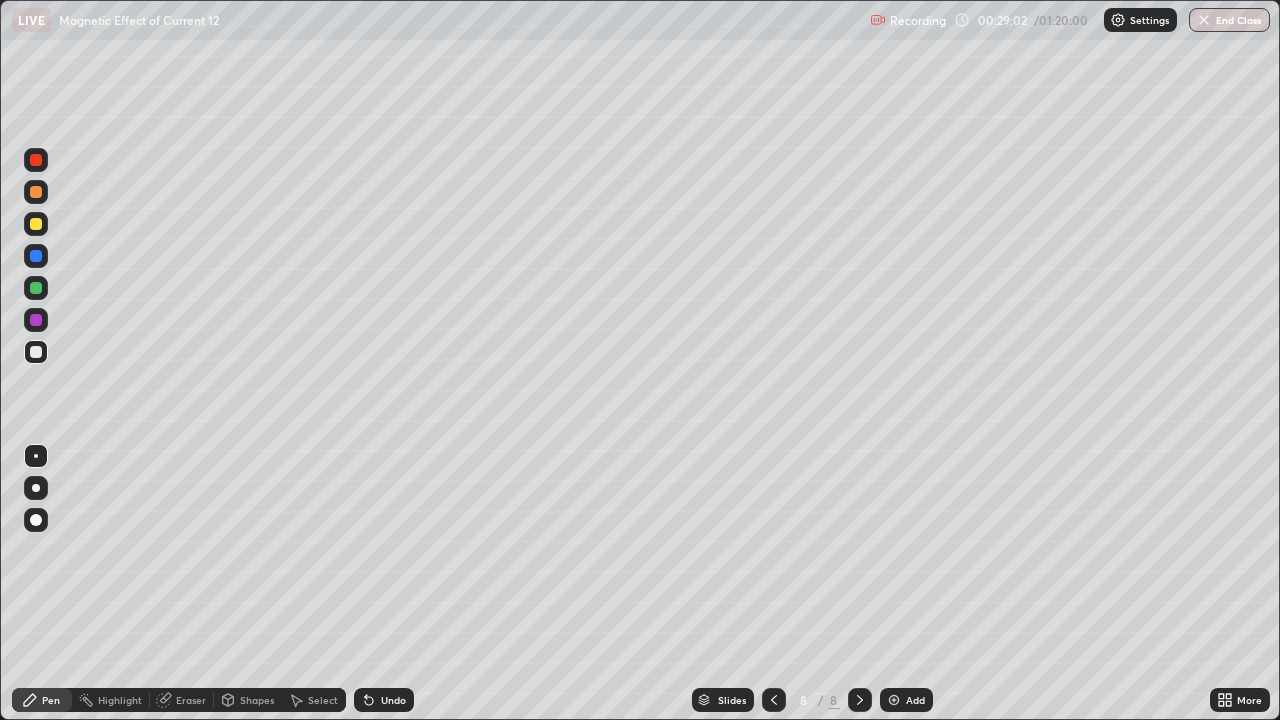 click at bounding box center [36, 224] 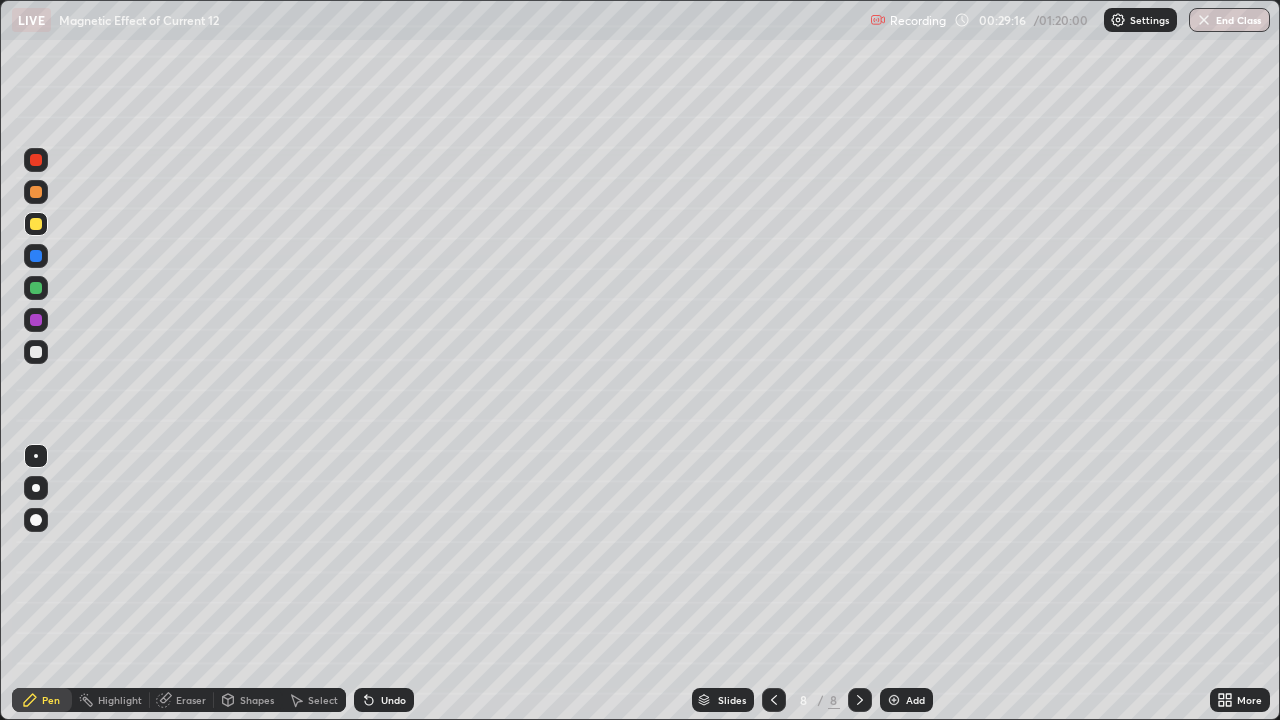click at bounding box center (36, 256) 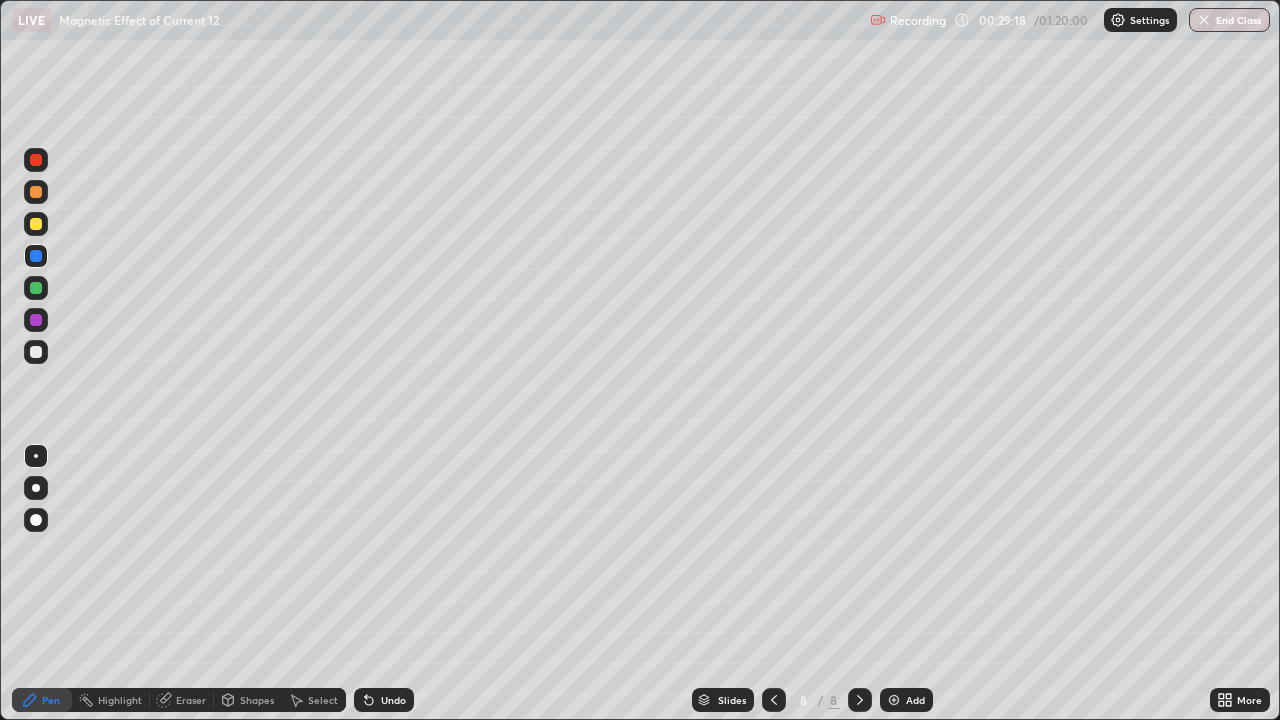 click 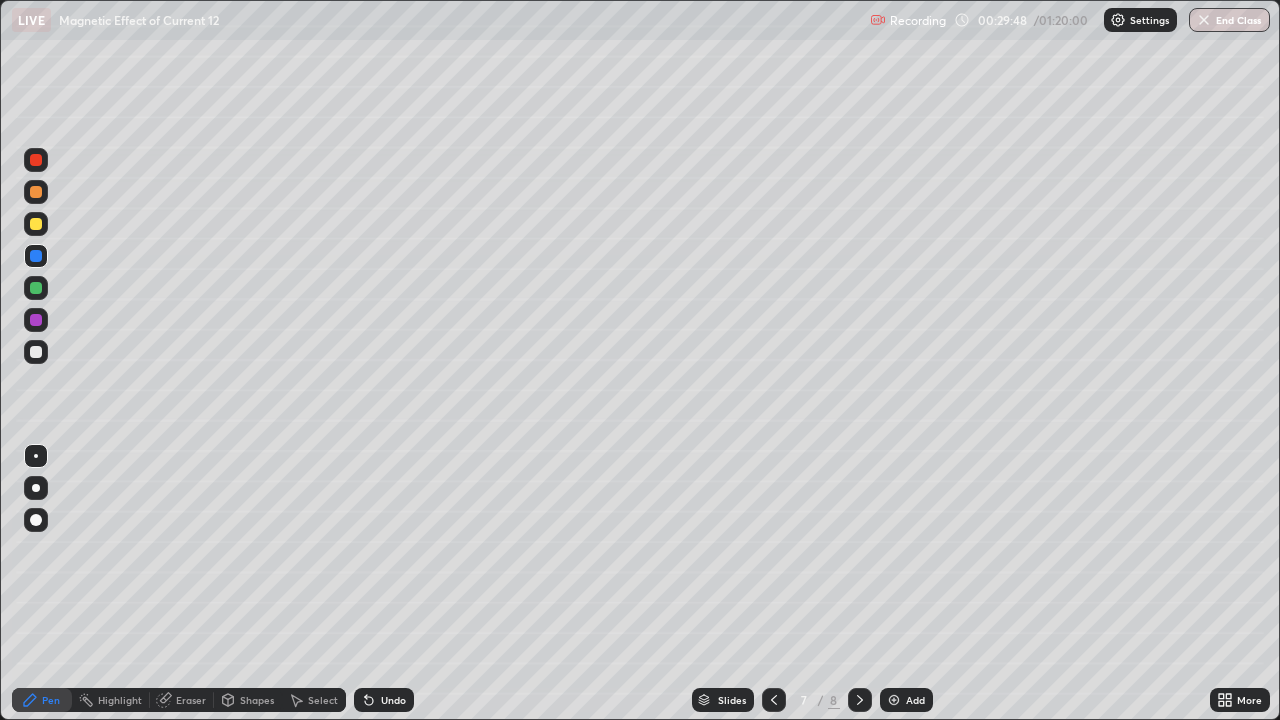click on "8" at bounding box center (834, 700) 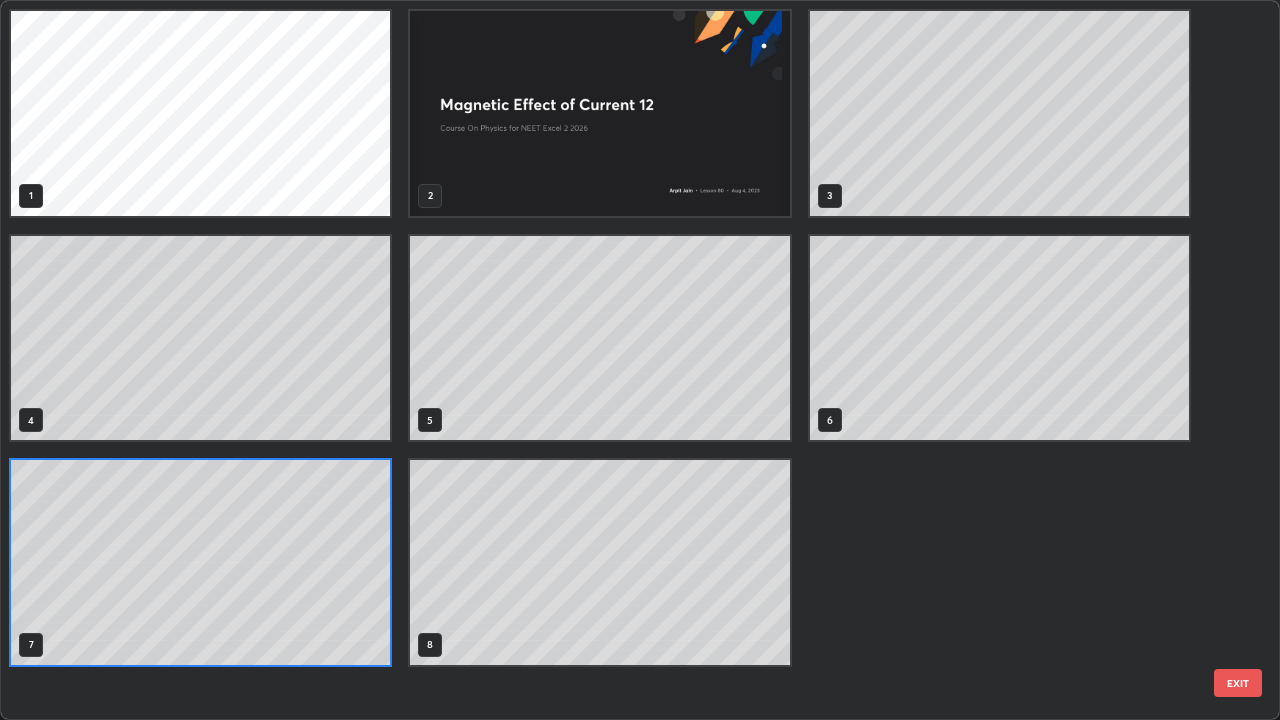 scroll, scrollTop: 7, scrollLeft: 11, axis: both 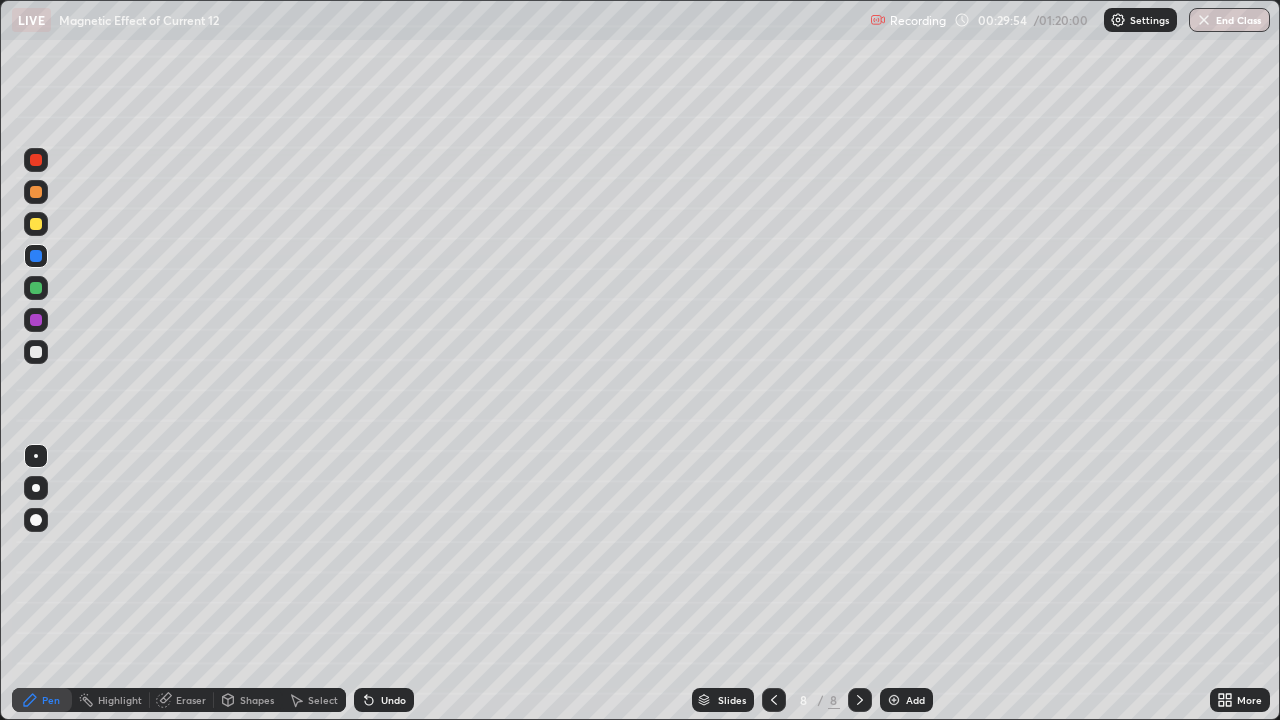 click at bounding box center (36, 288) 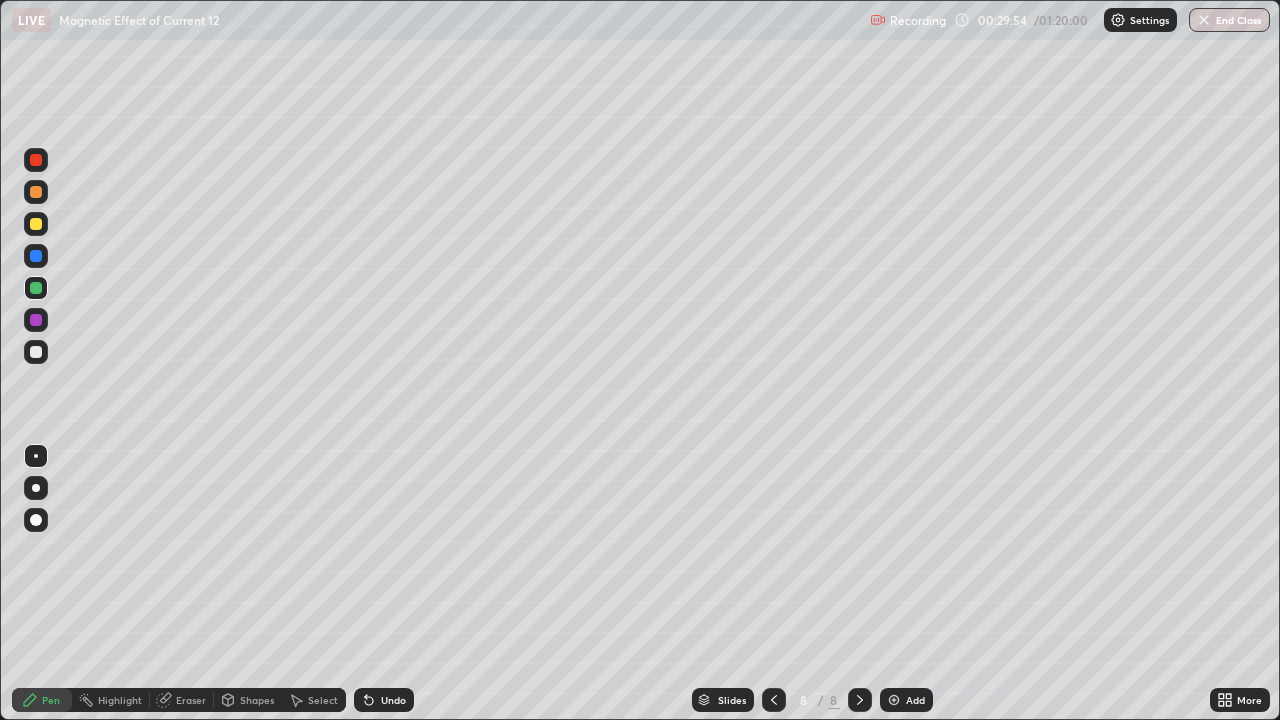click at bounding box center (36, 288) 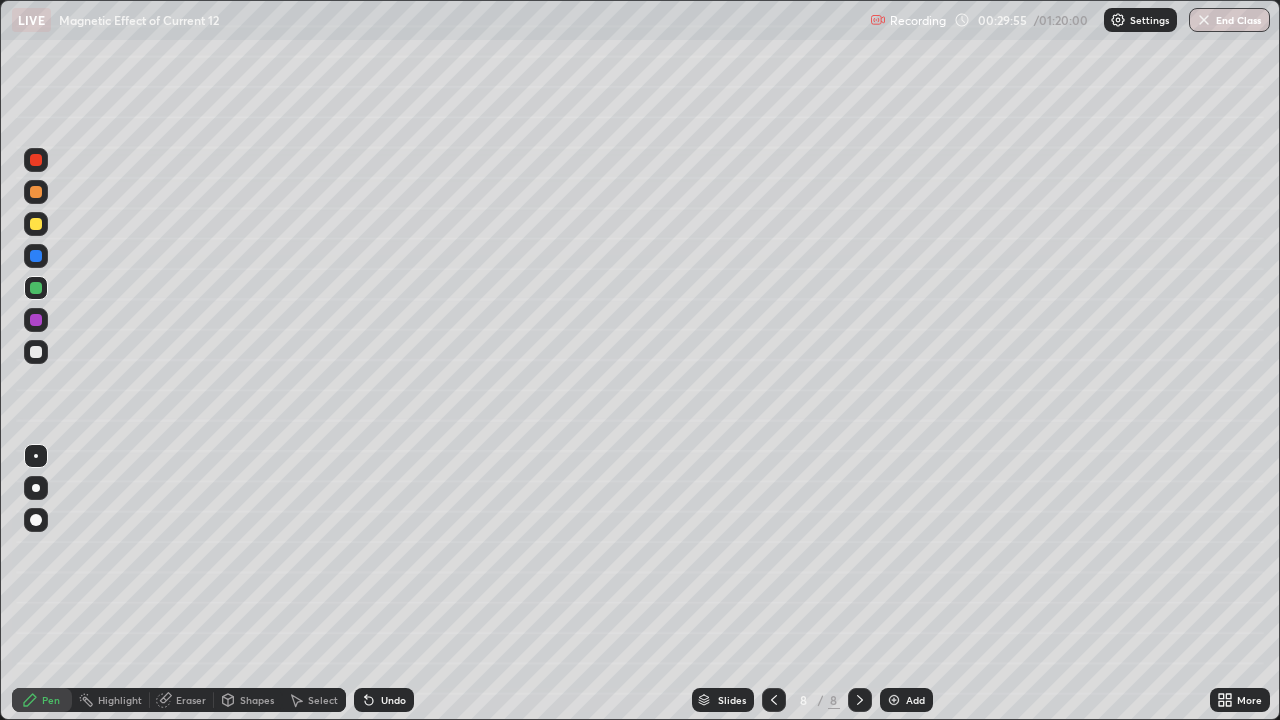 click at bounding box center (36, 488) 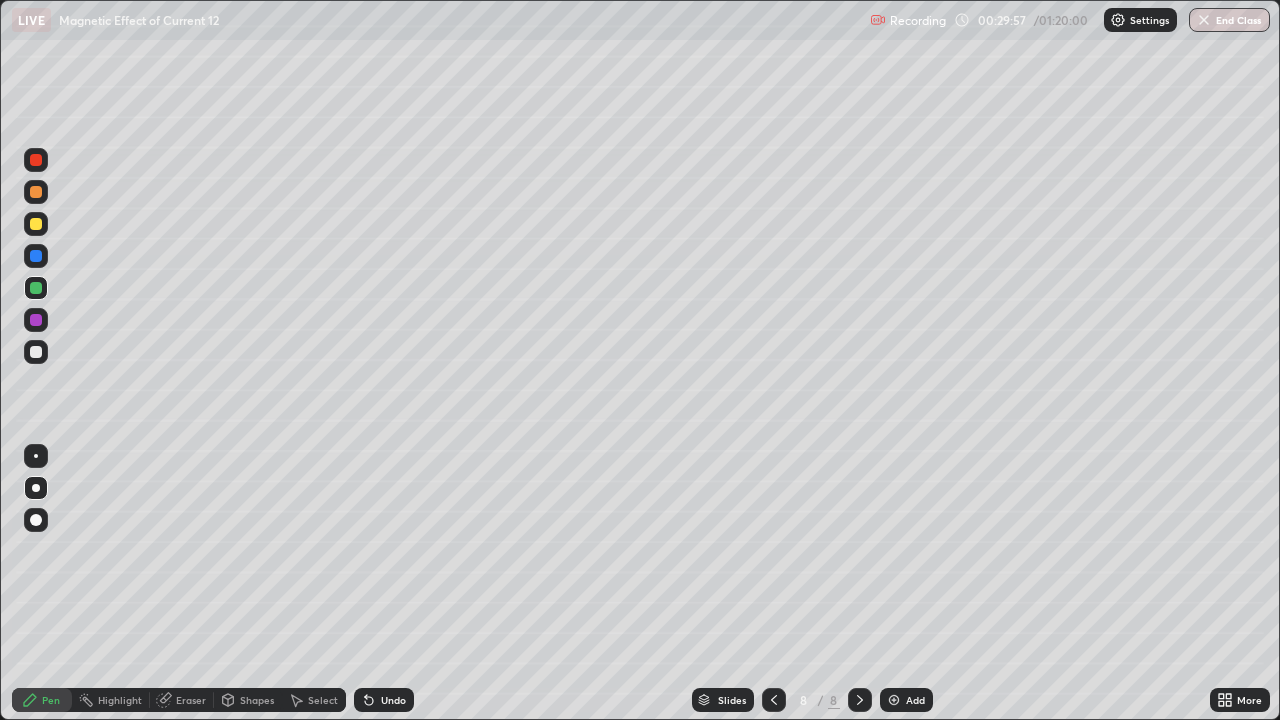 click at bounding box center [36, 160] 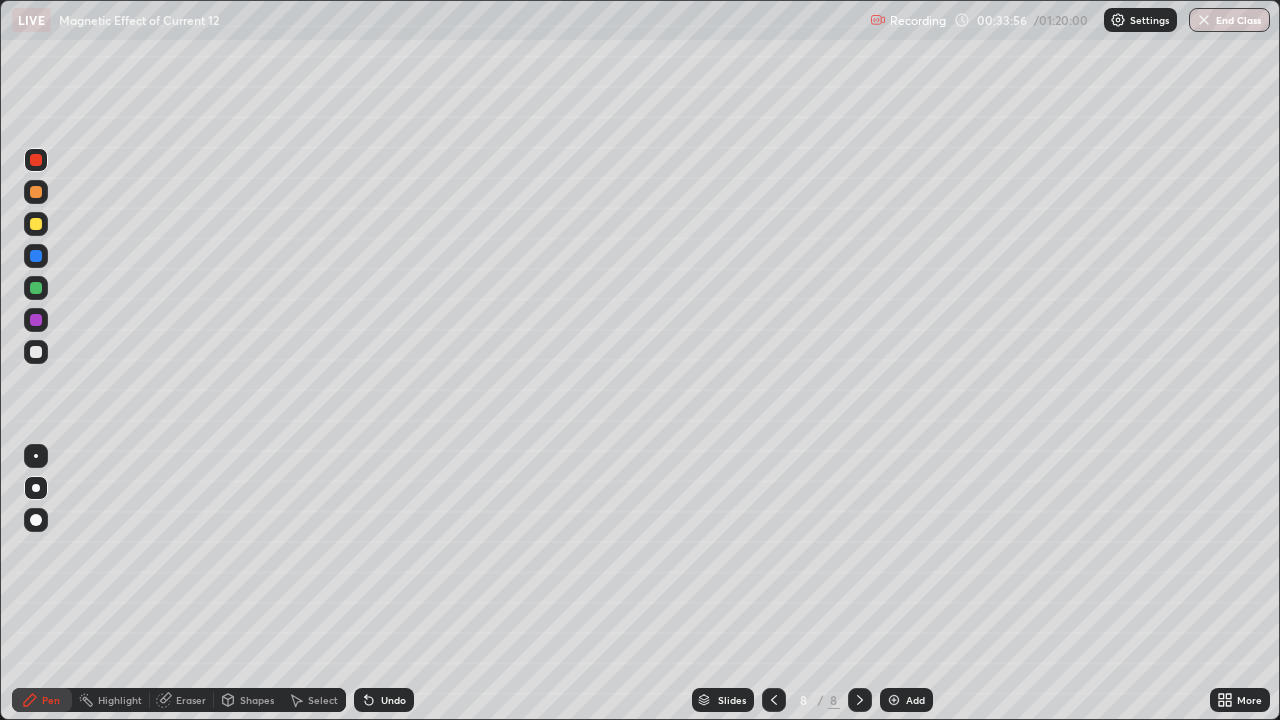 click on "Add" at bounding box center [915, 700] 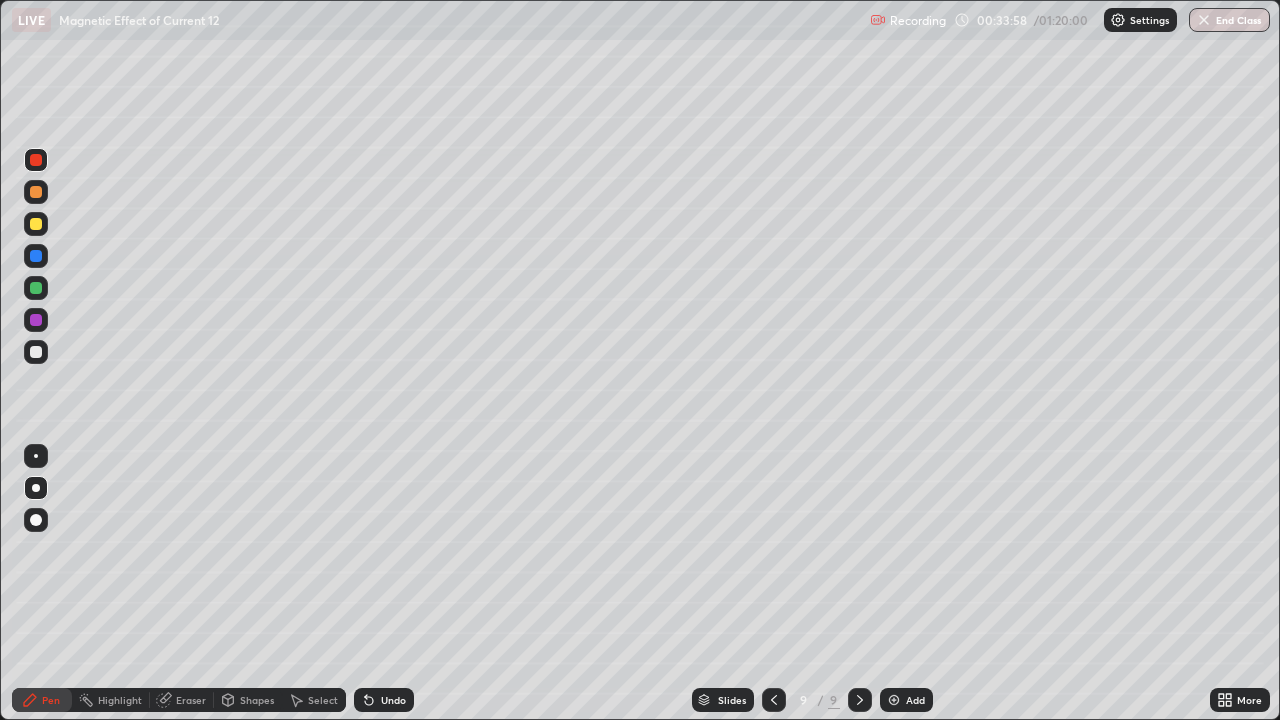 click at bounding box center (36, 224) 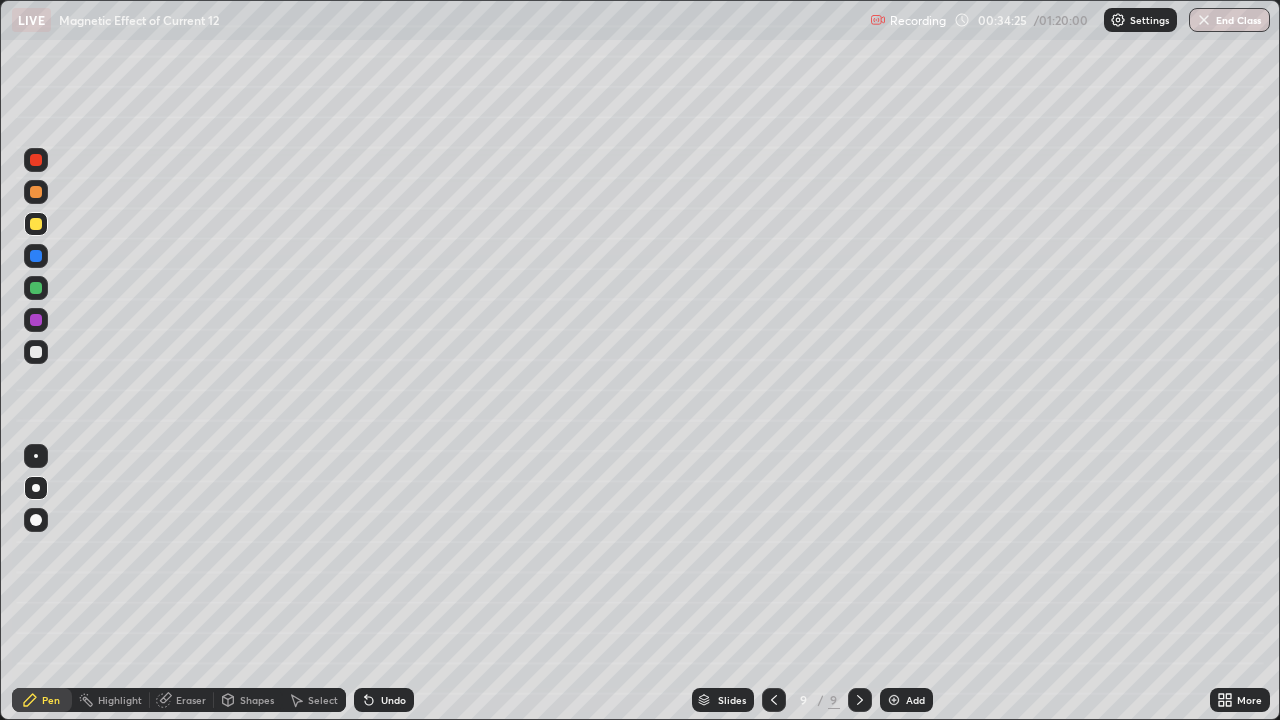 click on "Shapes" at bounding box center [248, 700] 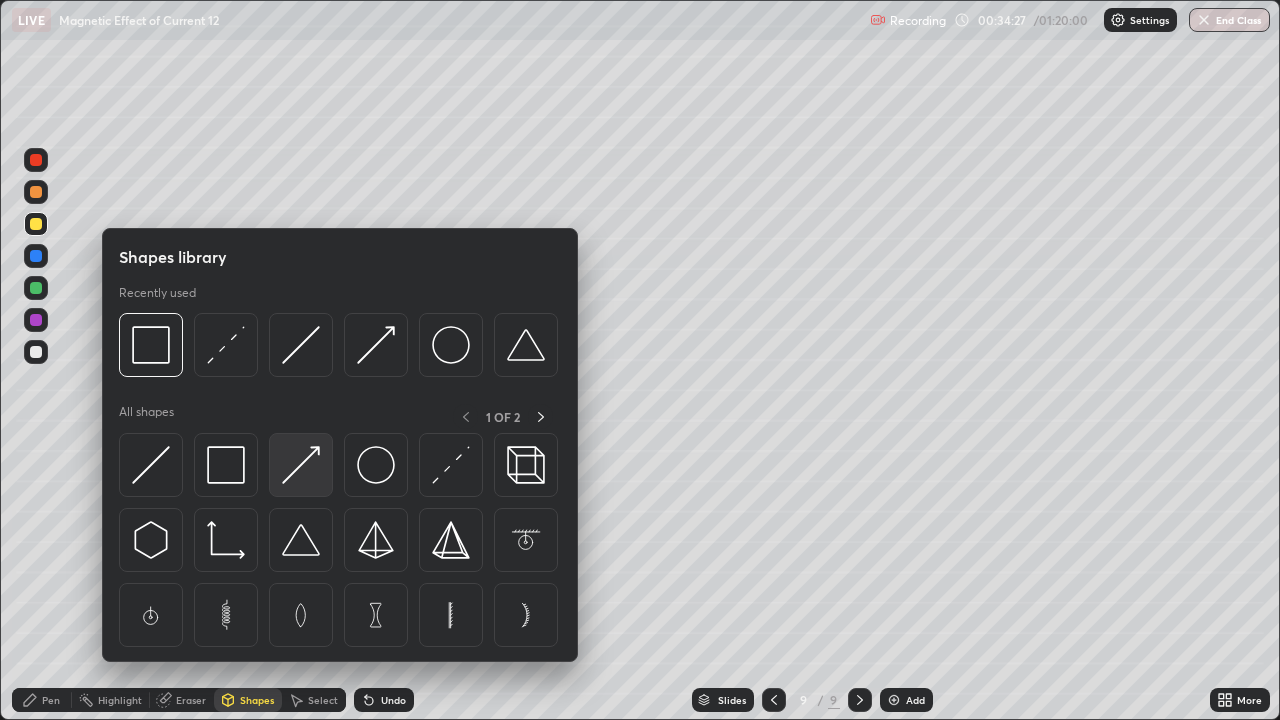 click at bounding box center [301, 465] 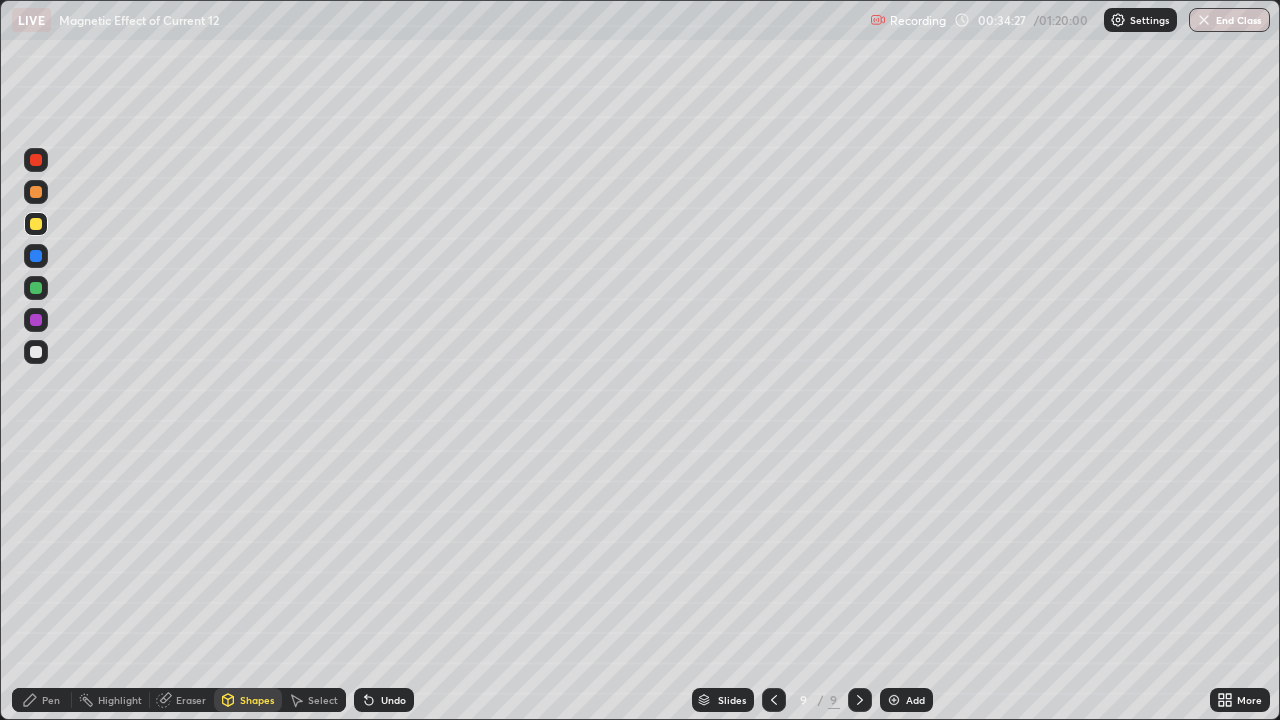 click at bounding box center (36, 256) 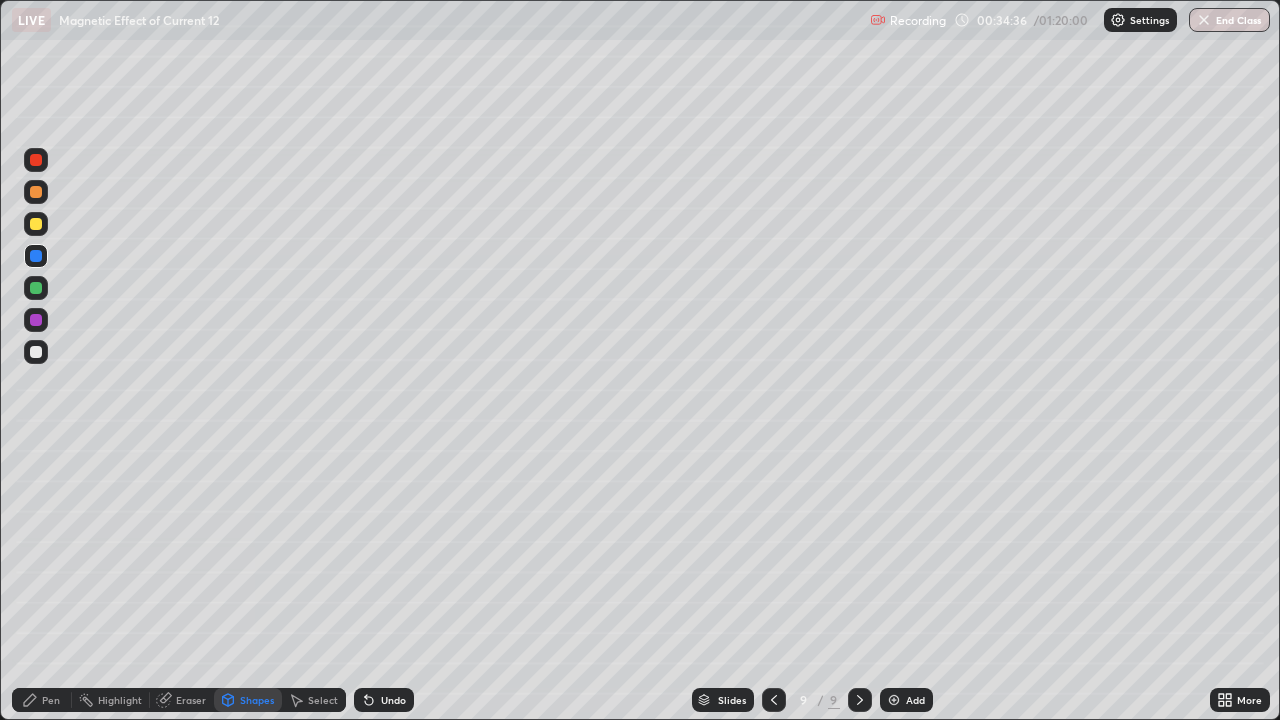 click on "Pen" at bounding box center (51, 700) 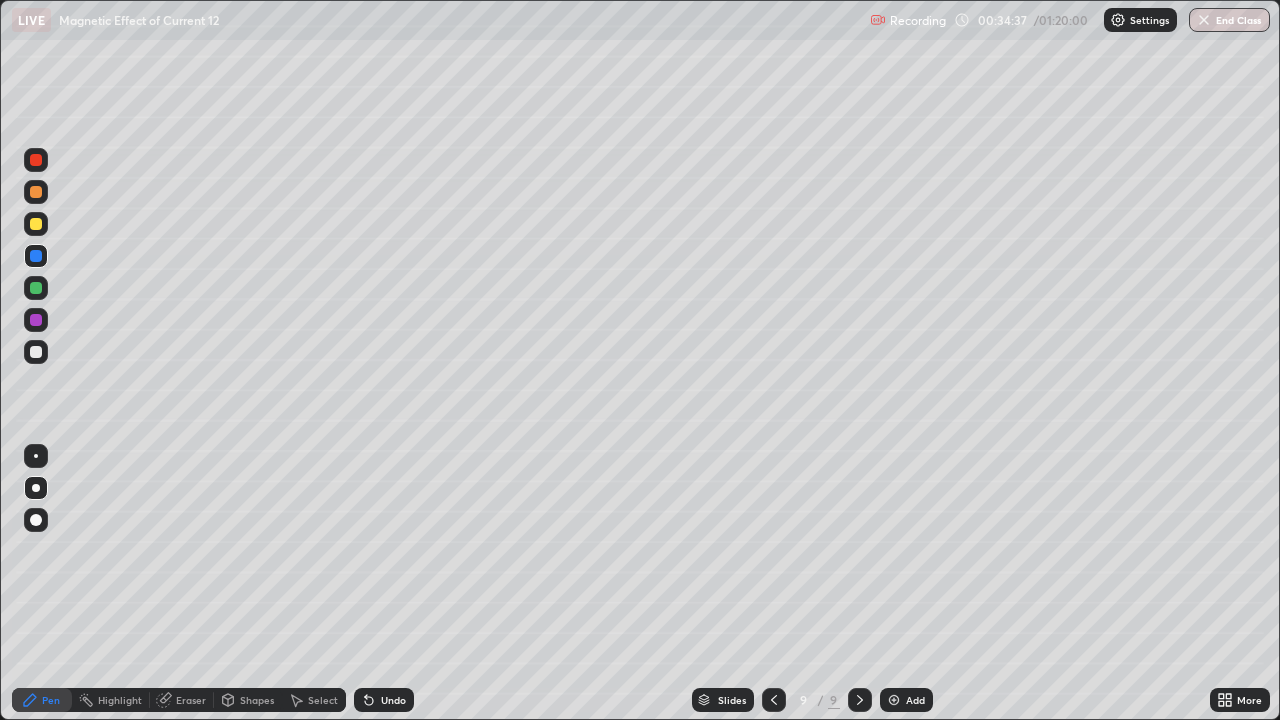 click at bounding box center (36, 352) 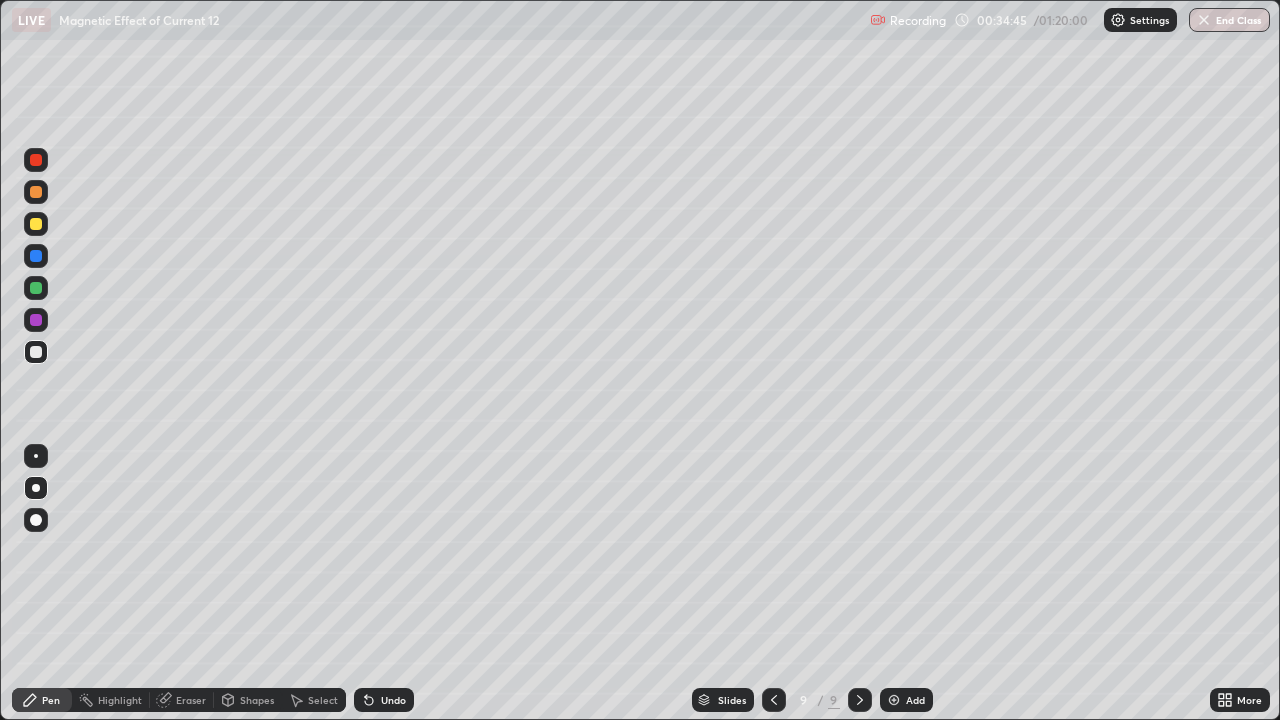 click on "Eraser" at bounding box center (191, 700) 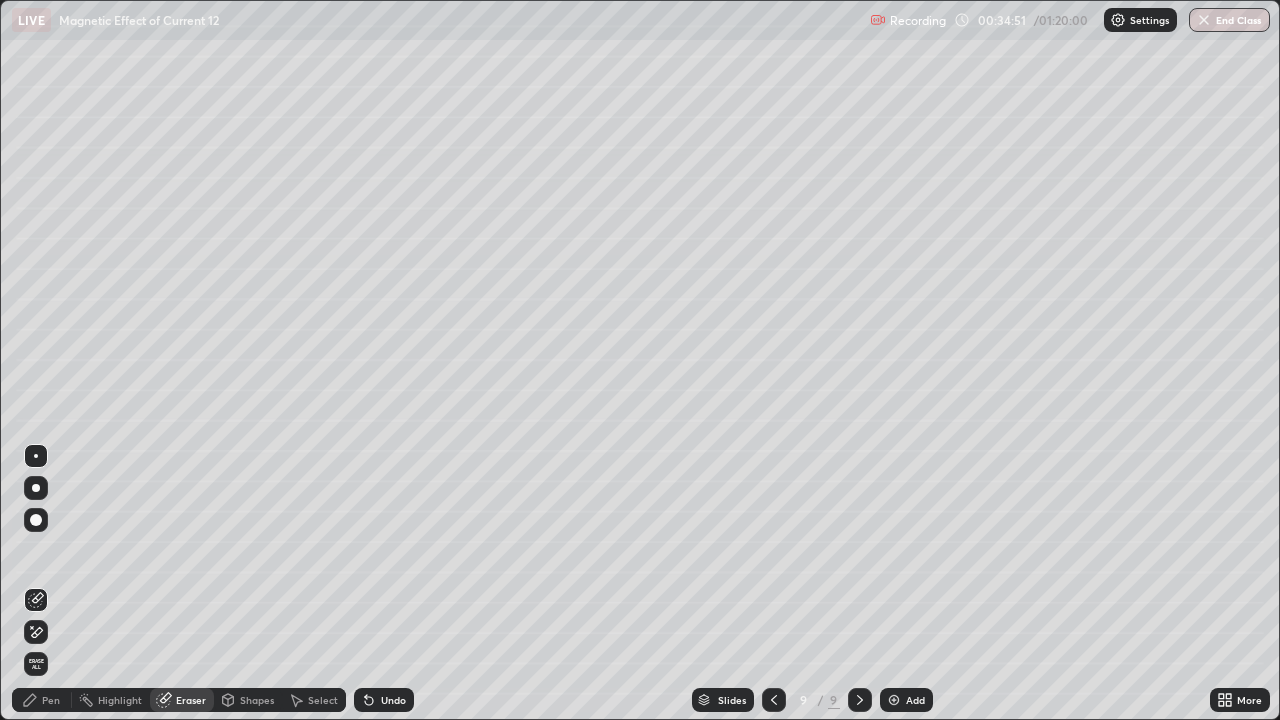 click 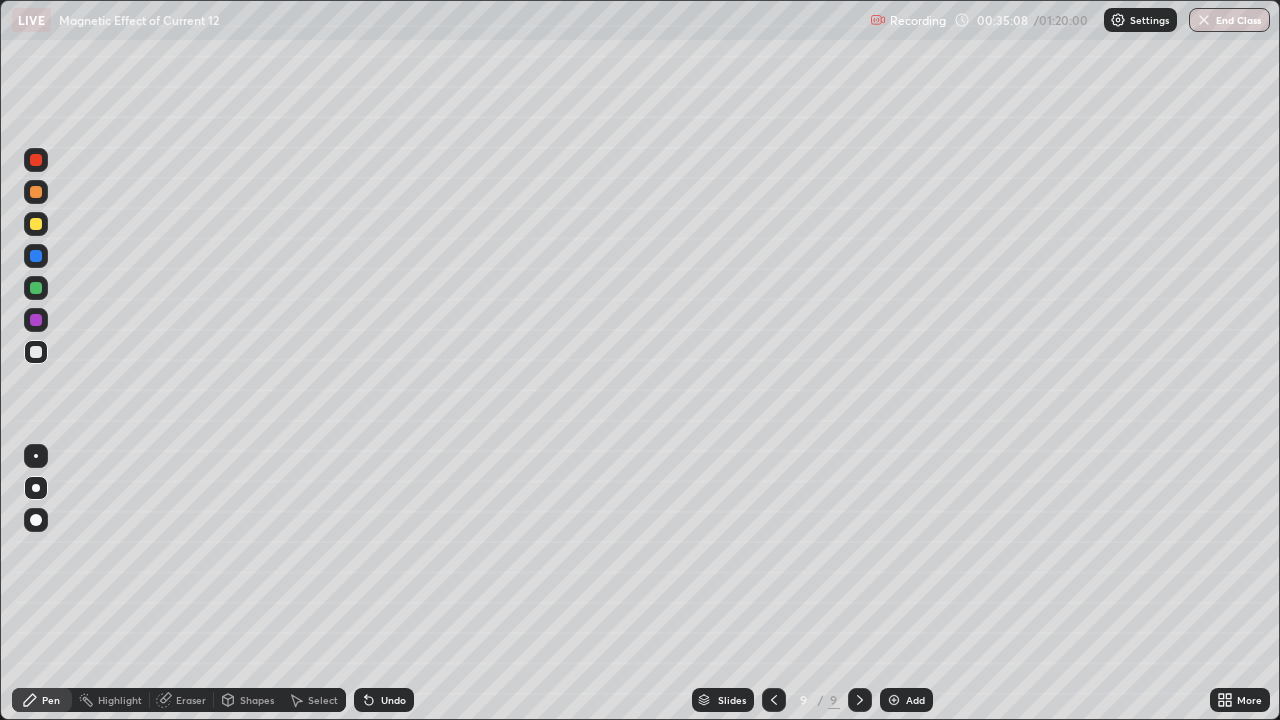 click on "Eraser" at bounding box center [191, 700] 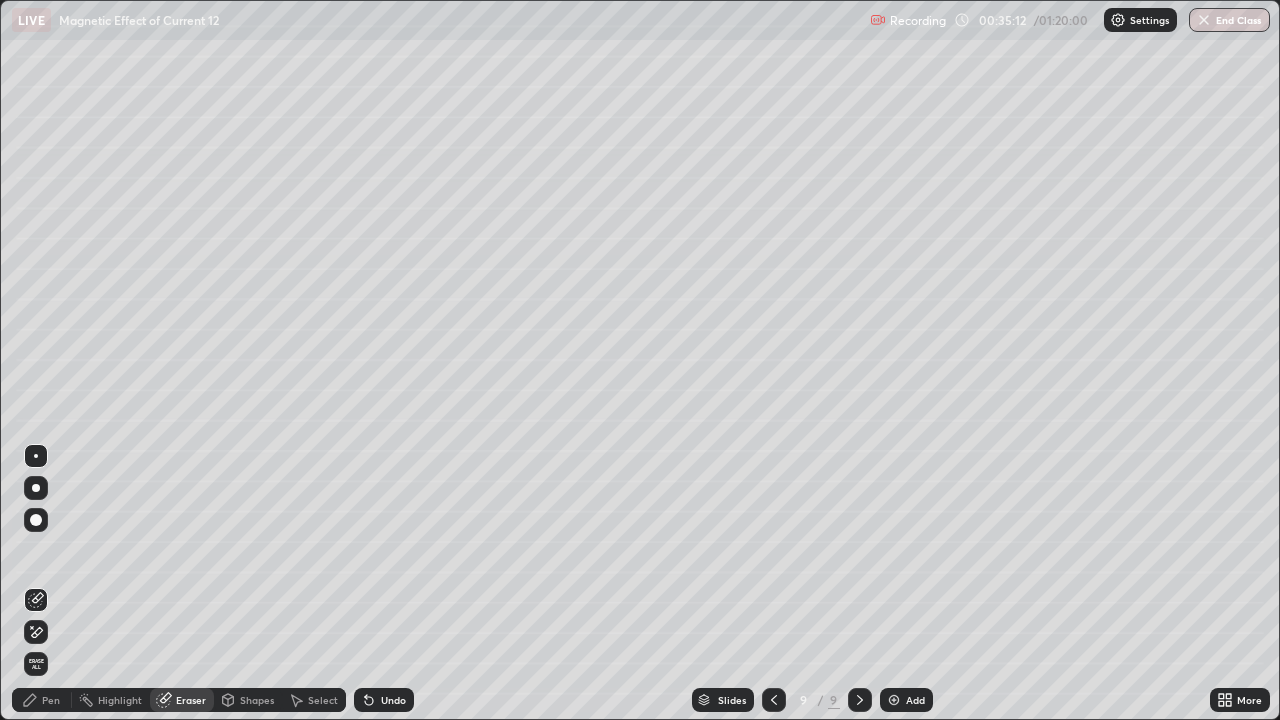 click on "Pen" at bounding box center [42, 700] 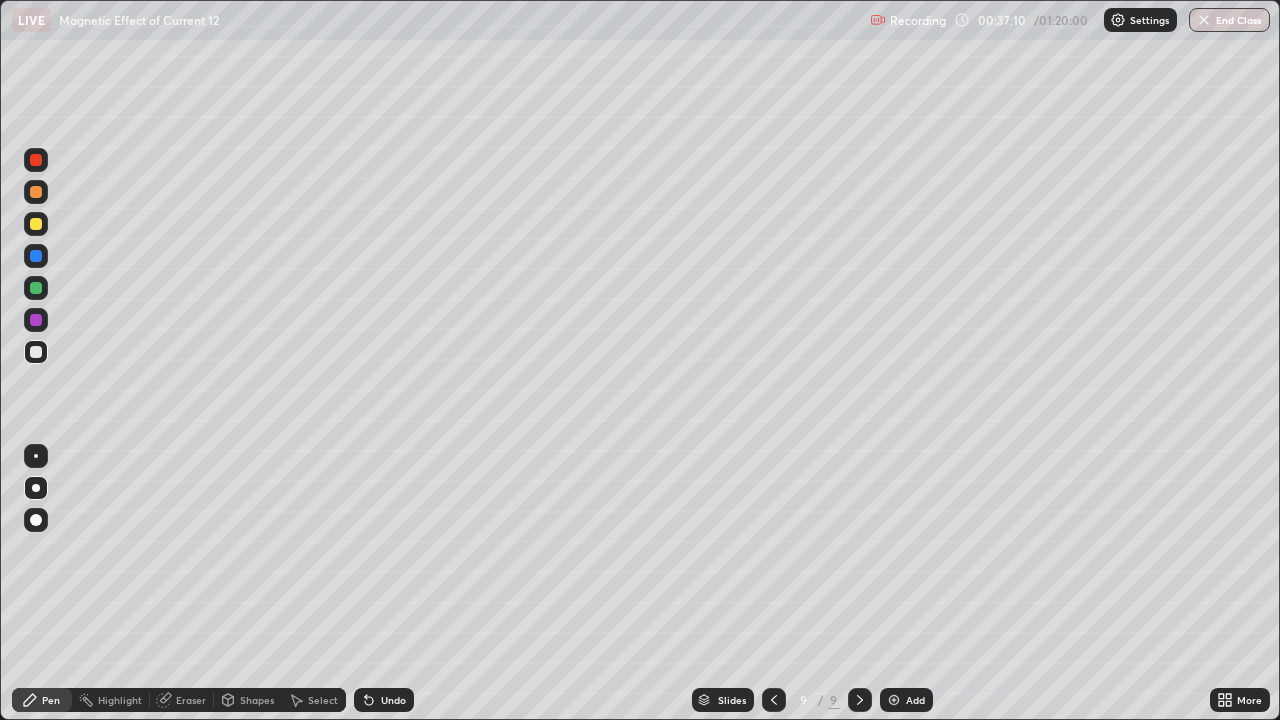 click on "Eraser" at bounding box center (182, 700) 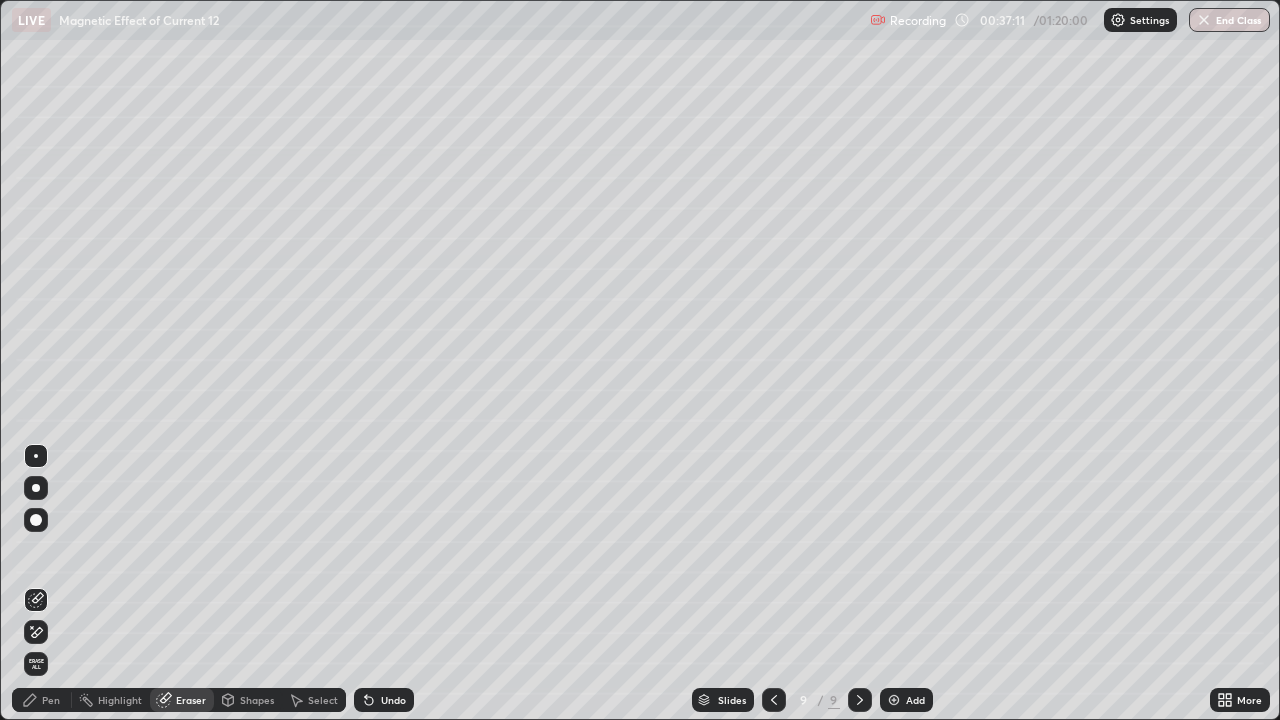 click 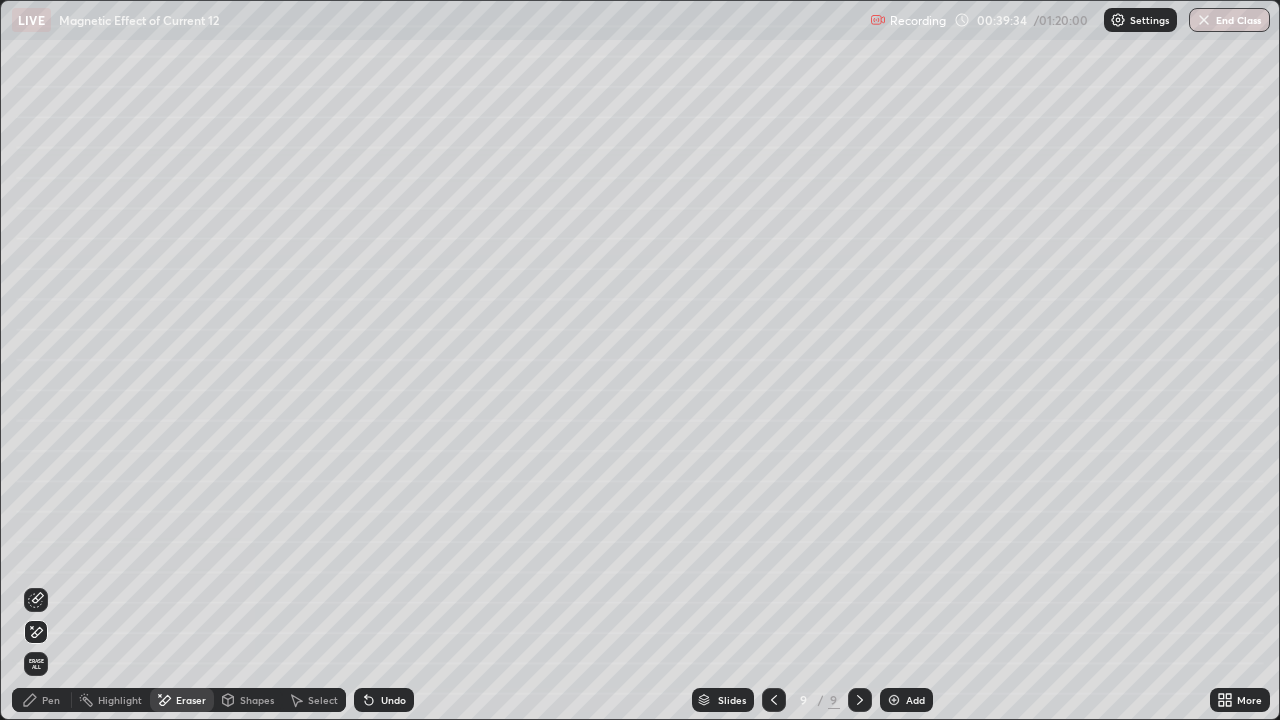 click on "Add" at bounding box center (906, 700) 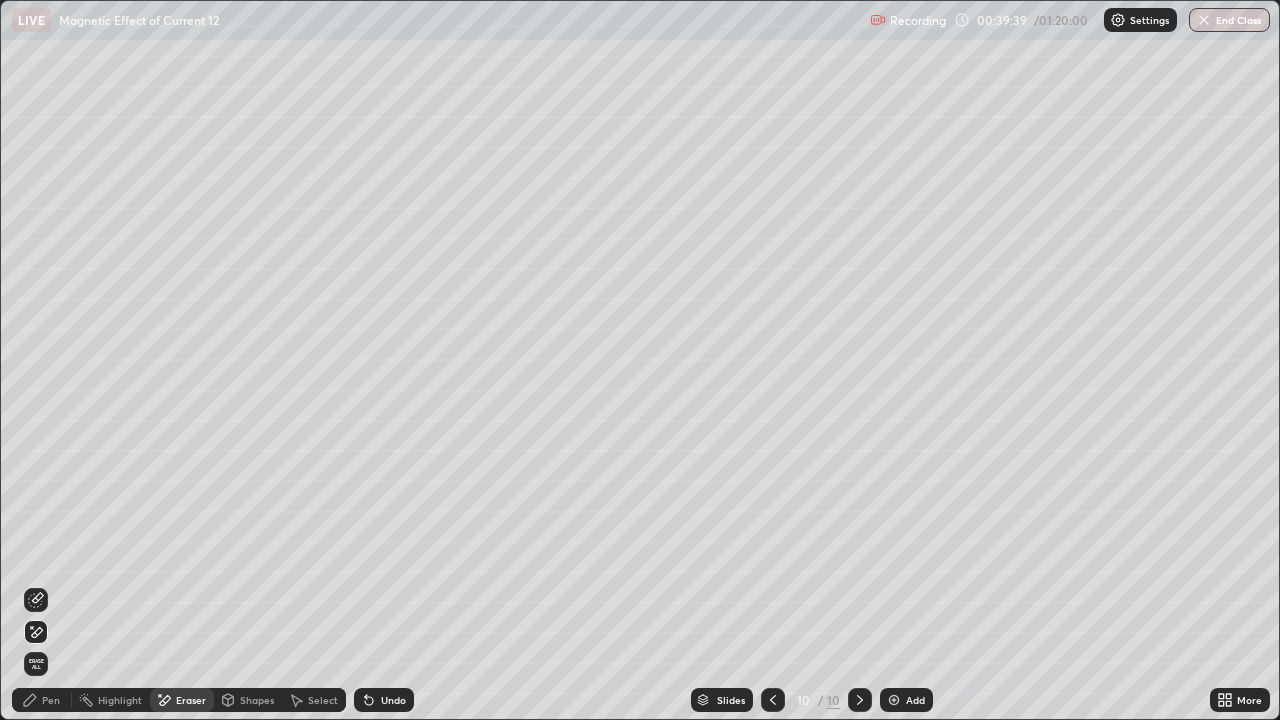 click on "Pen" at bounding box center (42, 700) 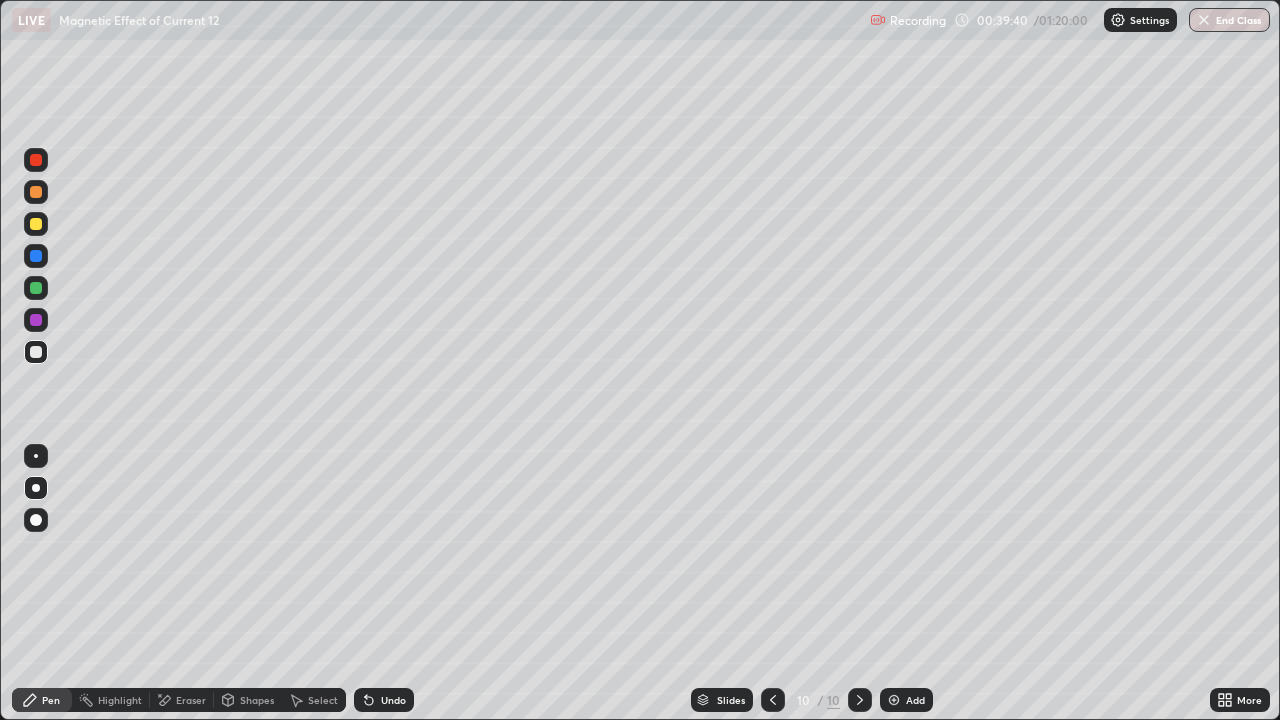 click at bounding box center [36, 352] 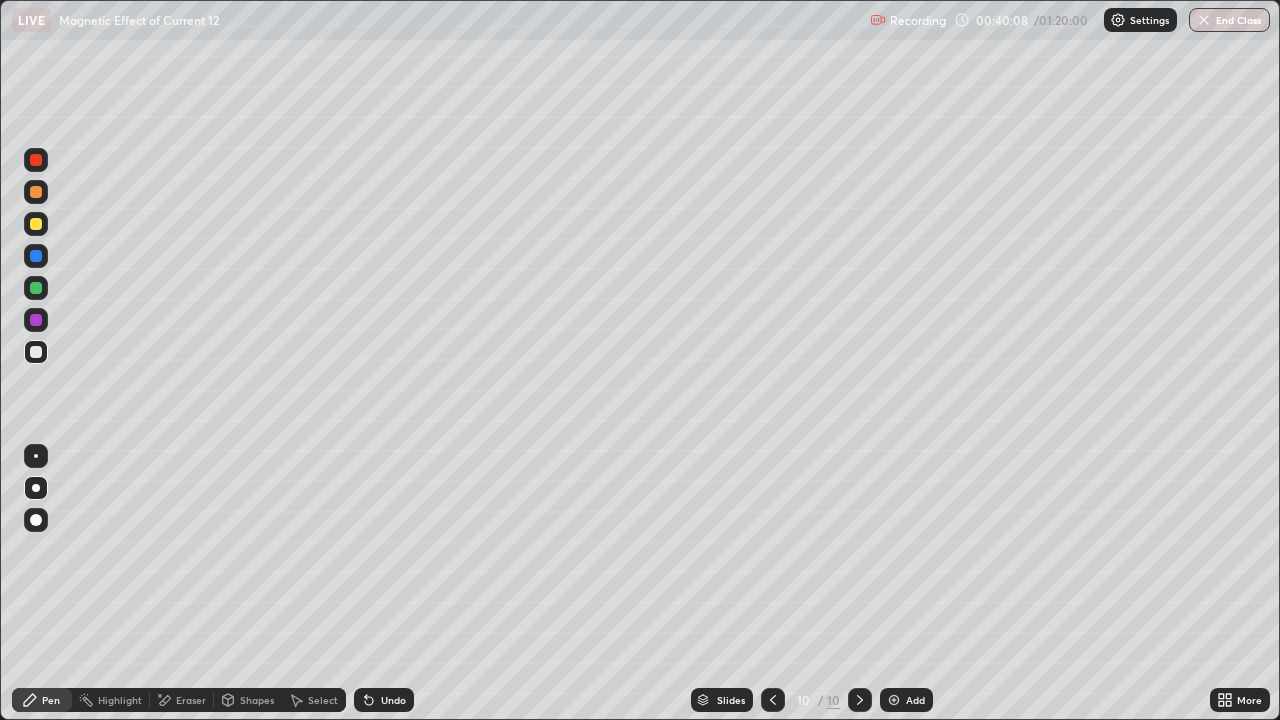 click on "Shapes" at bounding box center (257, 700) 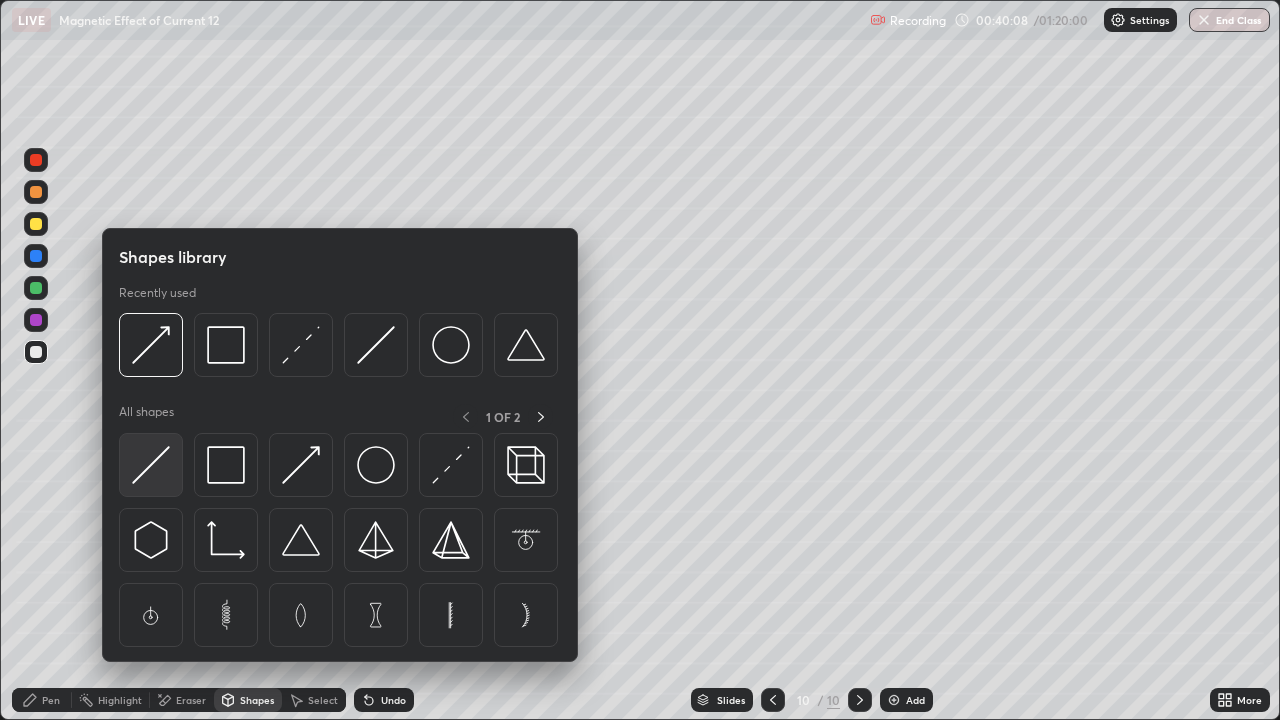 click at bounding box center [151, 465] 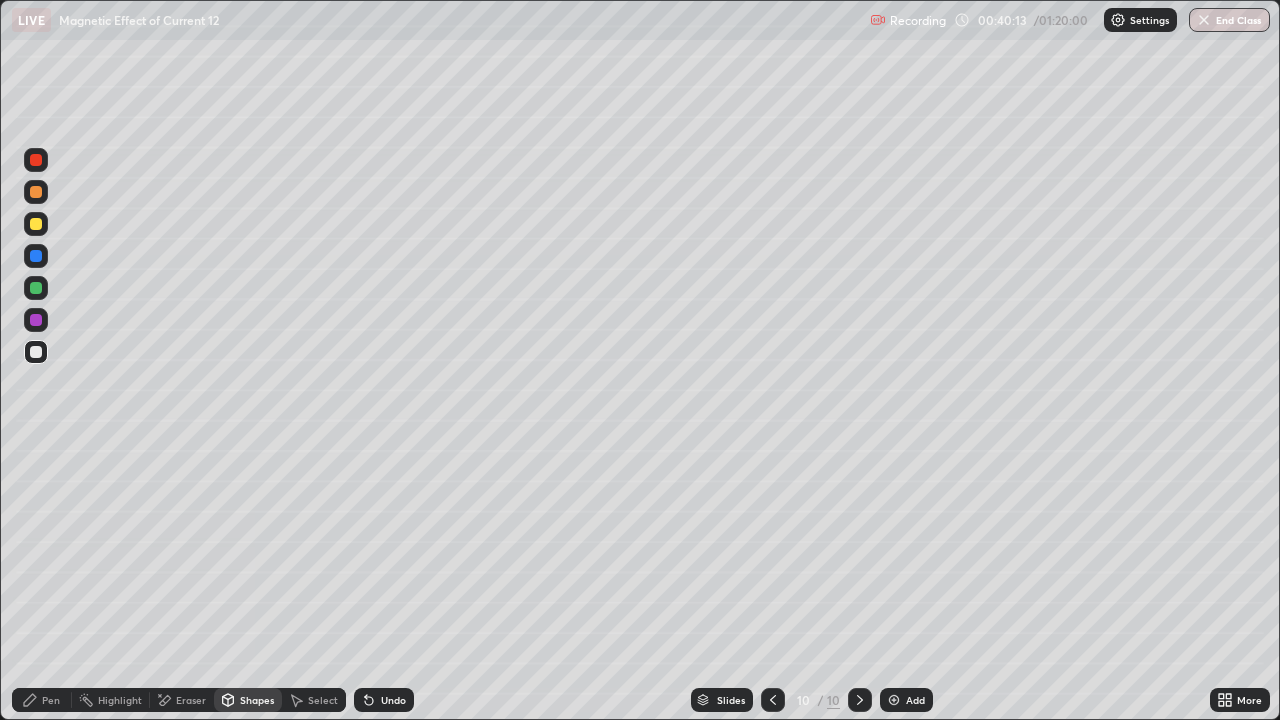 click on "Shapes" at bounding box center (257, 700) 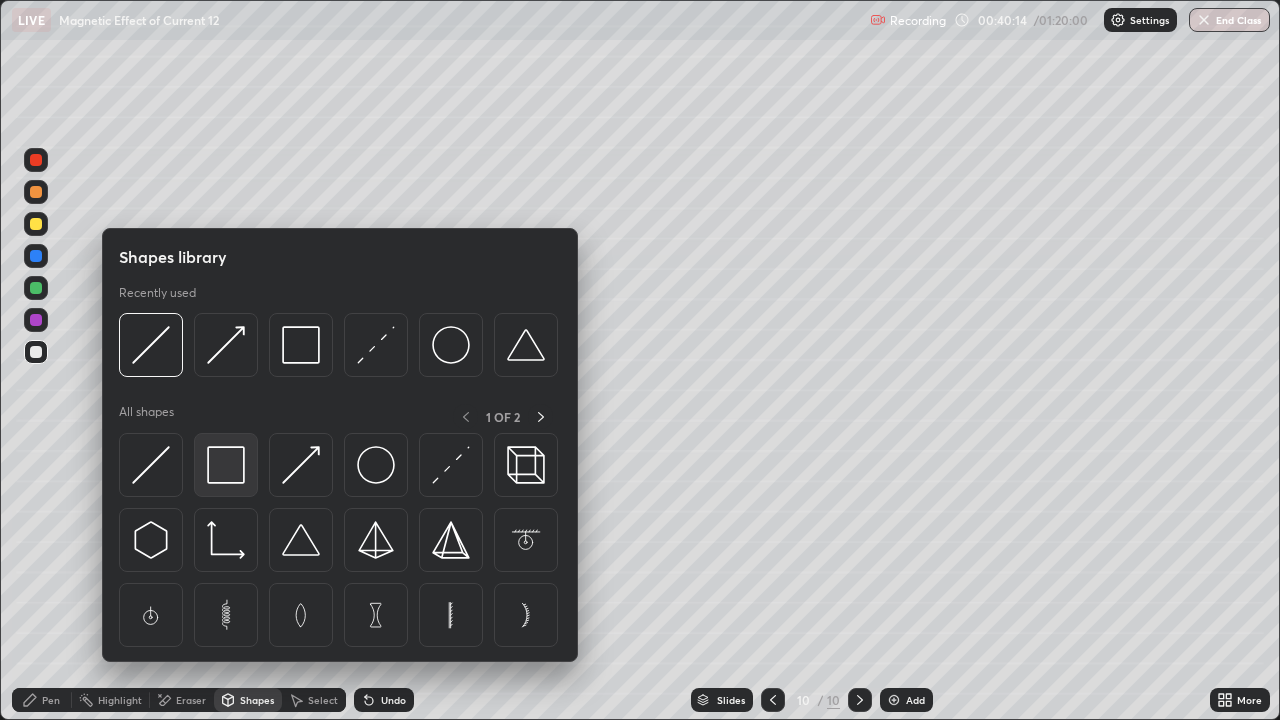 click at bounding box center (226, 465) 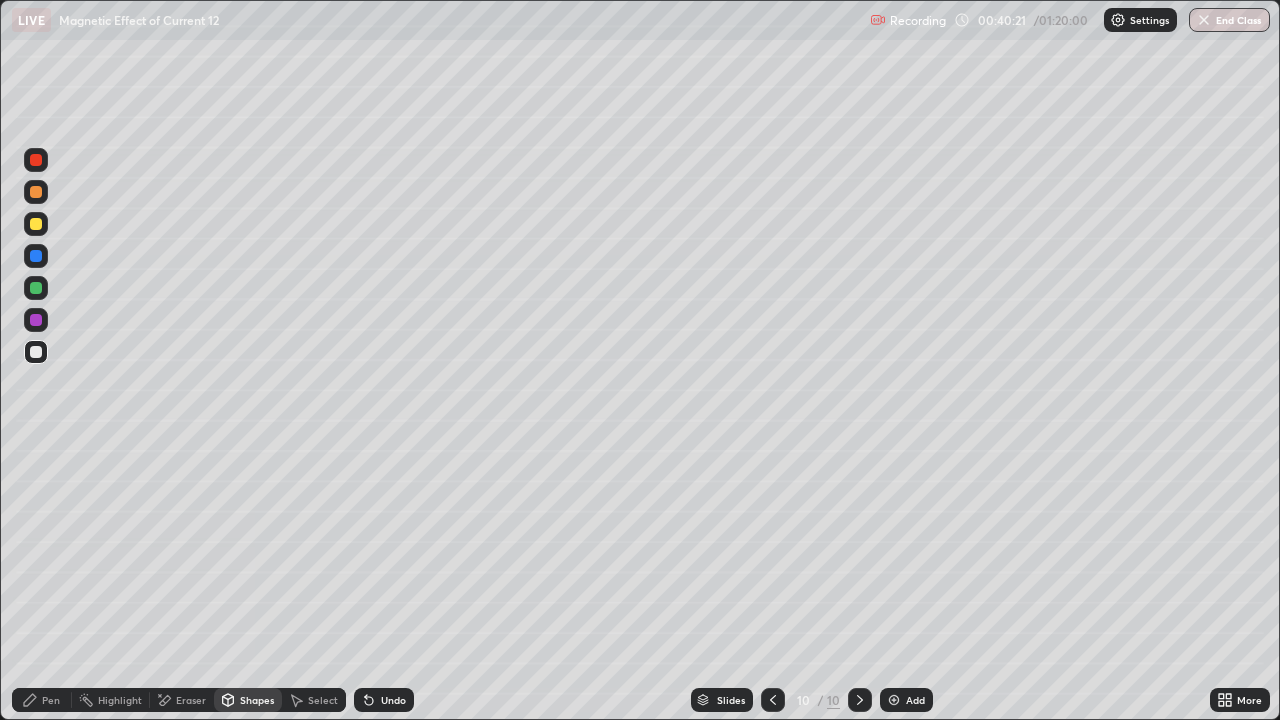 click on "Shapes" at bounding box center (257, 700) 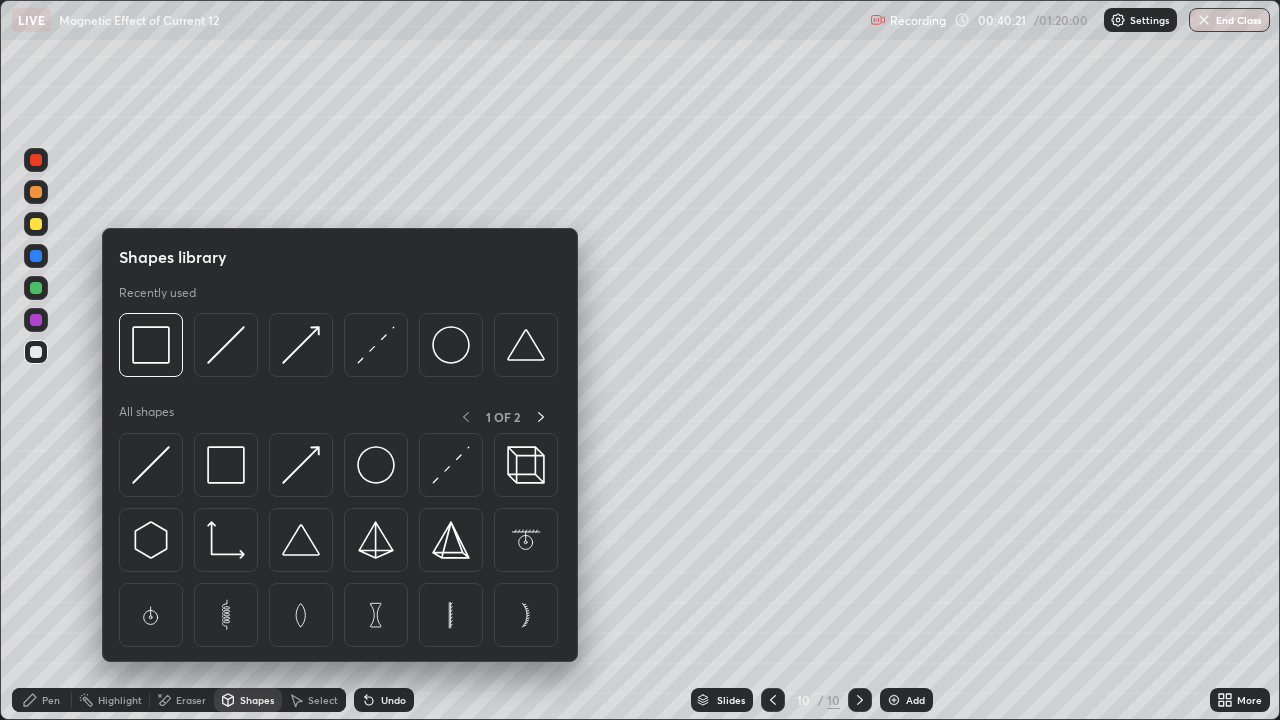 click on "Shapes" at bounding box center [257, 700] 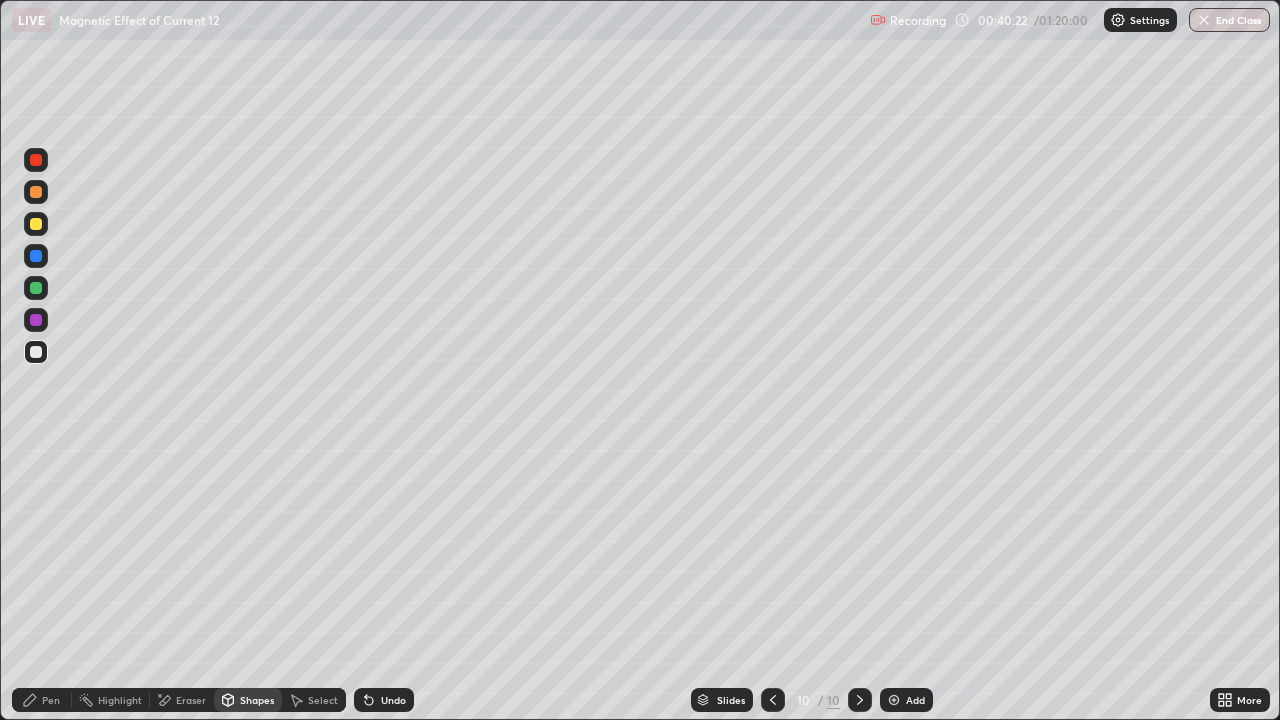 click on "Shapes" at bounding box center [248, 700] 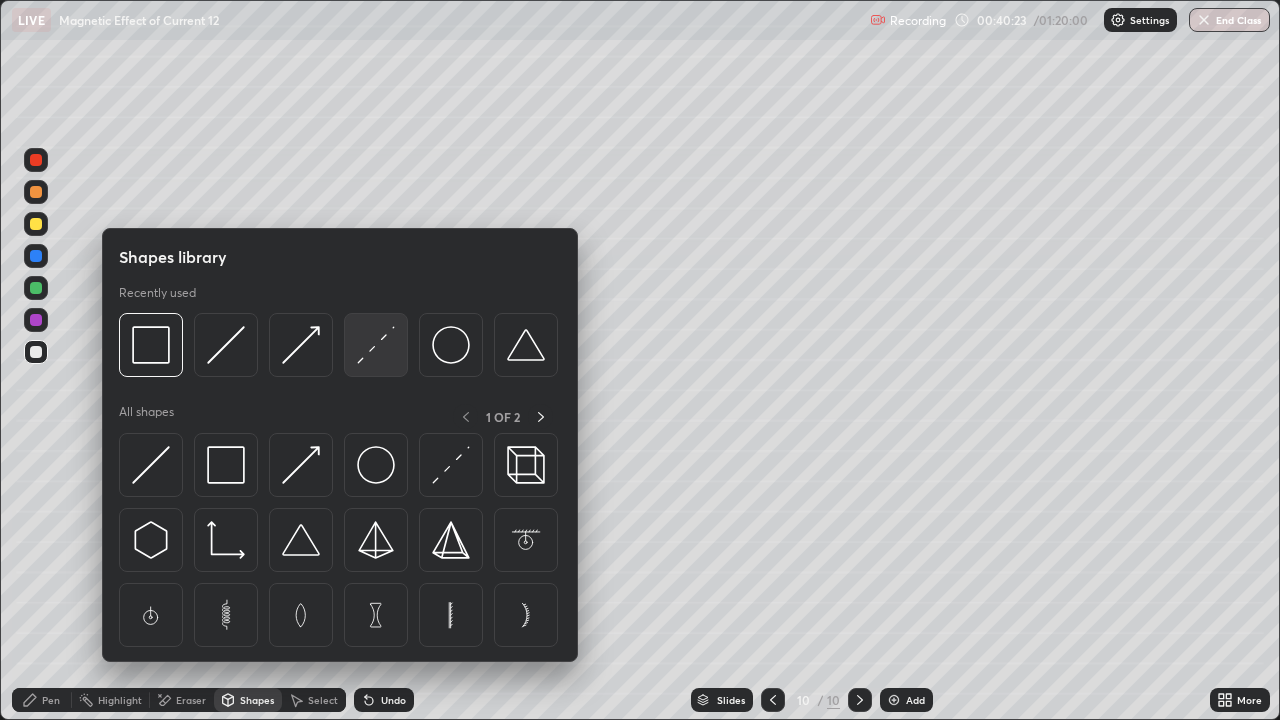 click at bounding box center [376, 345] 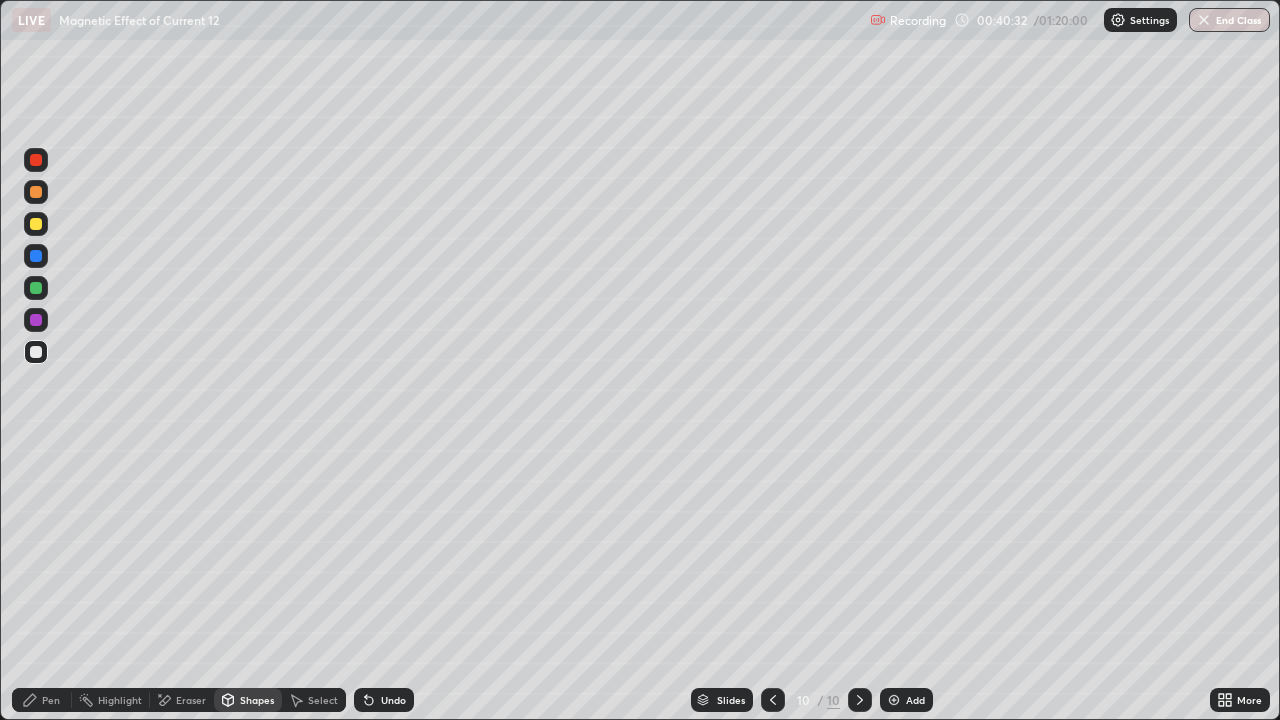 click at bounding box center (36, 352) 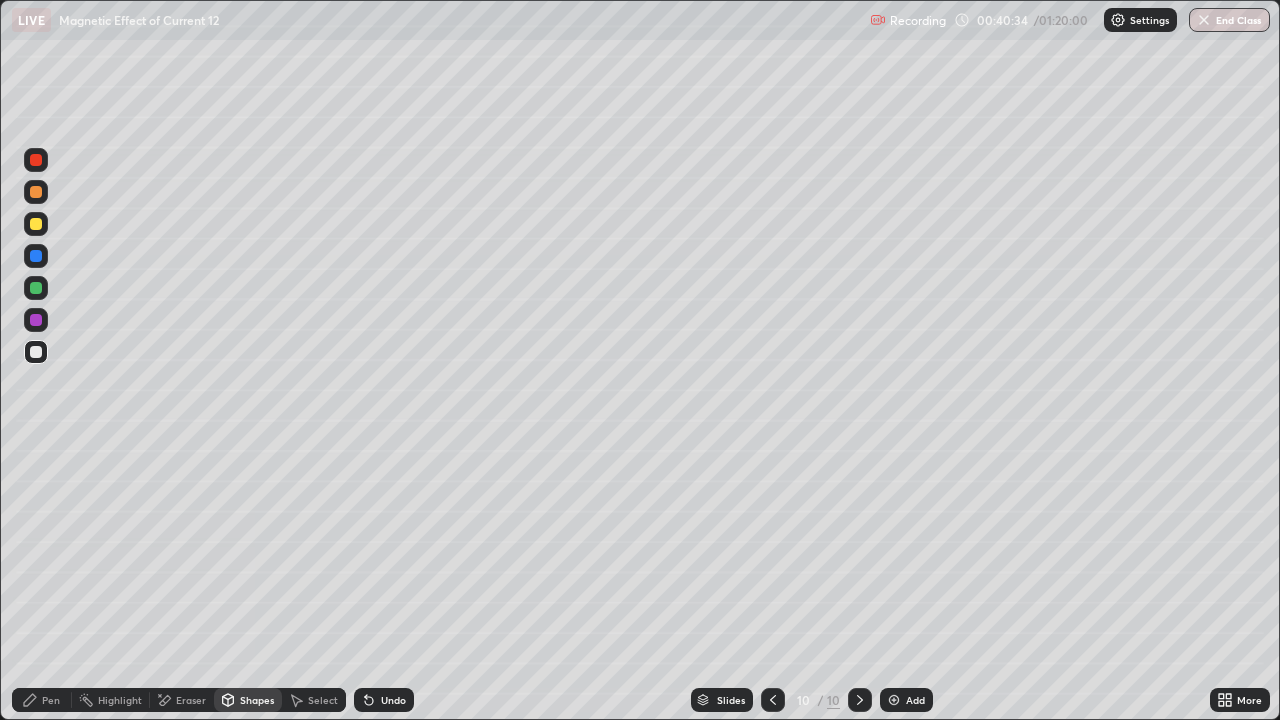 click on "Pen" at bounding box center (42, 700) 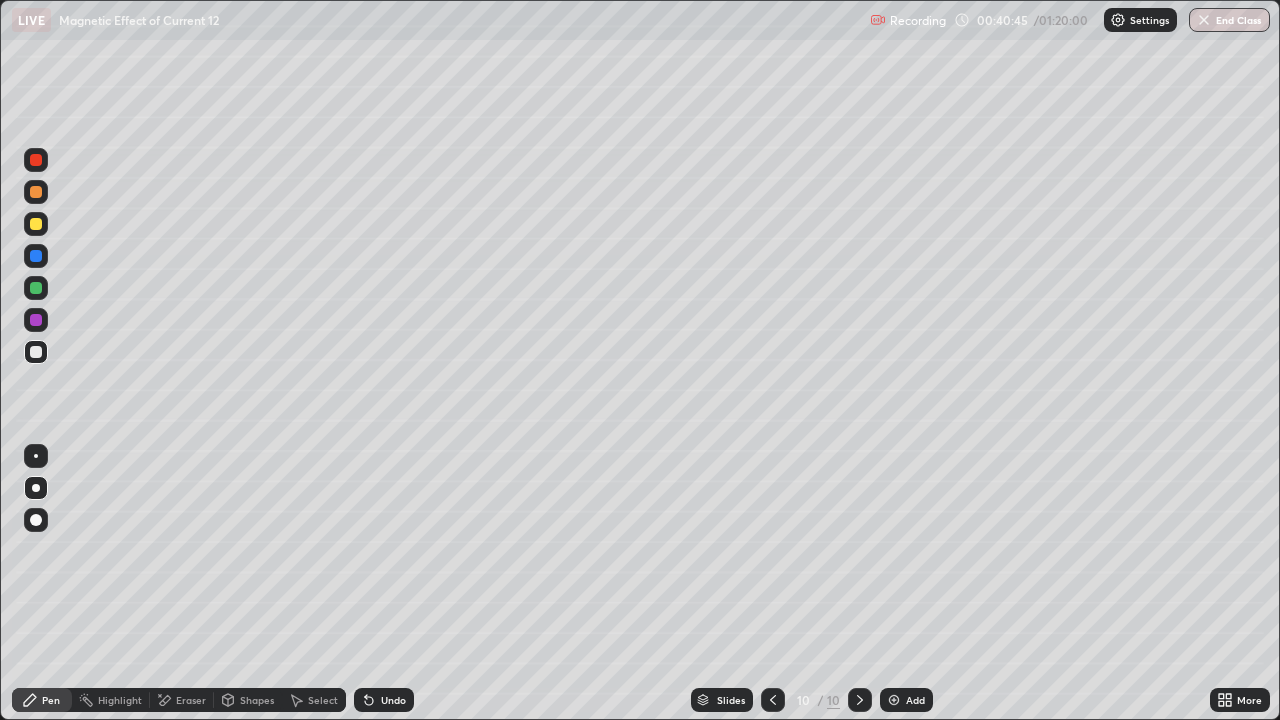 click at bounding box center (36, 224) 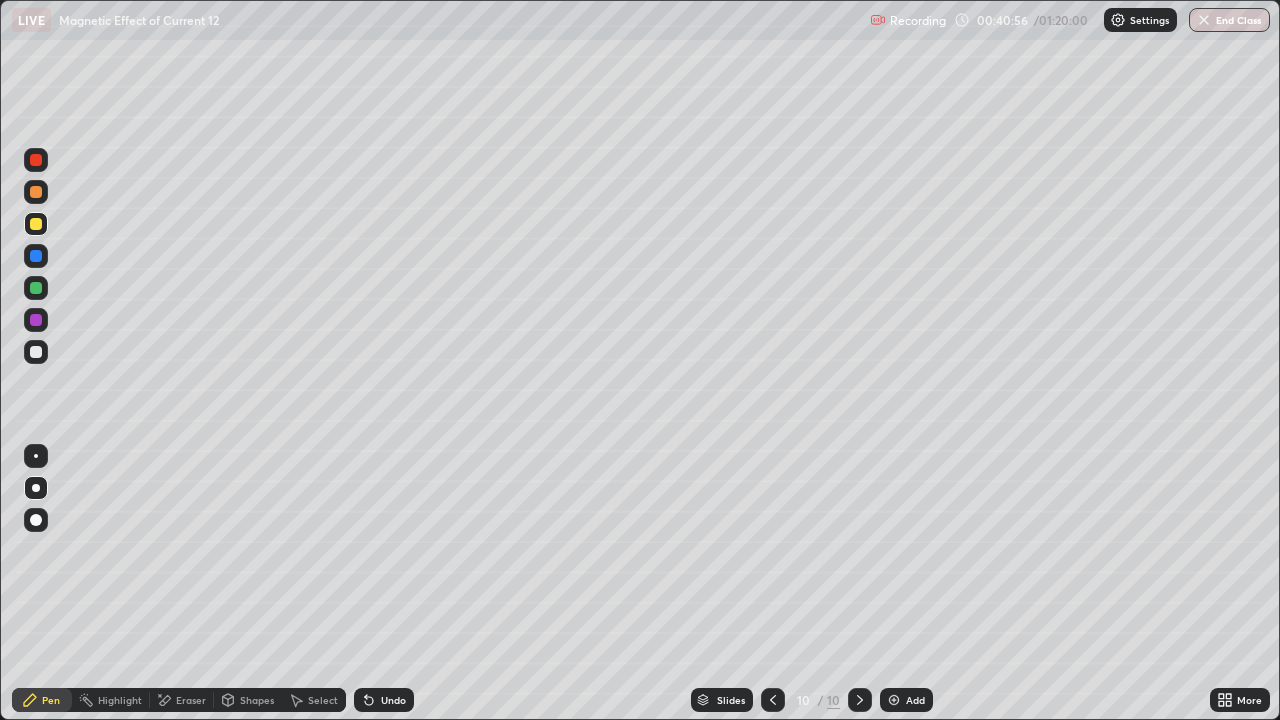 click at bounding box center (36, 224) 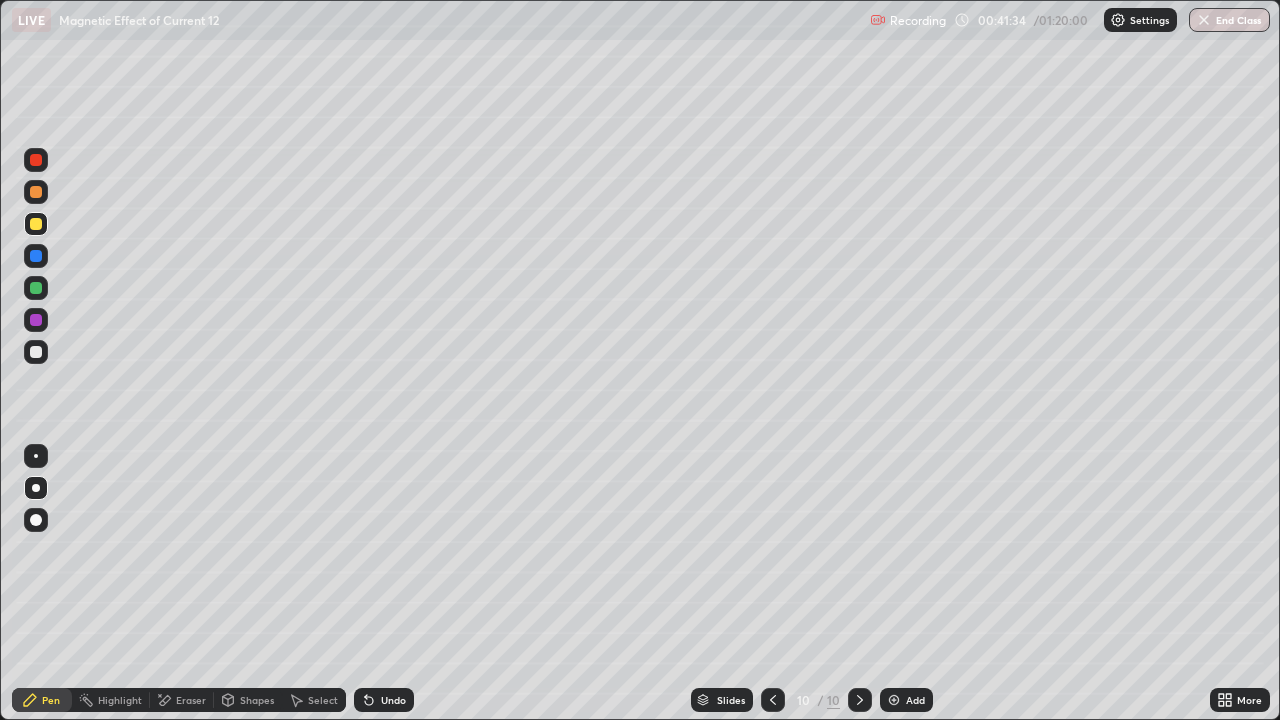 click on "Undo" at bounding box center (384, 700) 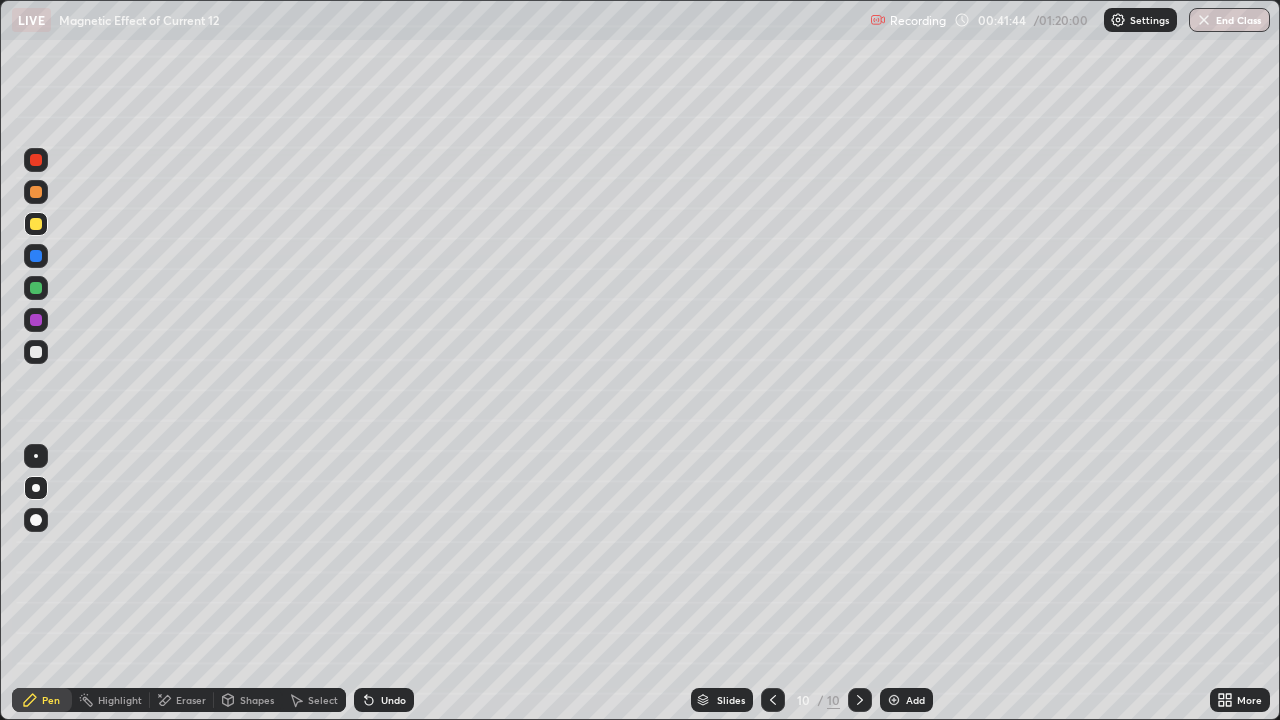 click at bounding box center [36, 224] 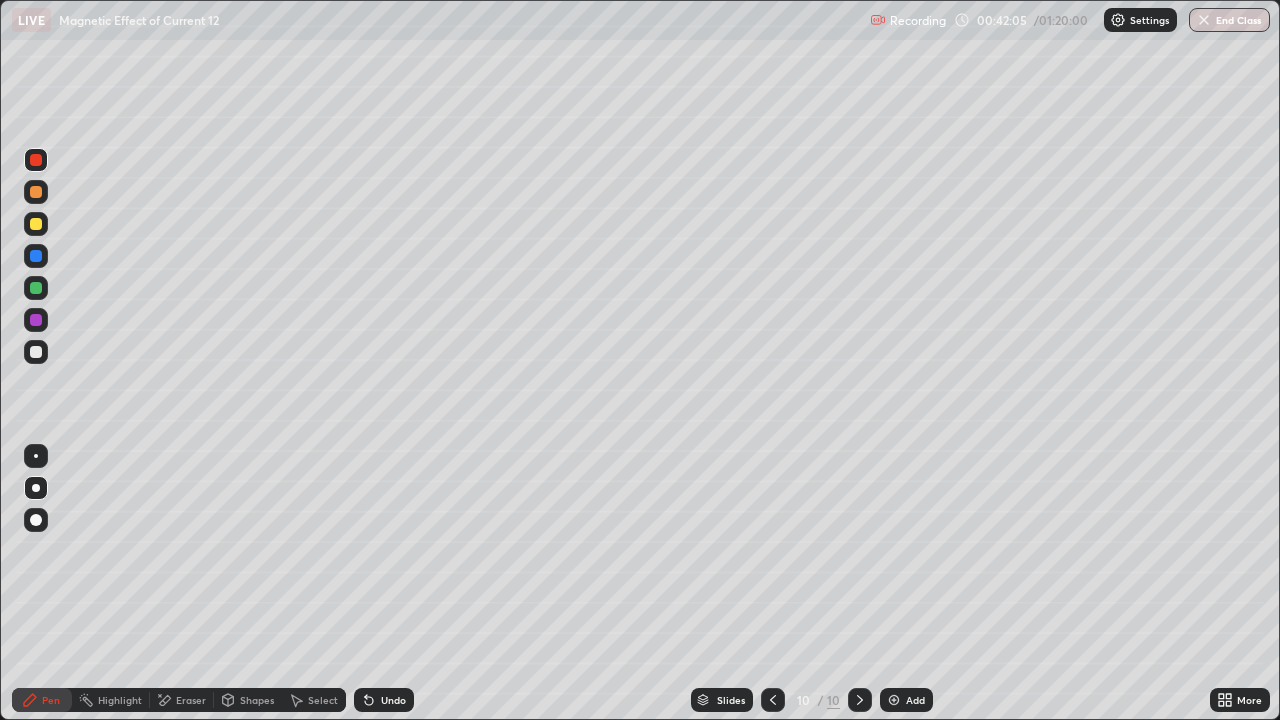 click on "Highlight" at bounding box center [120, 700] 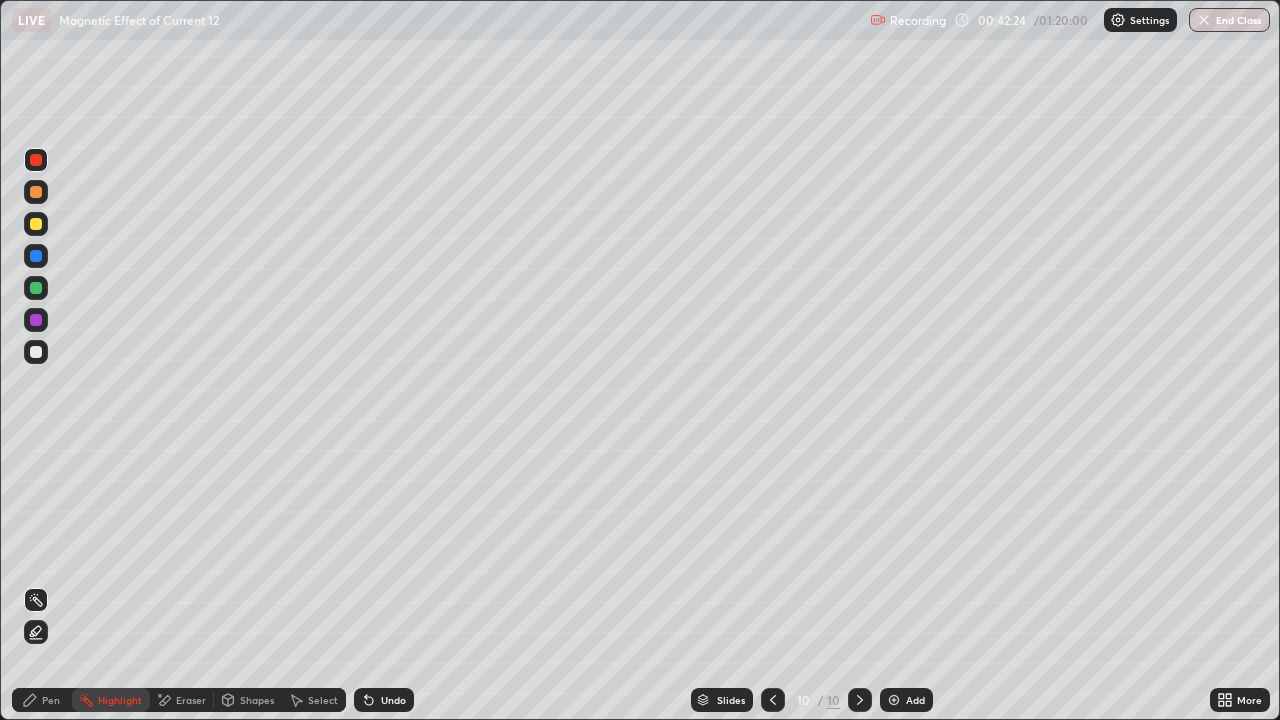 click 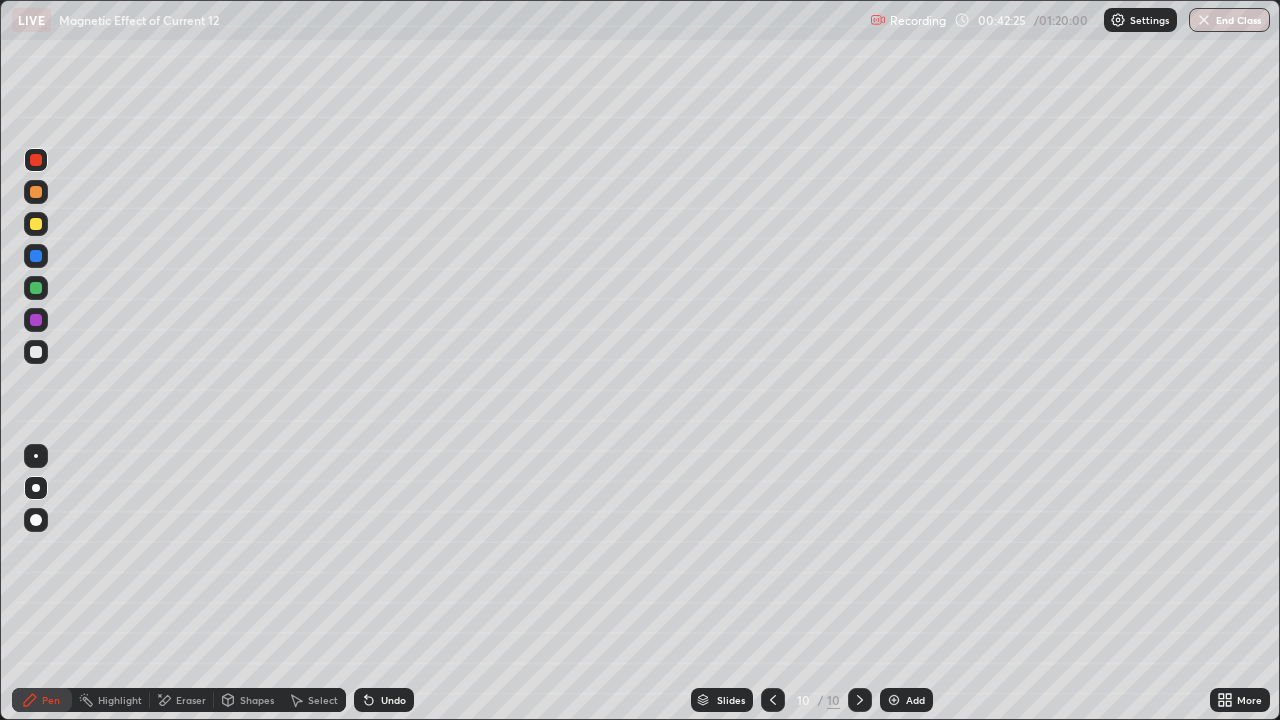 click at bounding box center [36, 352] 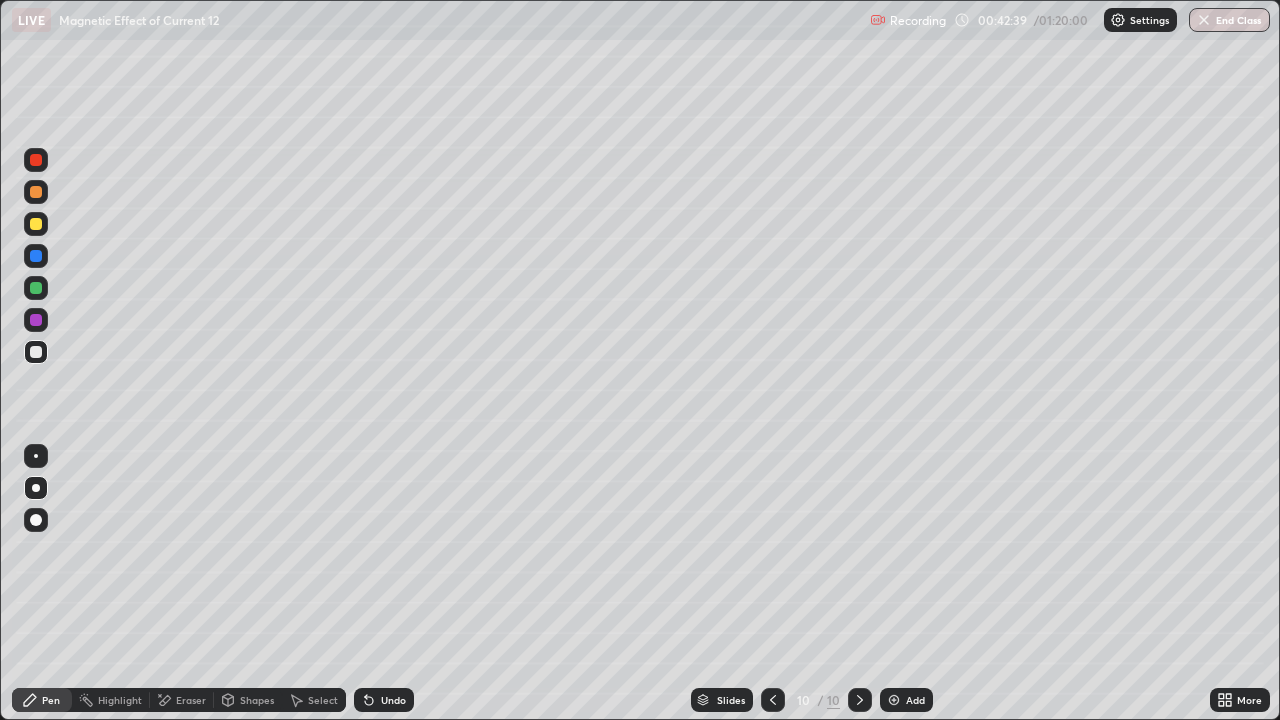 click on "Highlight" at bounding box center (120, 700) 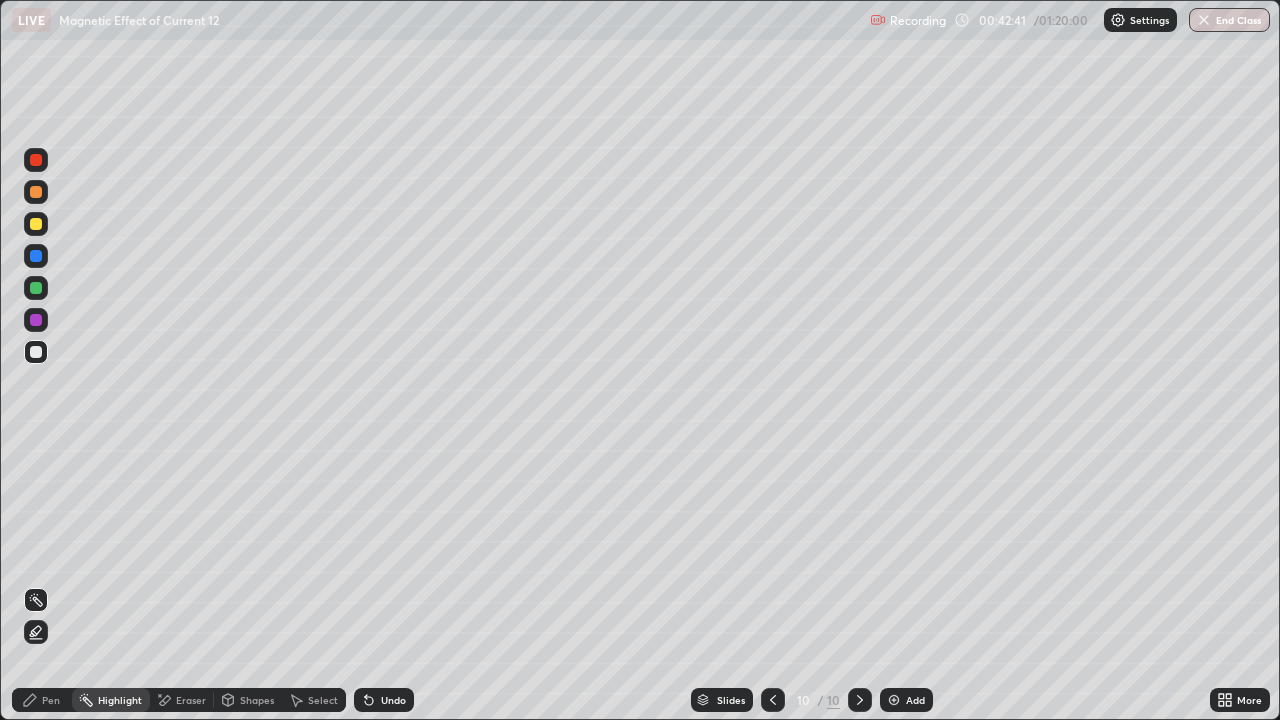 click at bounding box center [36, 320] 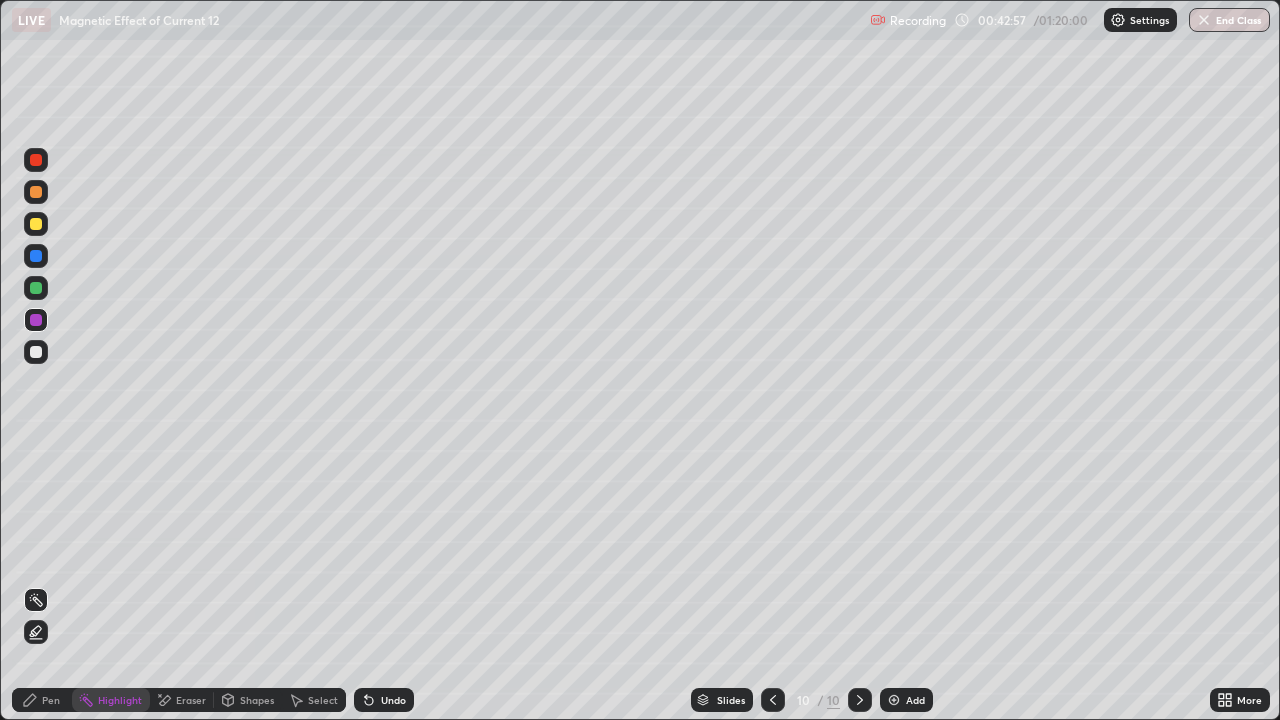 click on "Pen" at bounding box center (51, 700) 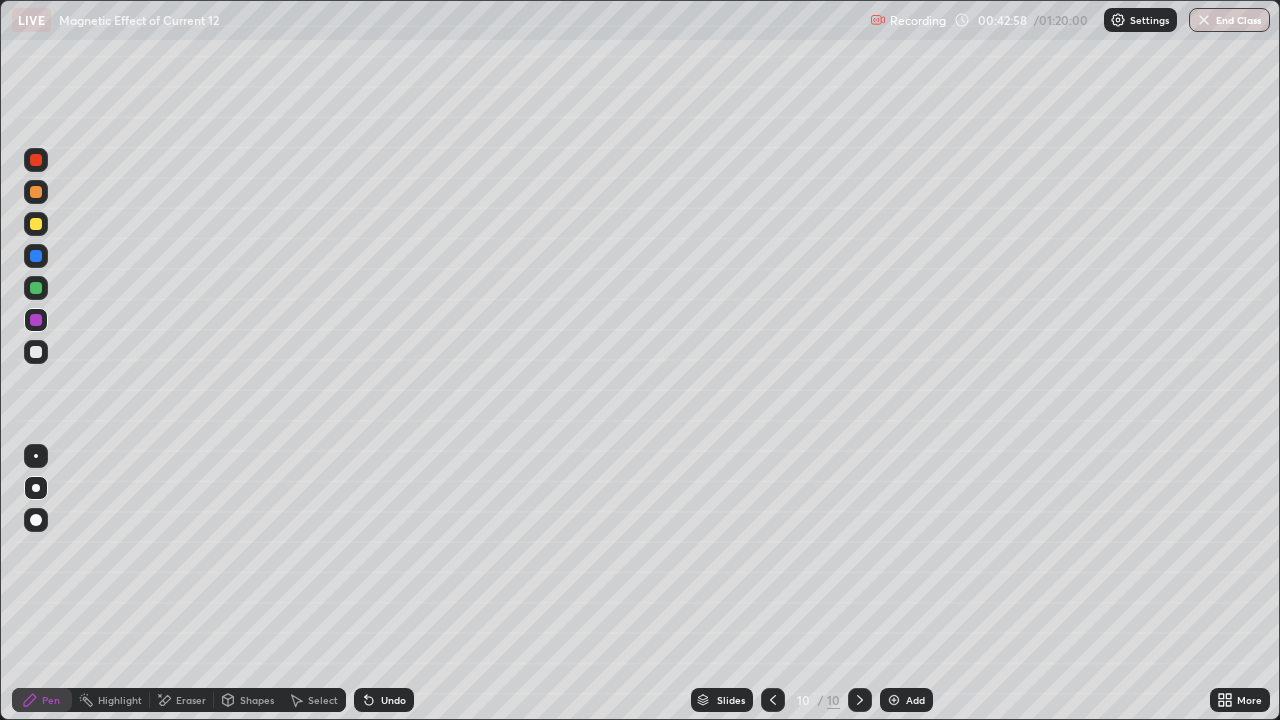 click at bounding box center [36, 352] 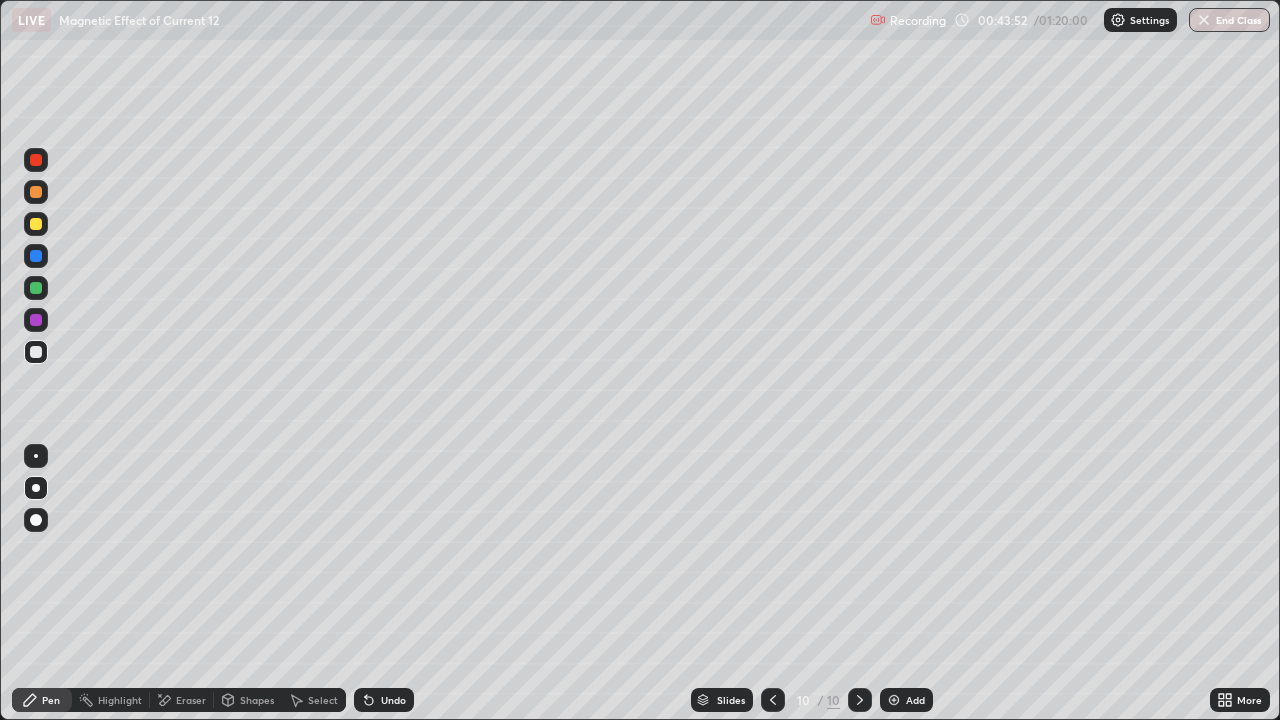 click on "Eraser" at bounding box center [182, 700] 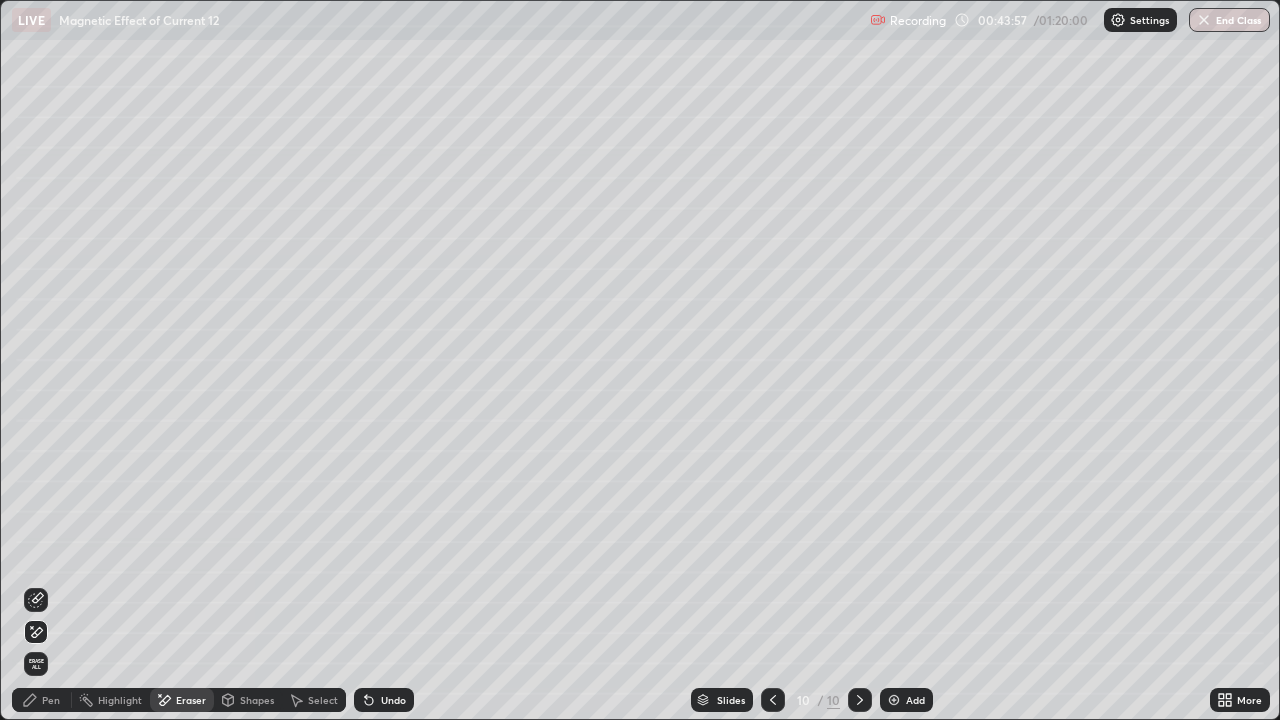 click on "Pen" at bounding box center (42, 700) 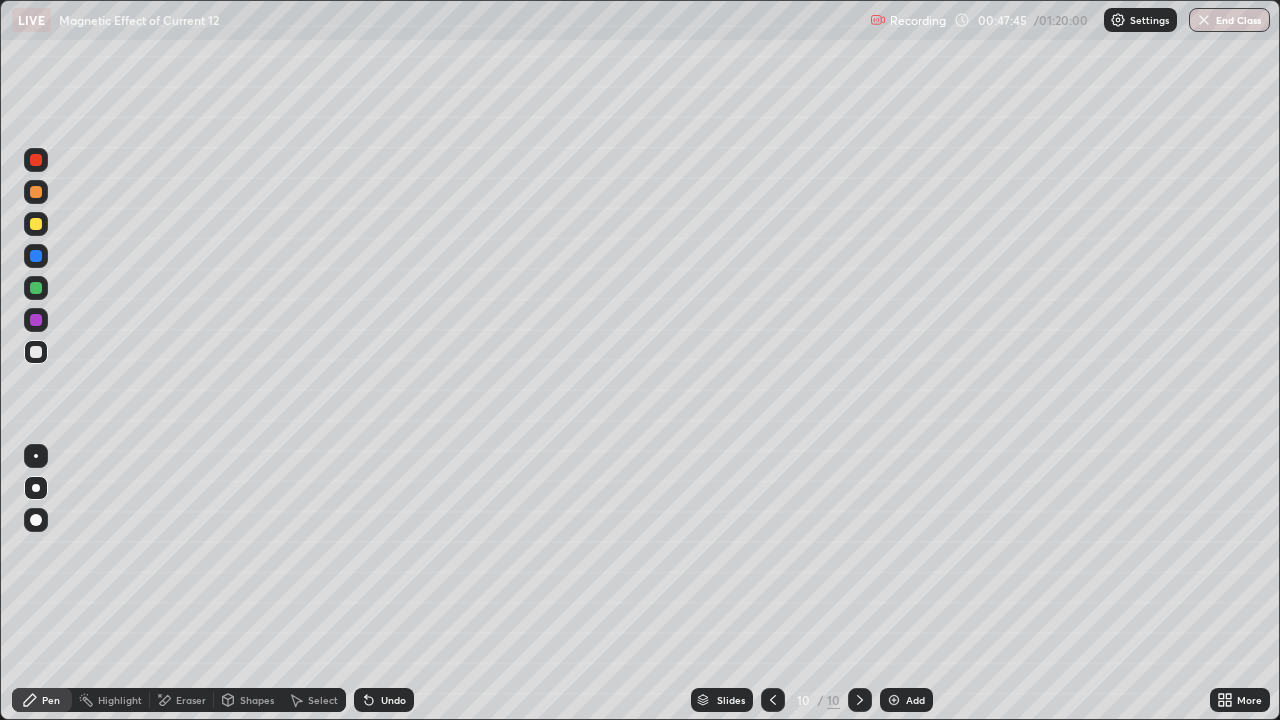click on "Setting up your live class" at bounding box center (640, 360) 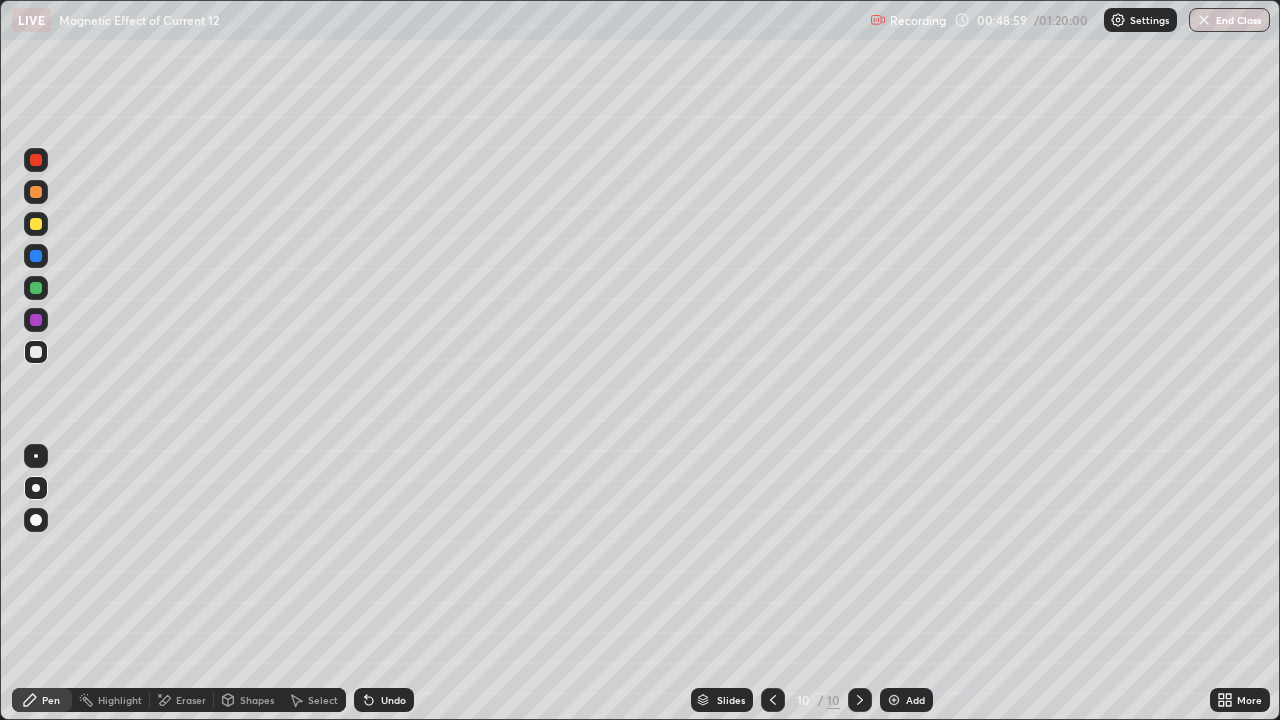 click on "Add" at bounding box center (915, 700) 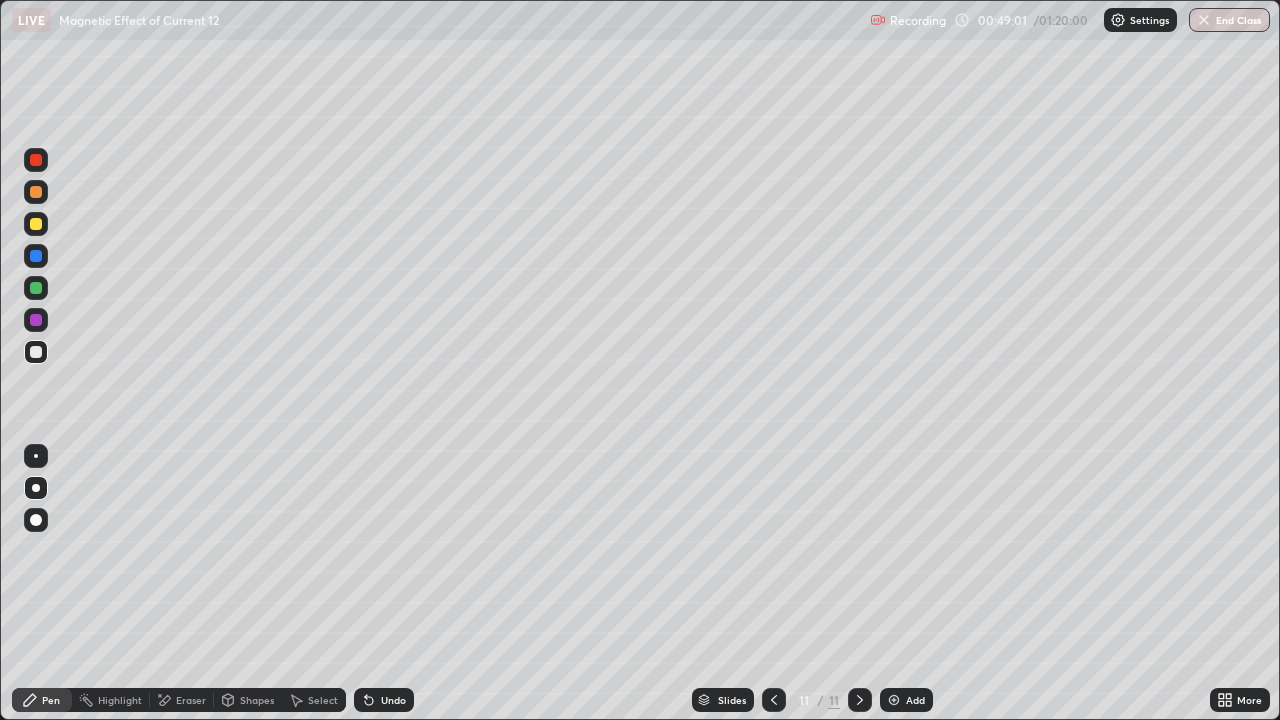 click at bounding box center (36, 224) 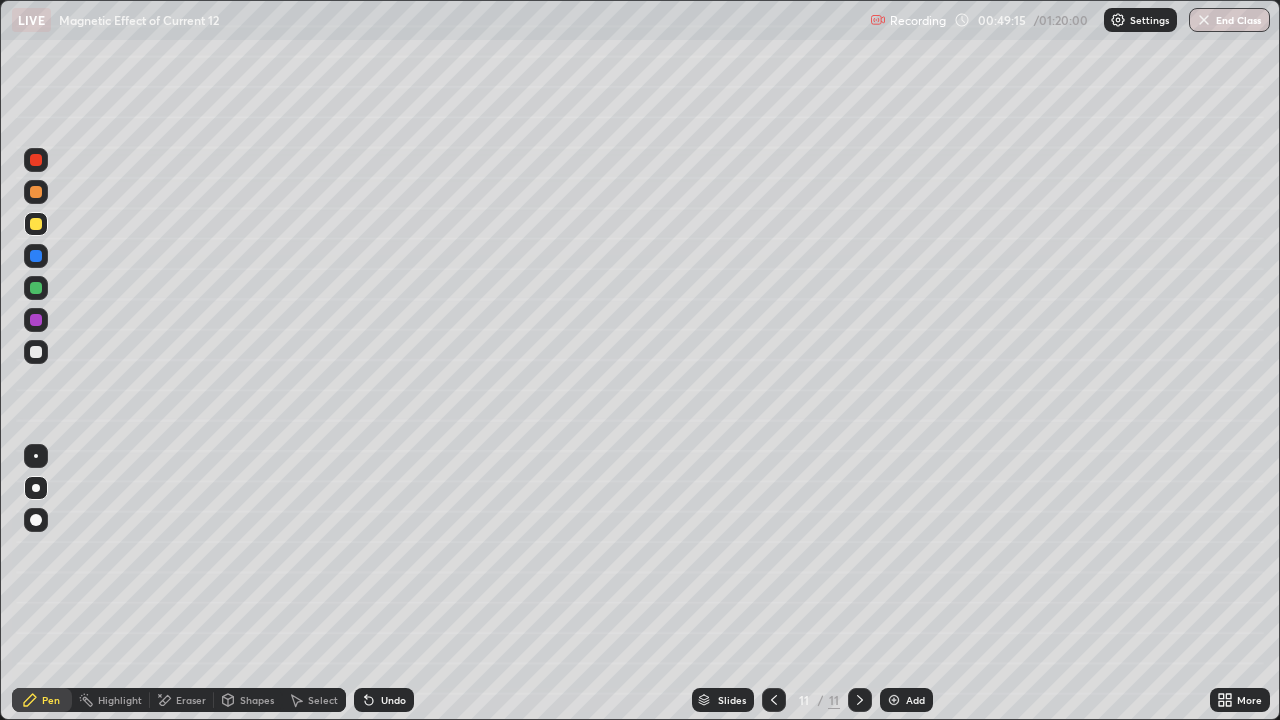 click at bounding box center (36, 160) 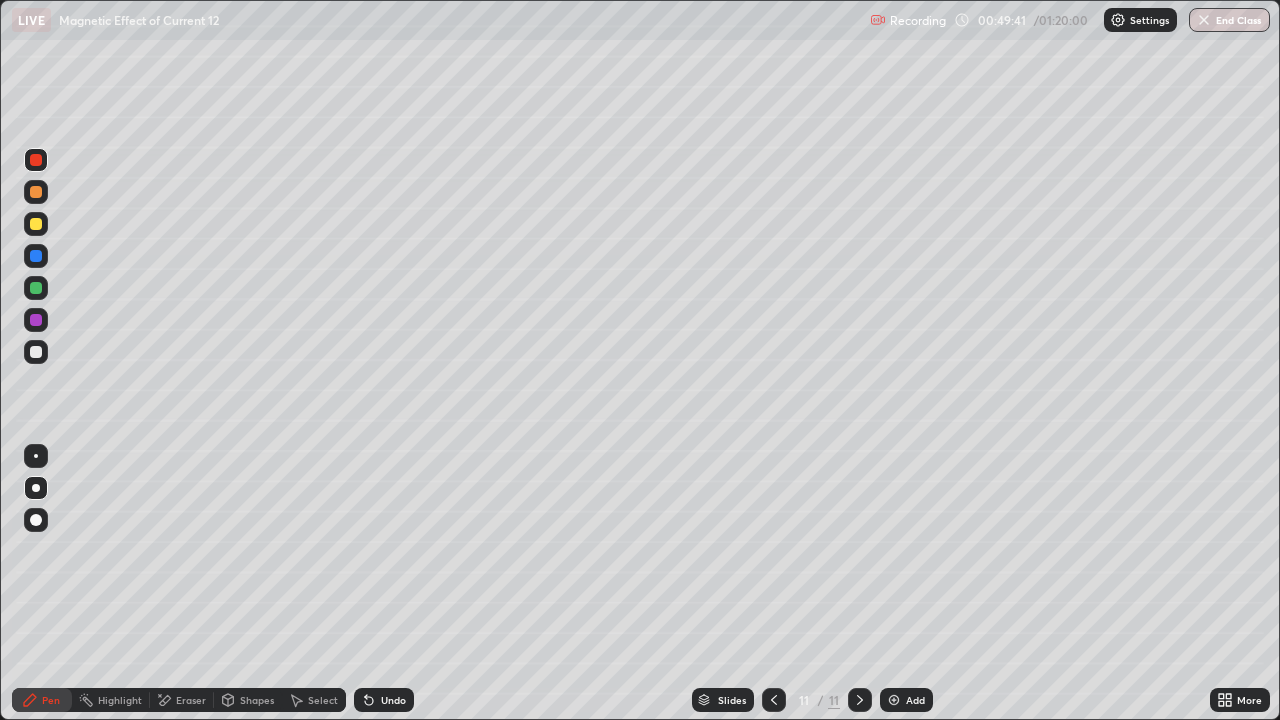 click at bounding box center [36, 224] 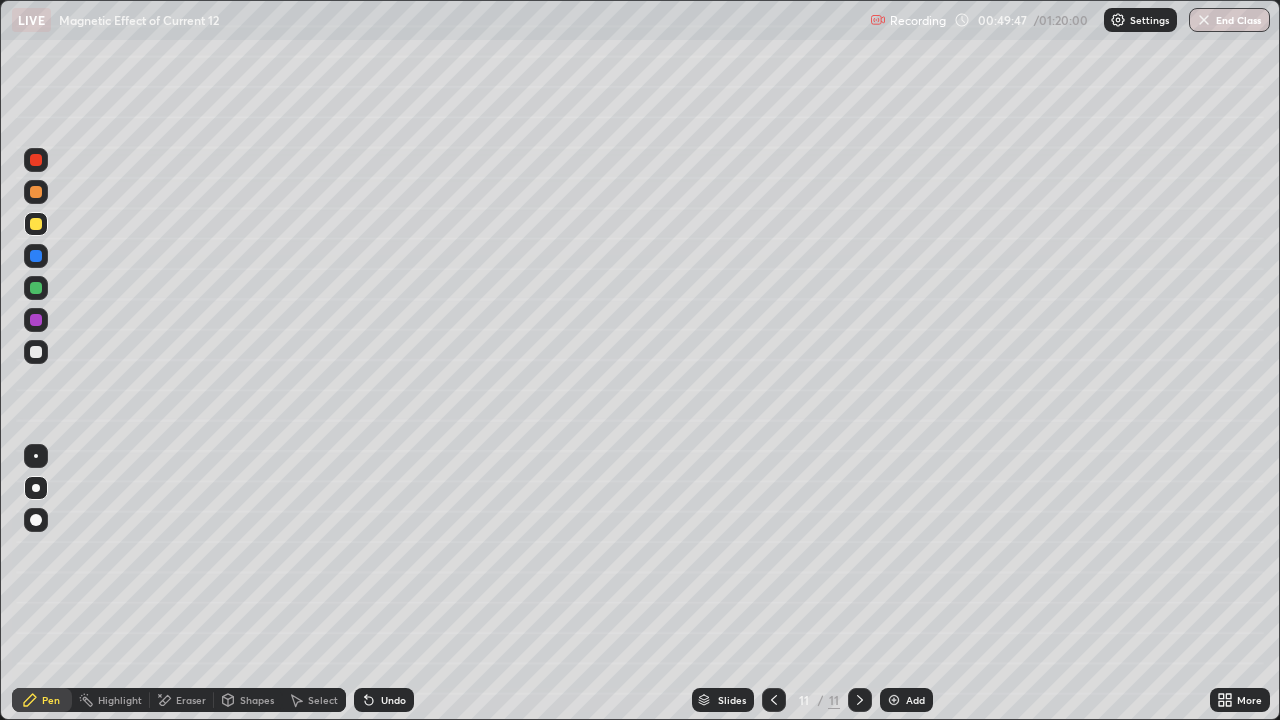 click on "Eraser" at bounding box center [182, 700] 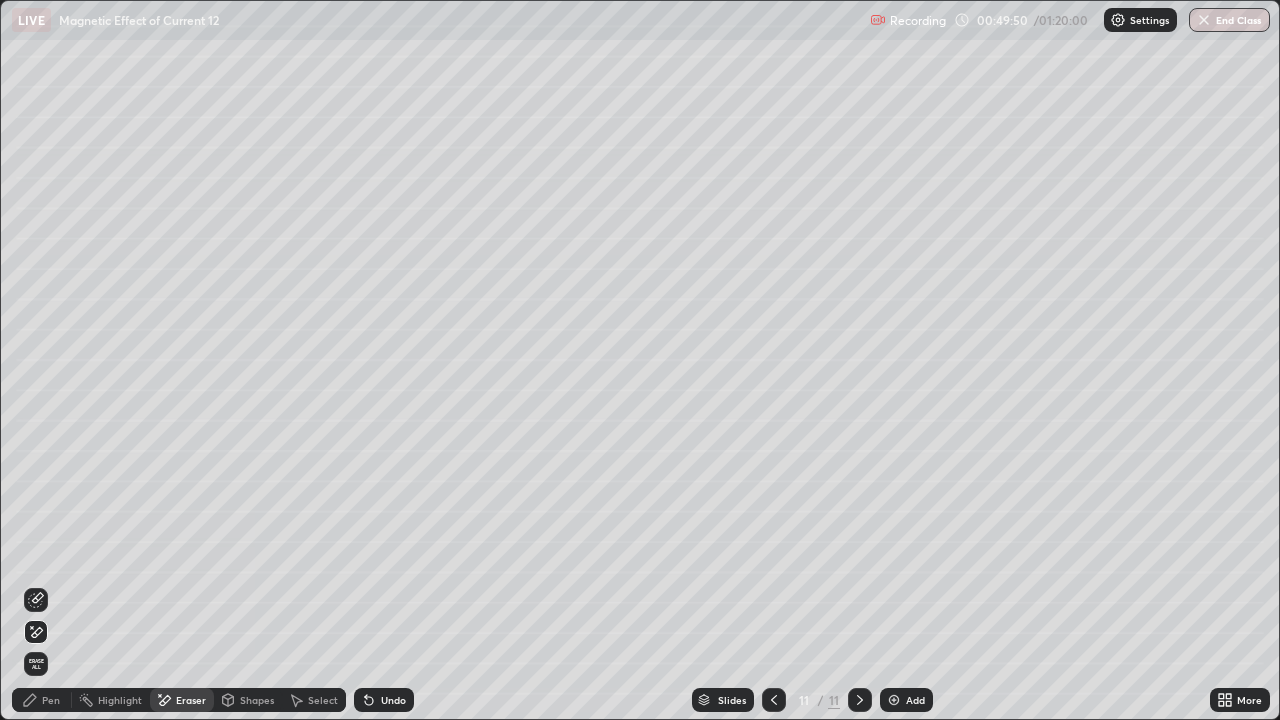 click on "Pen" at bounding box center [51, 700] 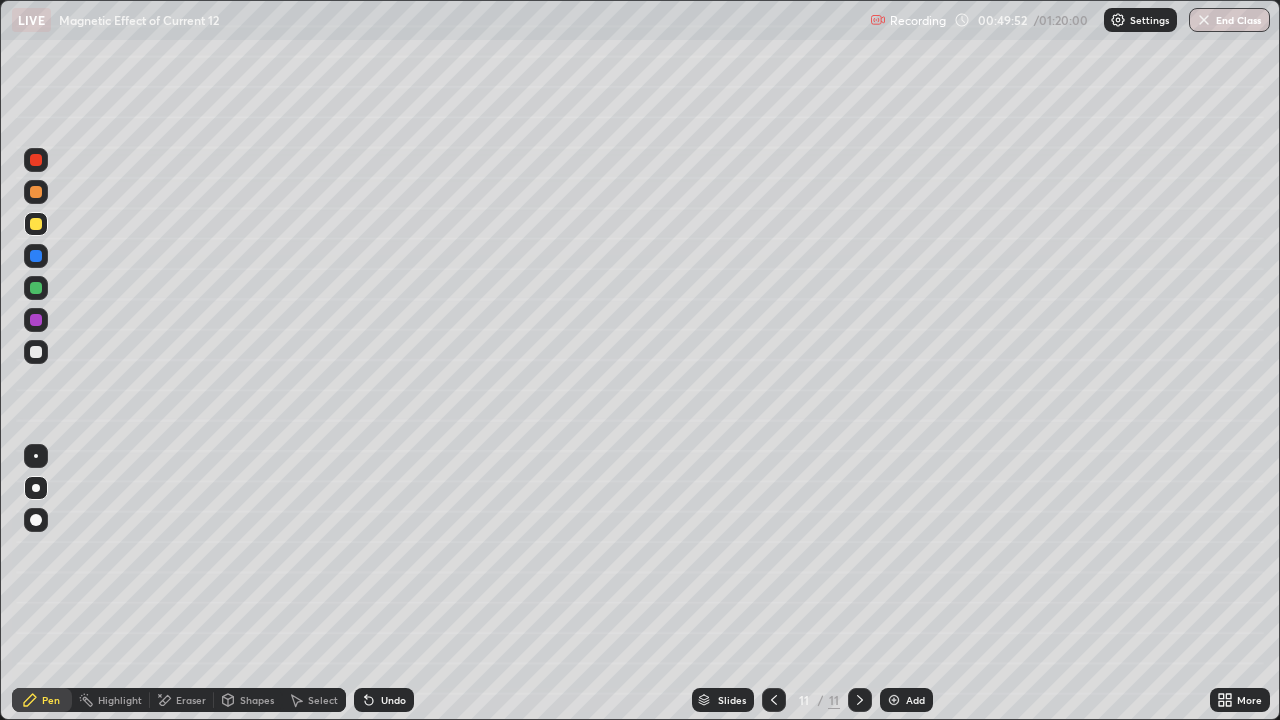 click on "Shapes" at bounding box center [257, 700] 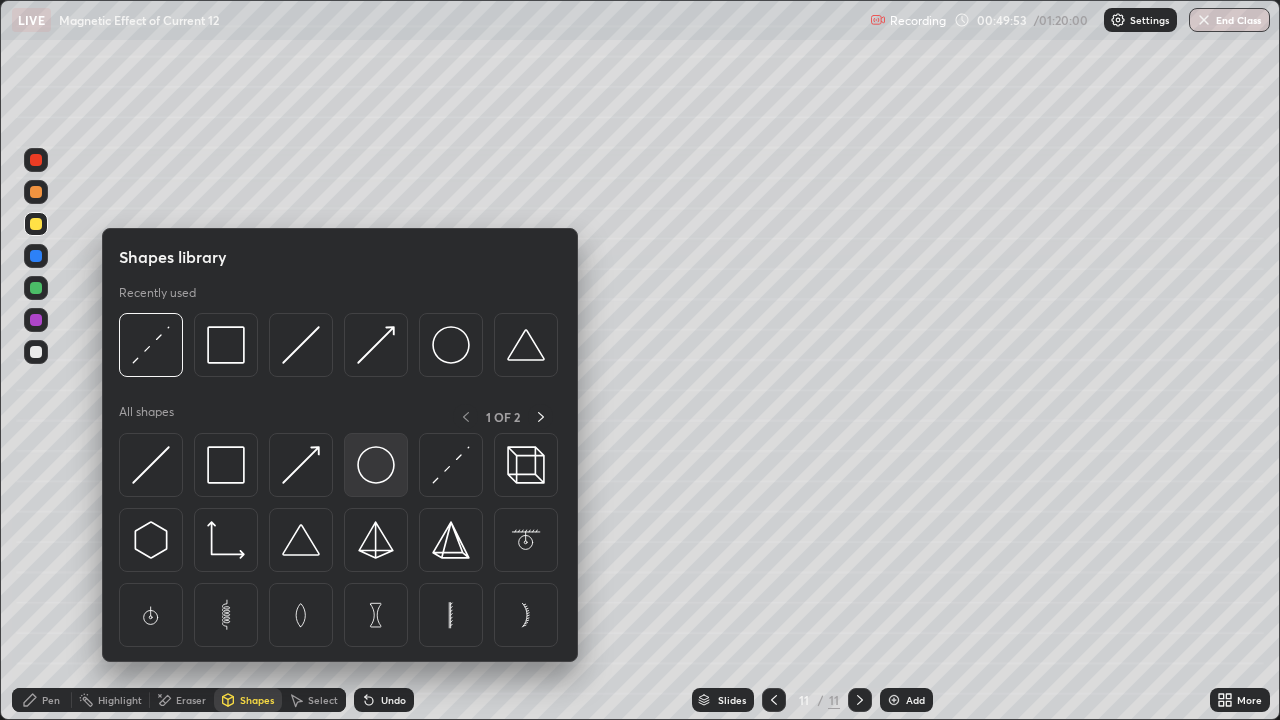 click at bounding box center (376, 465) 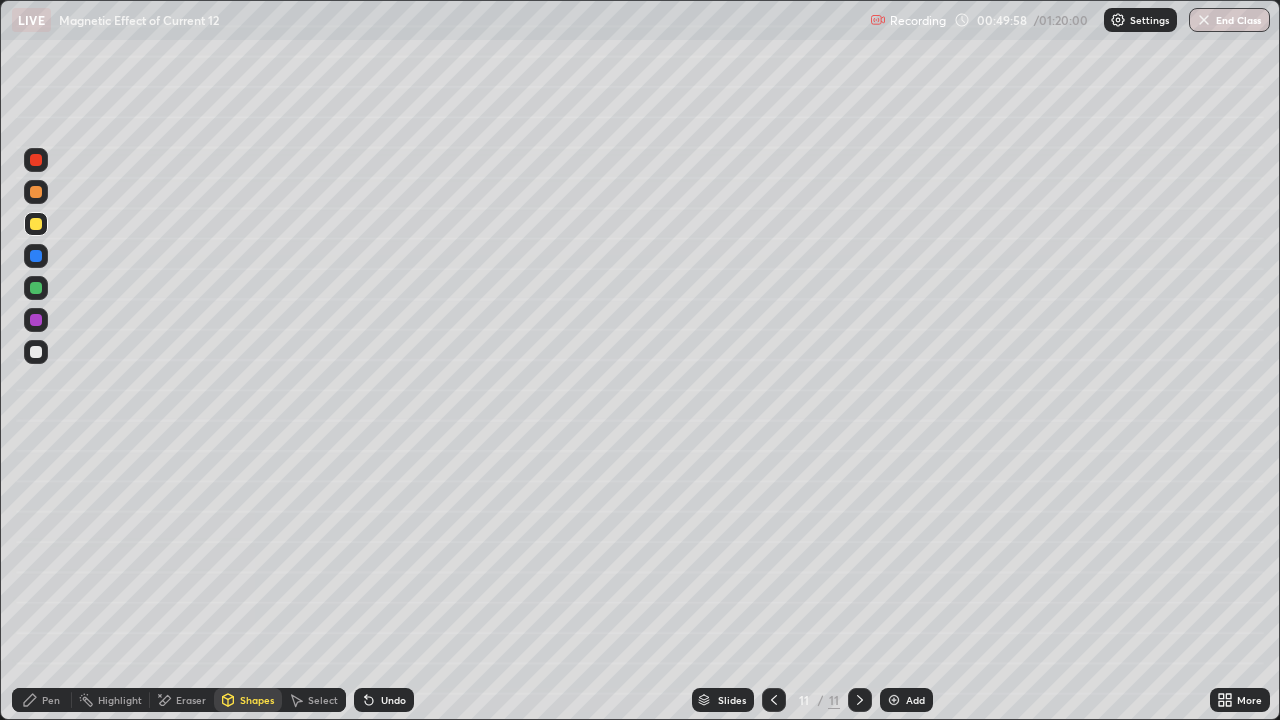 click on "Eraser" at bounding box center [182, 700] 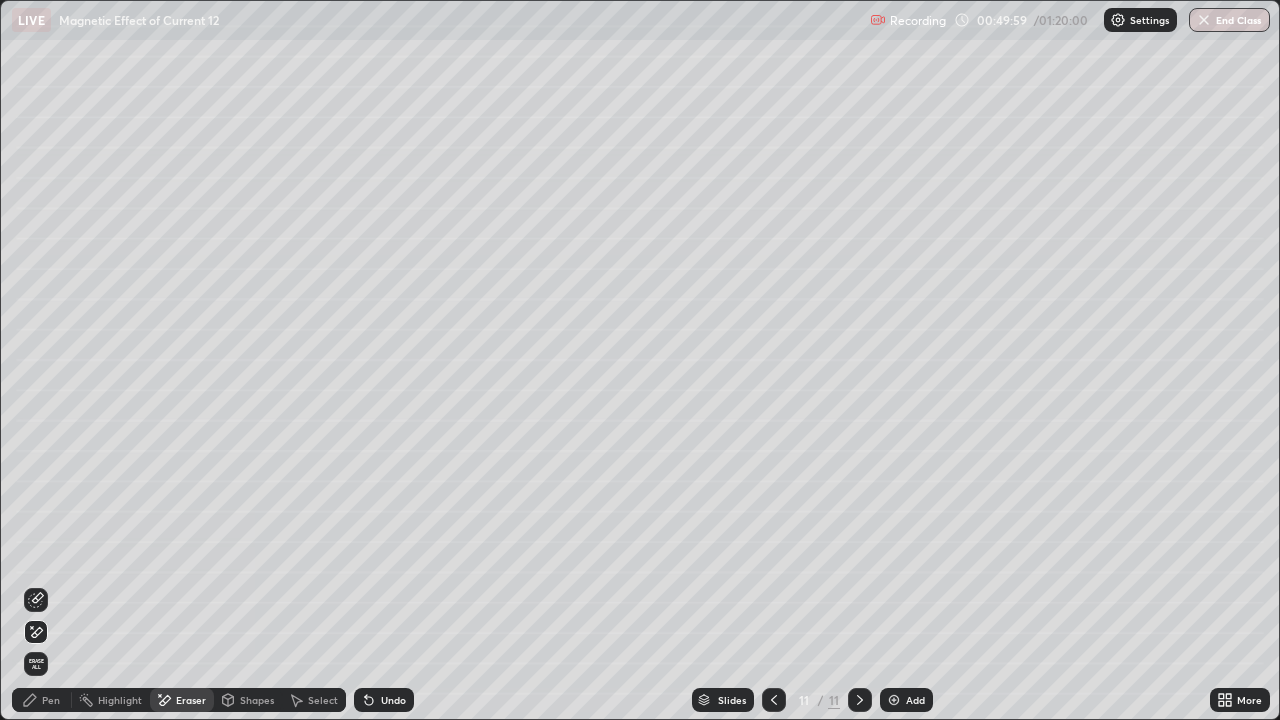 click 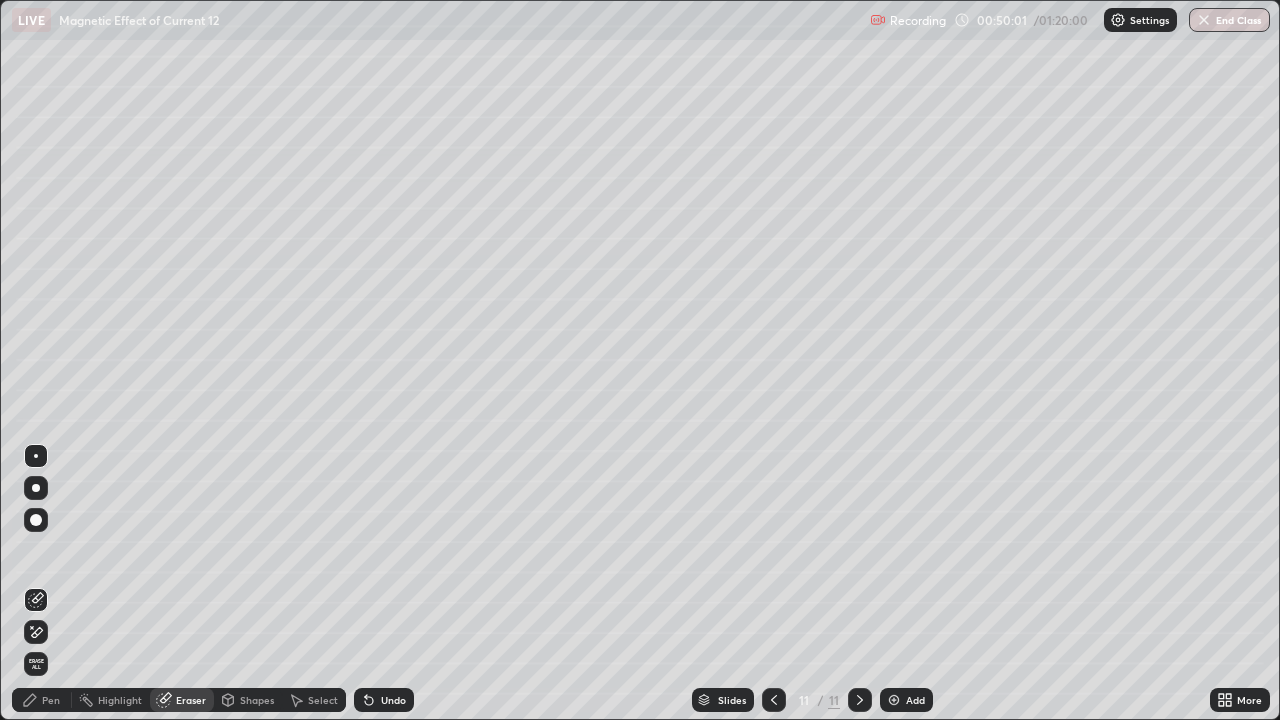 click 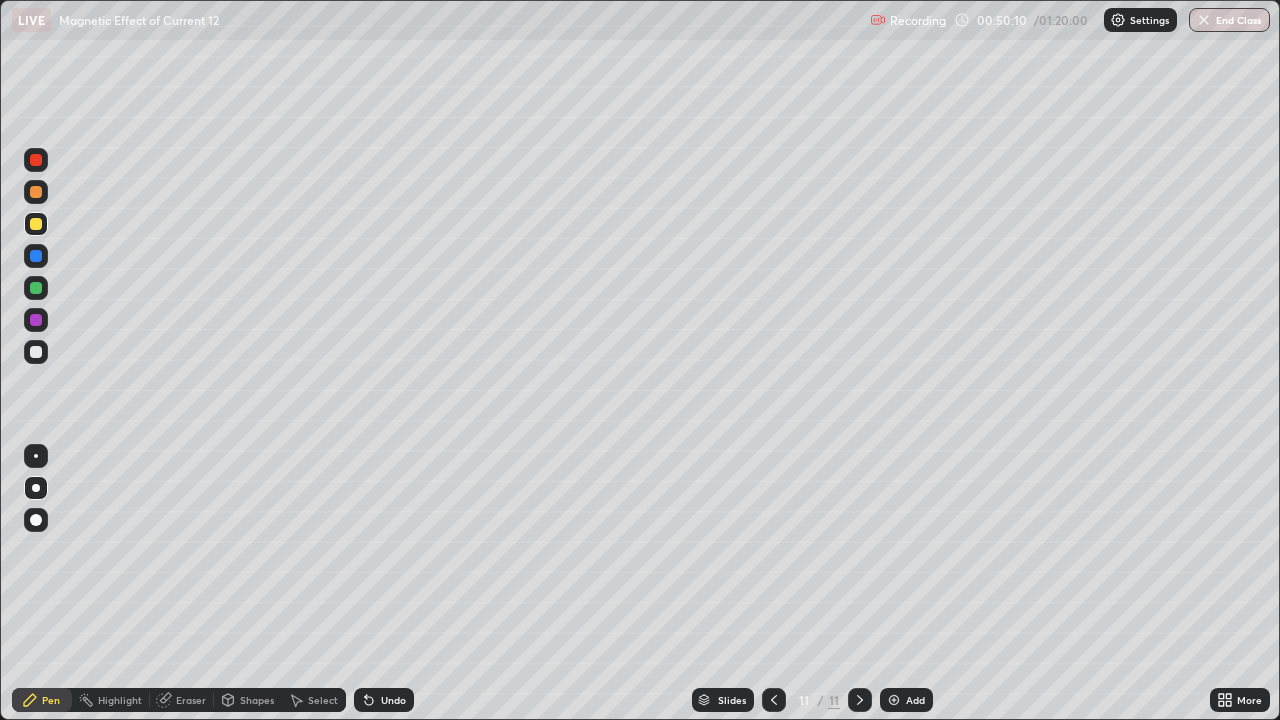 click 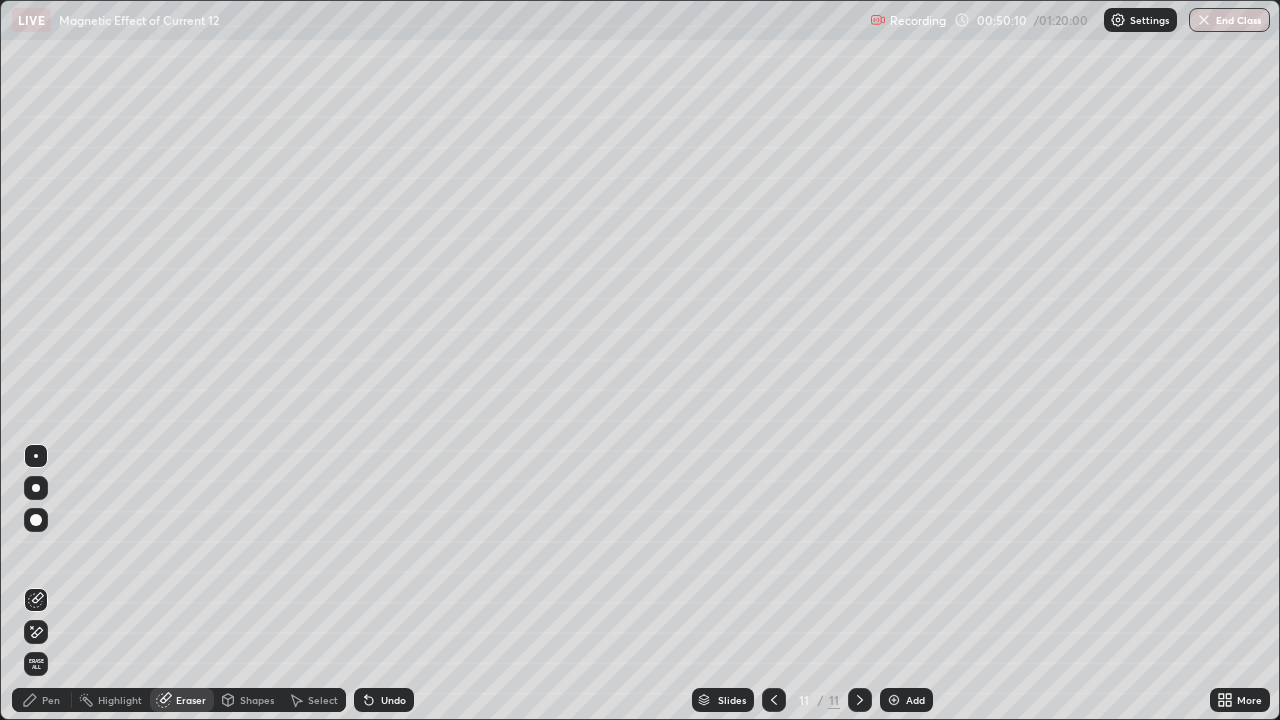 click 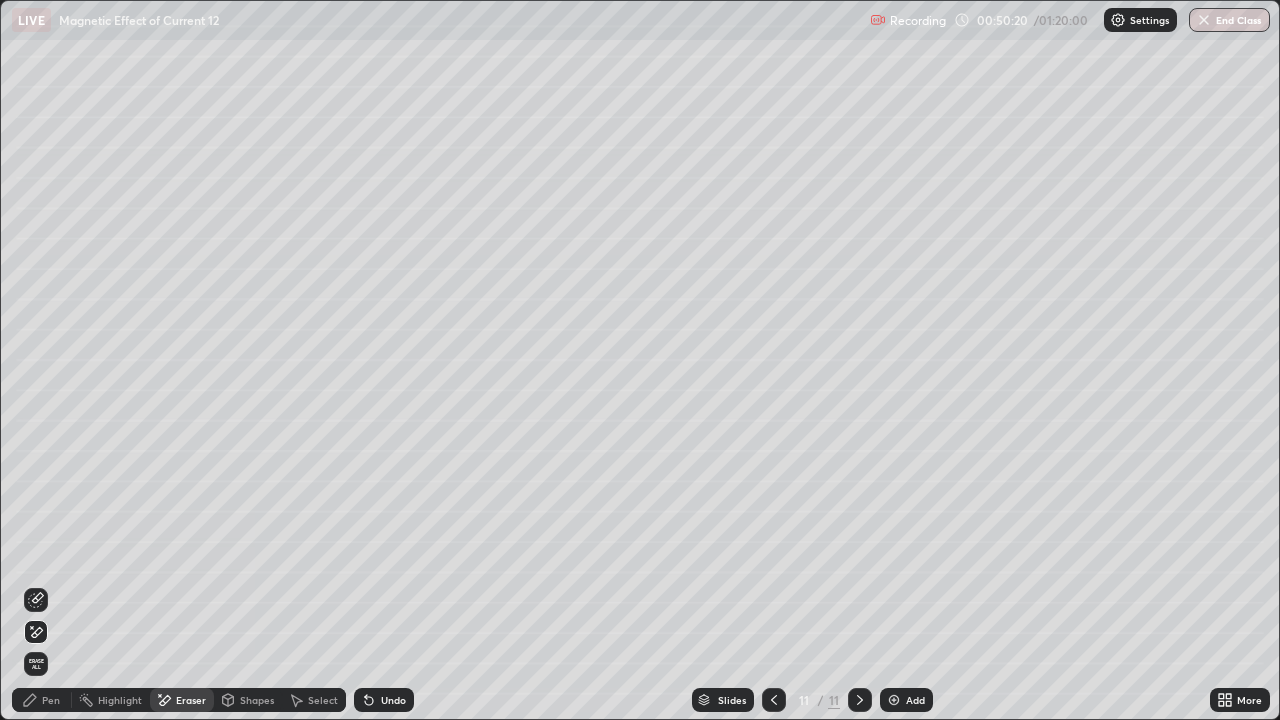 click on "Pen" at bounding box center (51, 700) 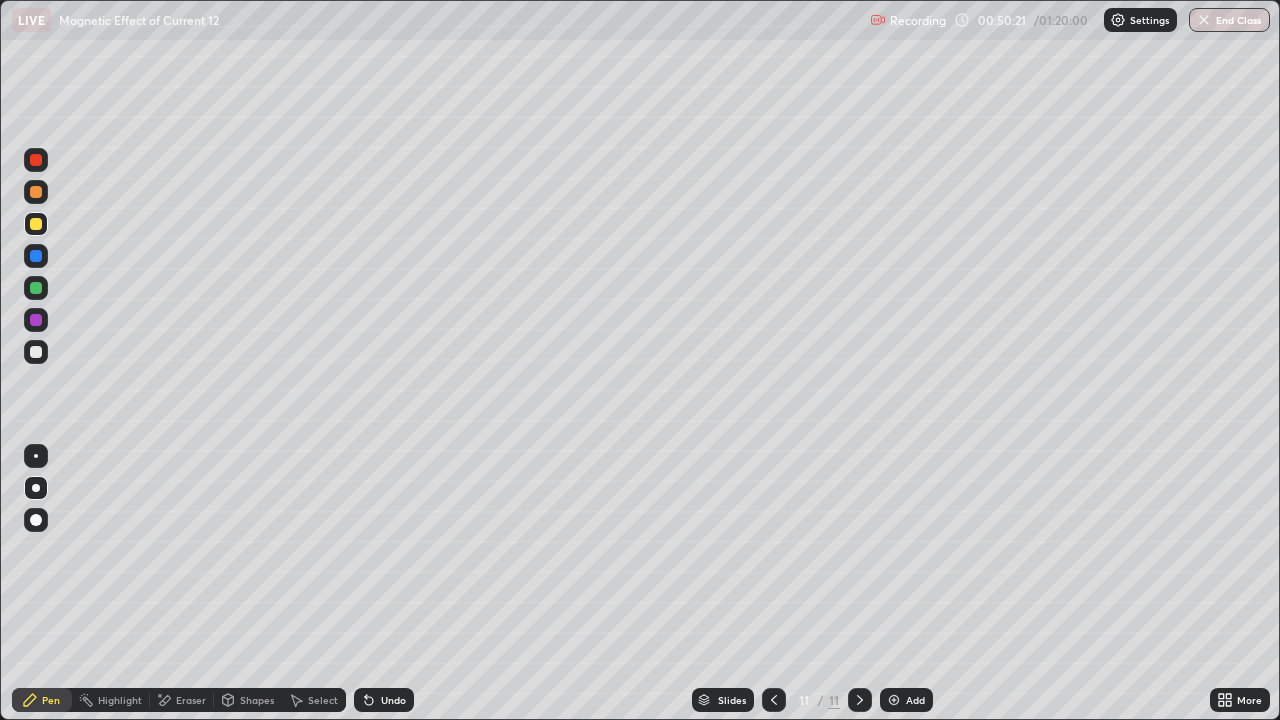 click on "Shapes" at bounding box center (257, 700) 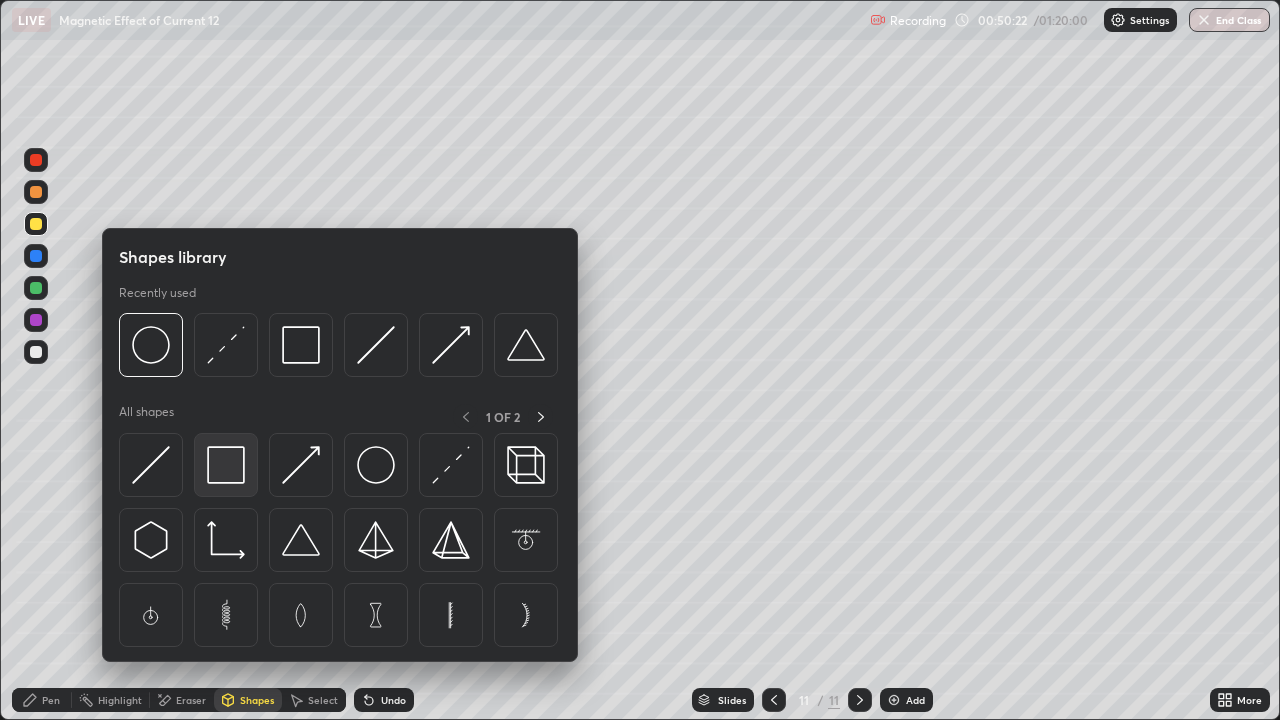 click at bounding box center (226, 465) 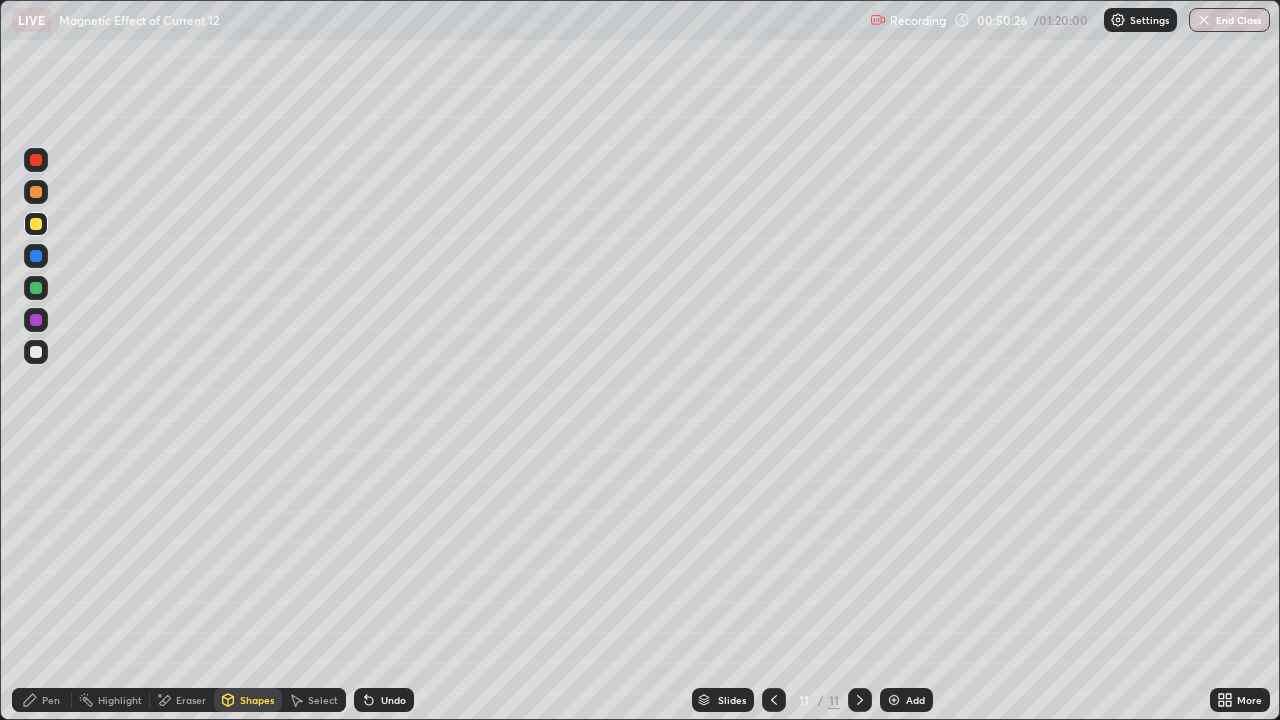 click on "Pen" at bounding box center [51, 700] 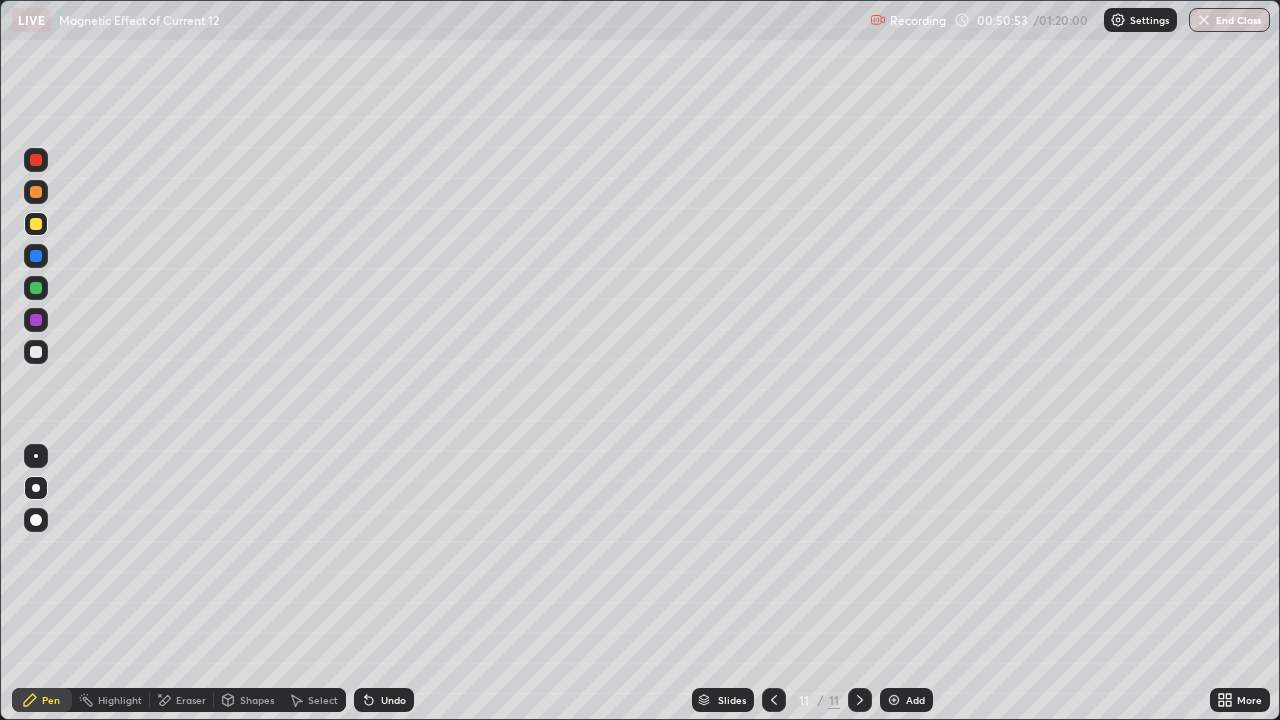 click on "Highlight" at bounding box center [120, 700] 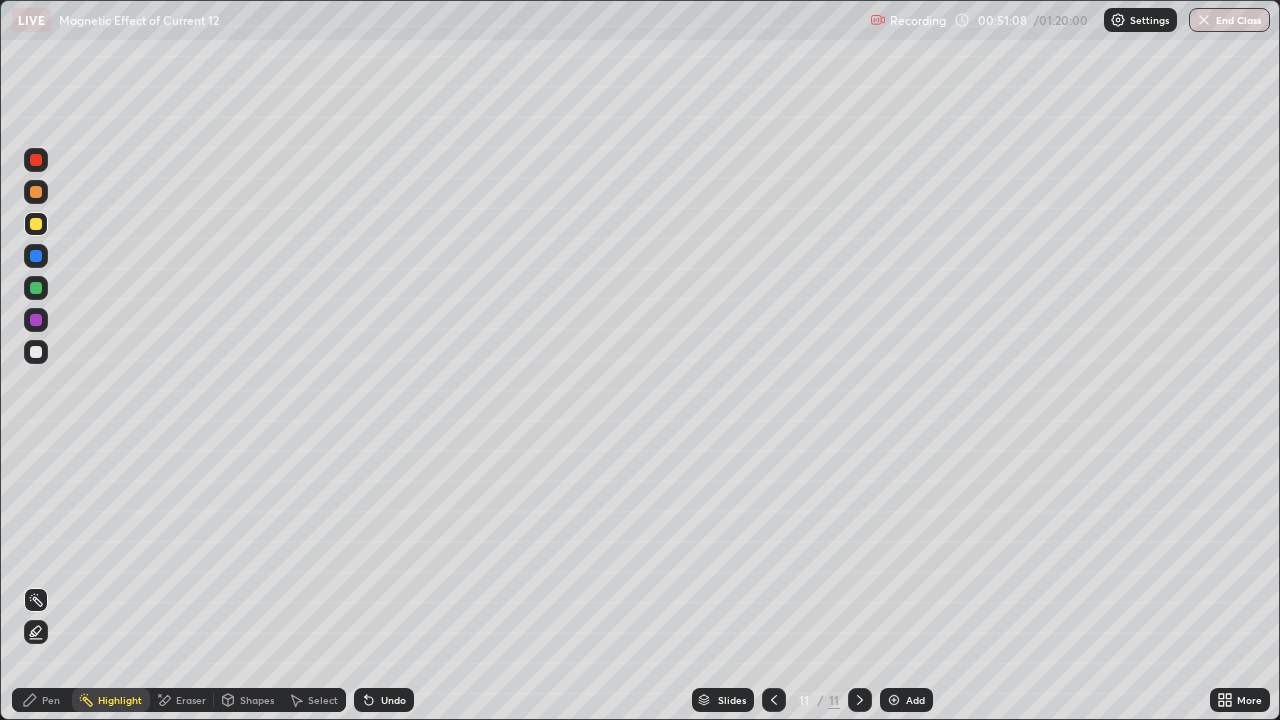 click at bounding box center [36, 256] 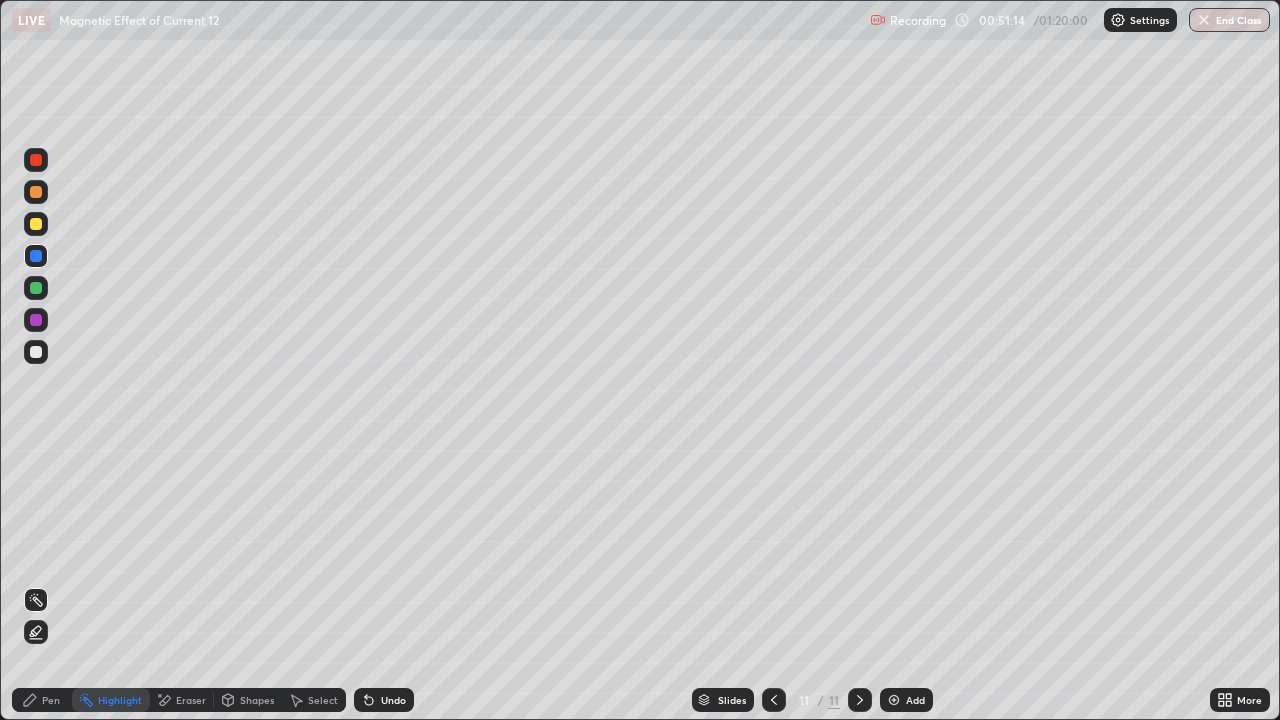 click on "Pen" at bounding box center (51, 700) 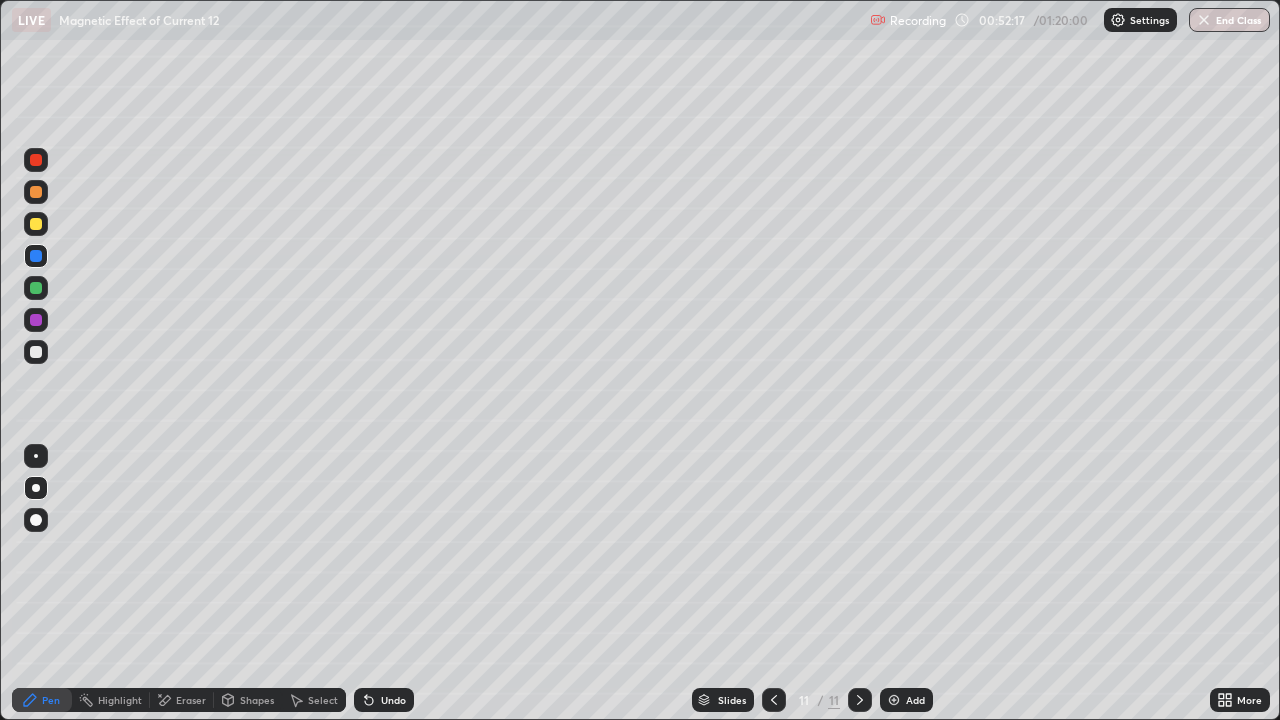 click 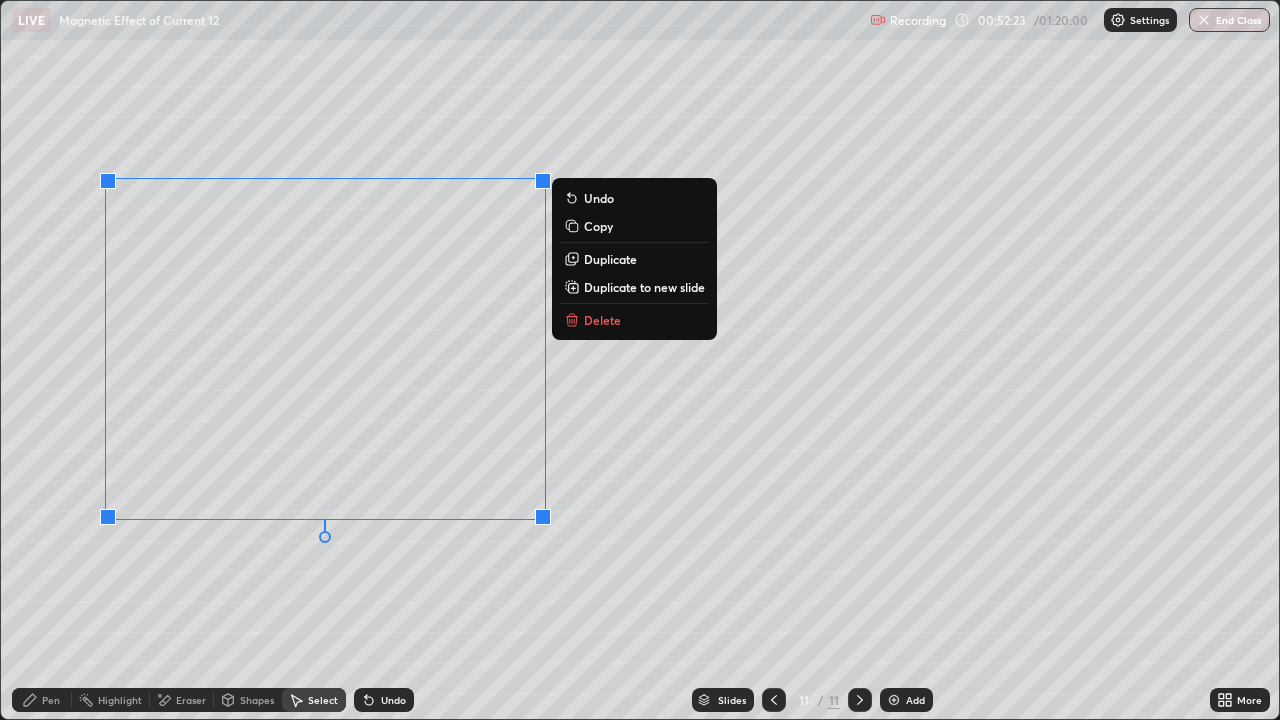 click on "Duplicate" at bounding box center (610, 259) 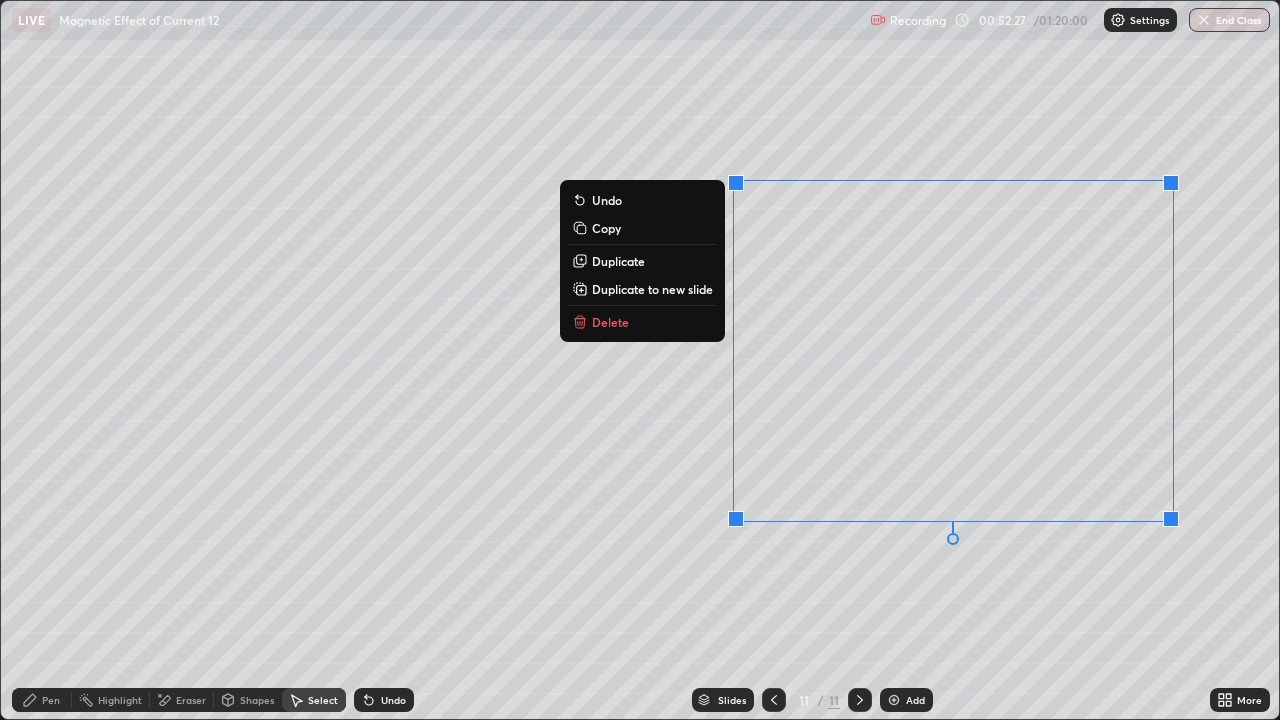 click on "Shapes" at bounding box center (257, 700) 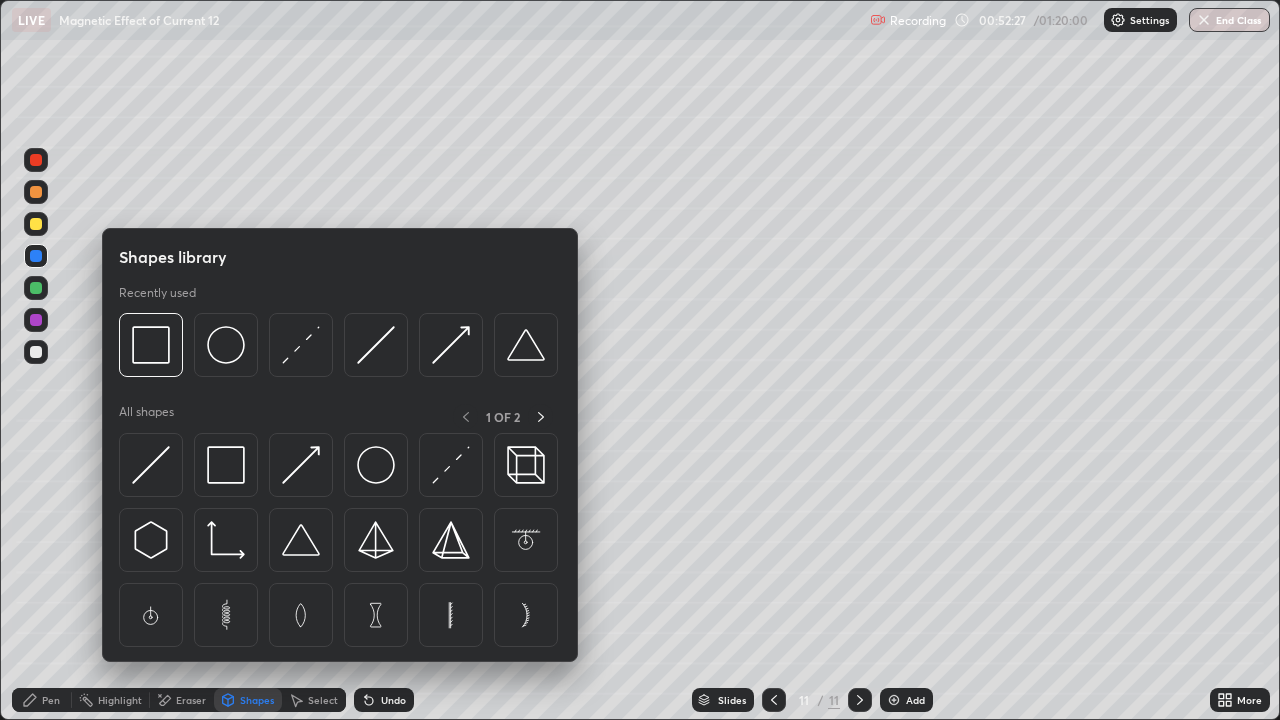click 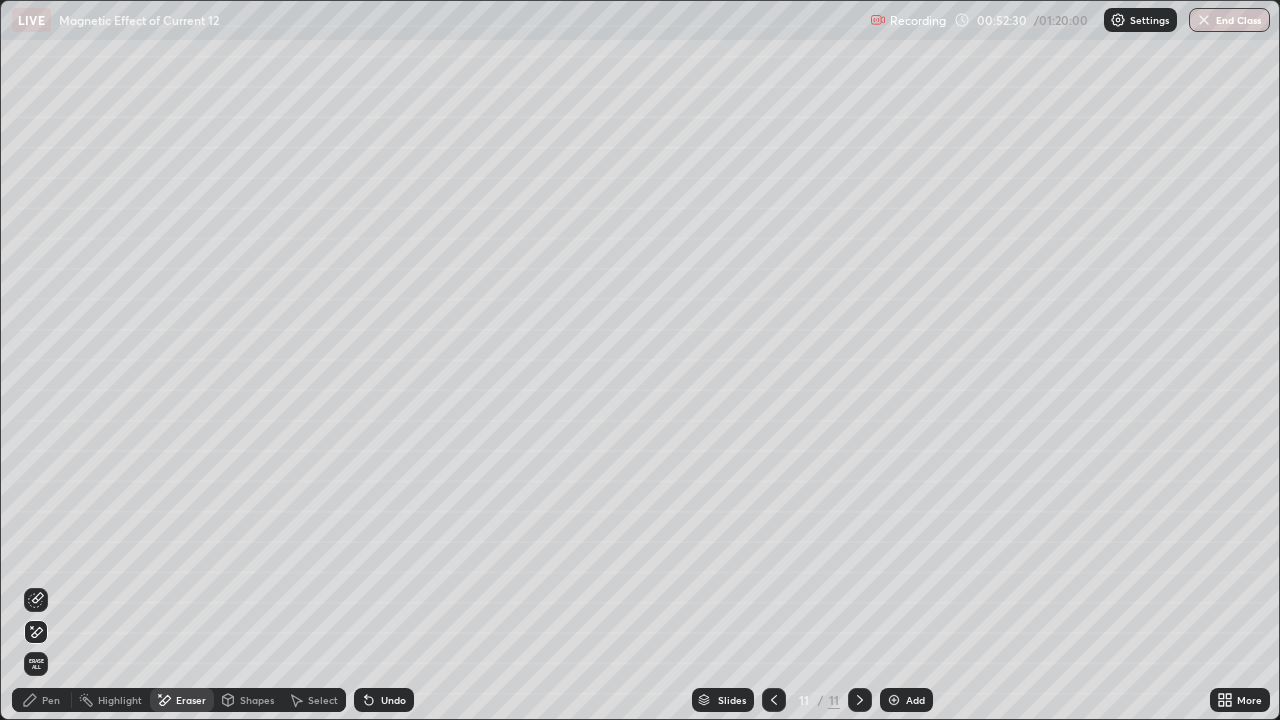 click 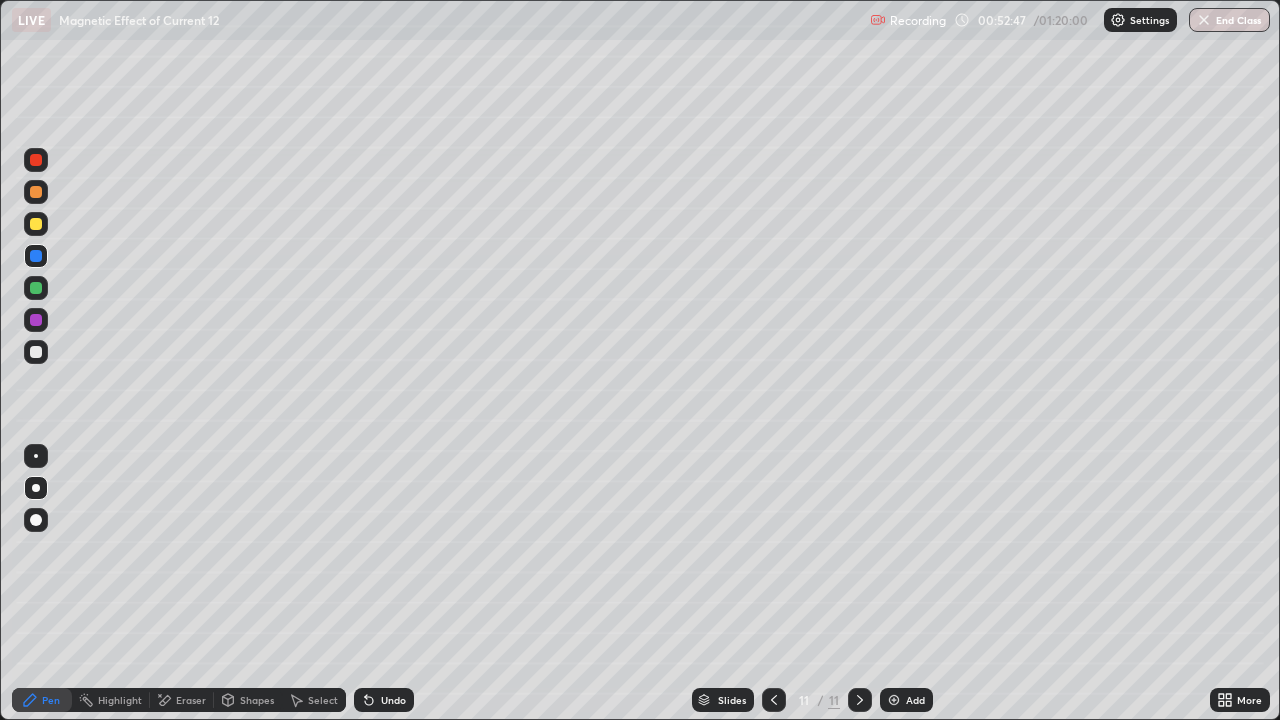 click on "Undo" at bounding box center (393, 700) 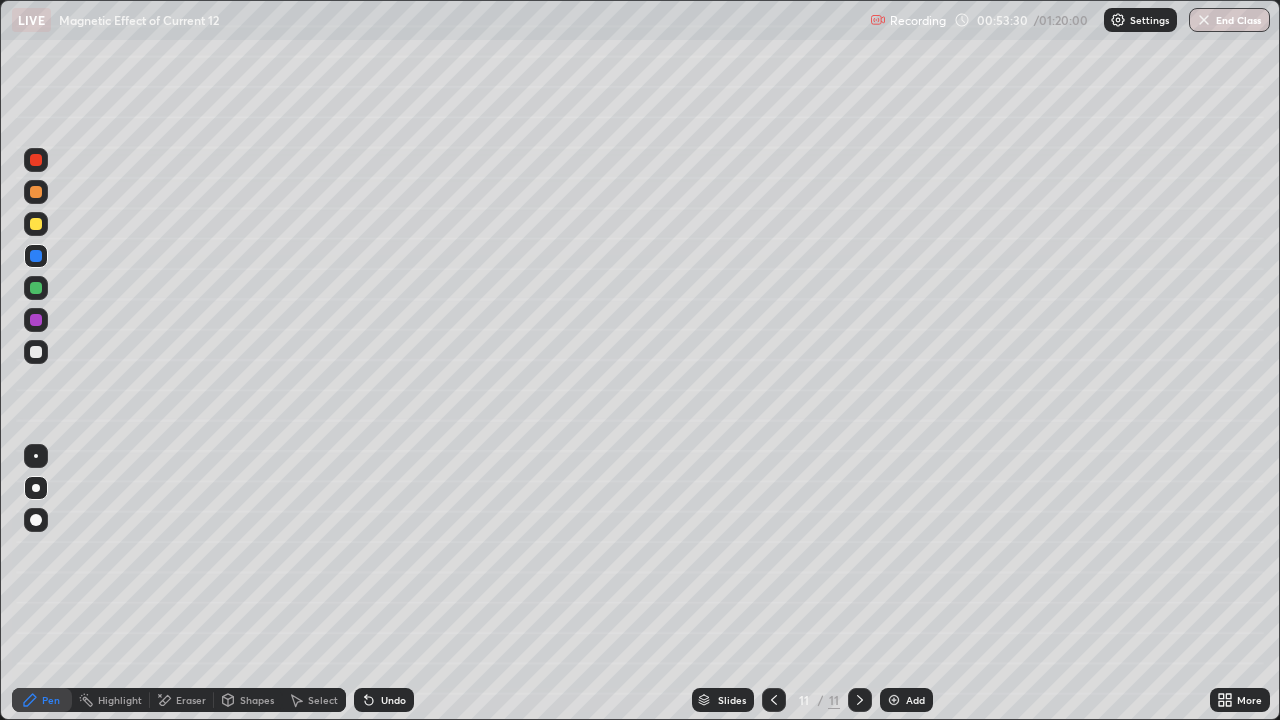 click on "Select" at bounding box center (314, 700) 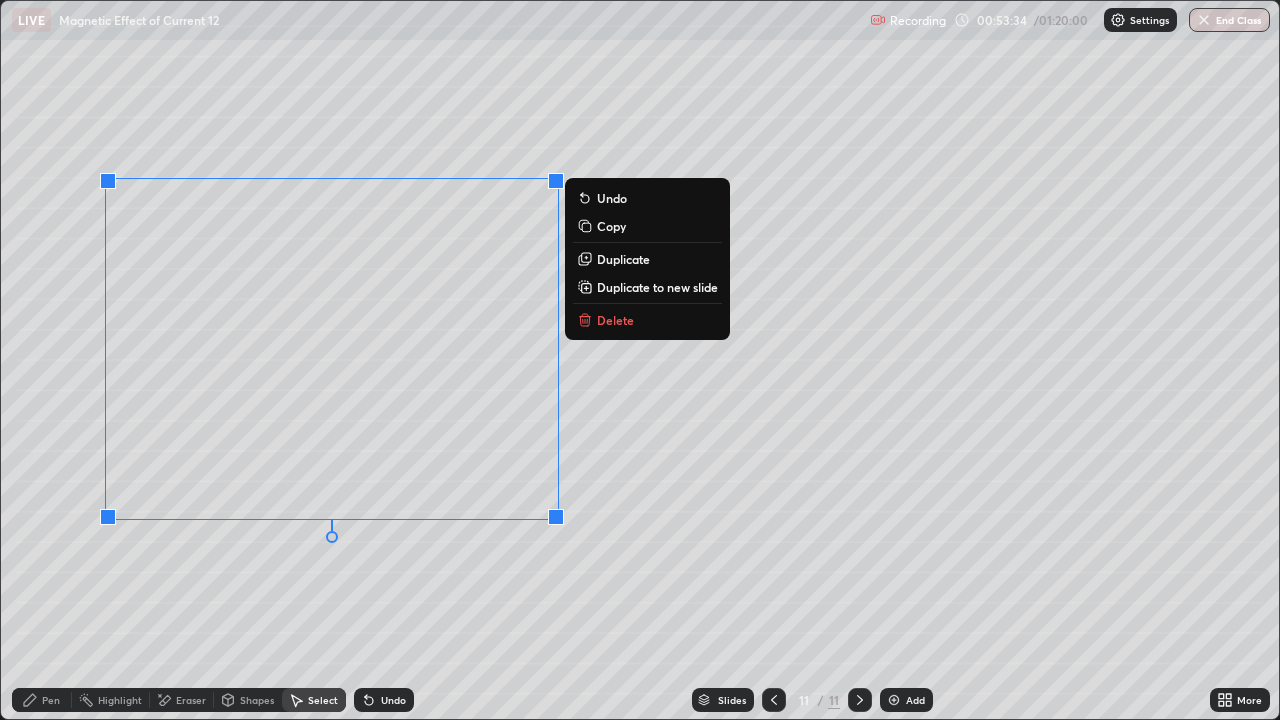 click on "Duplicate to new slide" at bounding box center [657, 287] 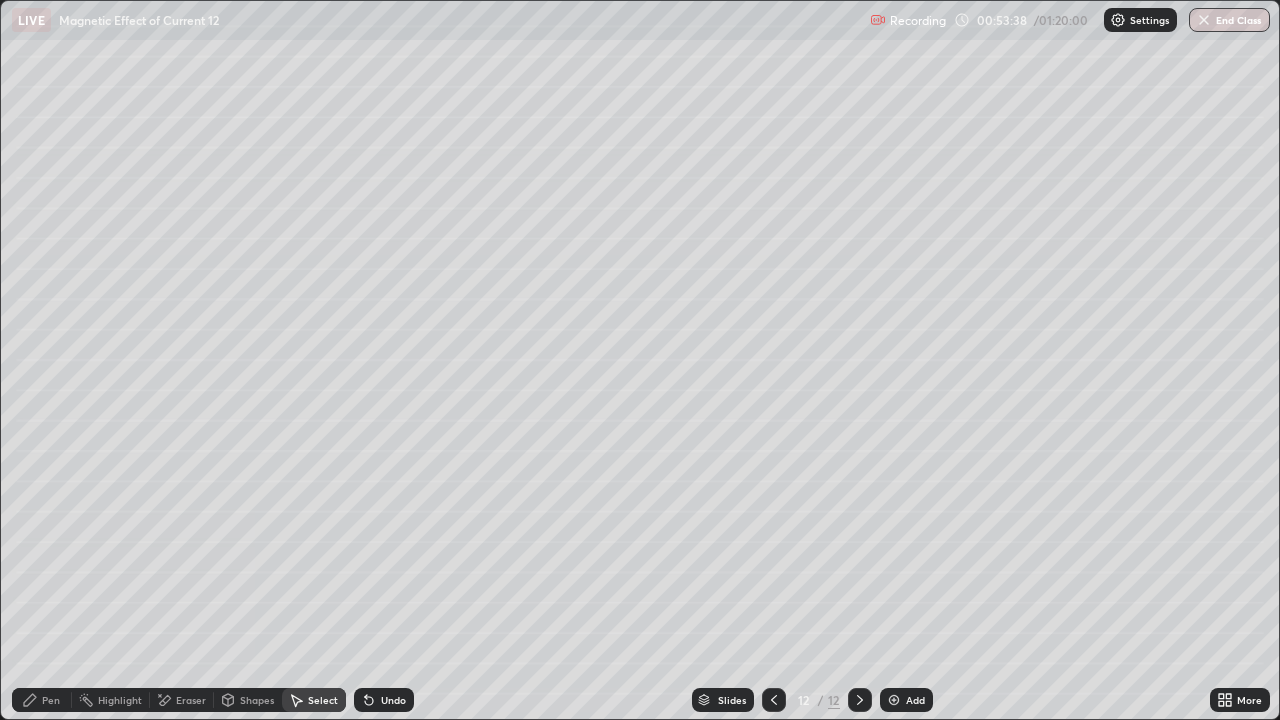 click on "Eraser" at bounding box center (182, 700) 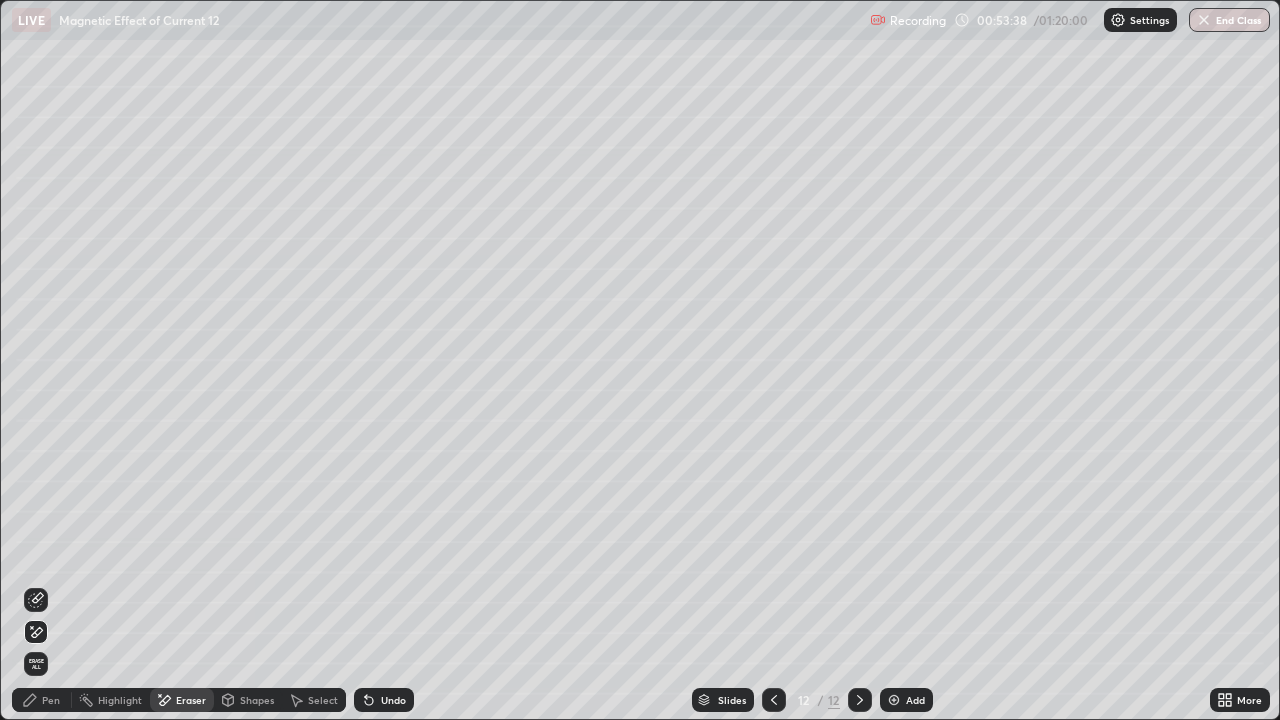 click 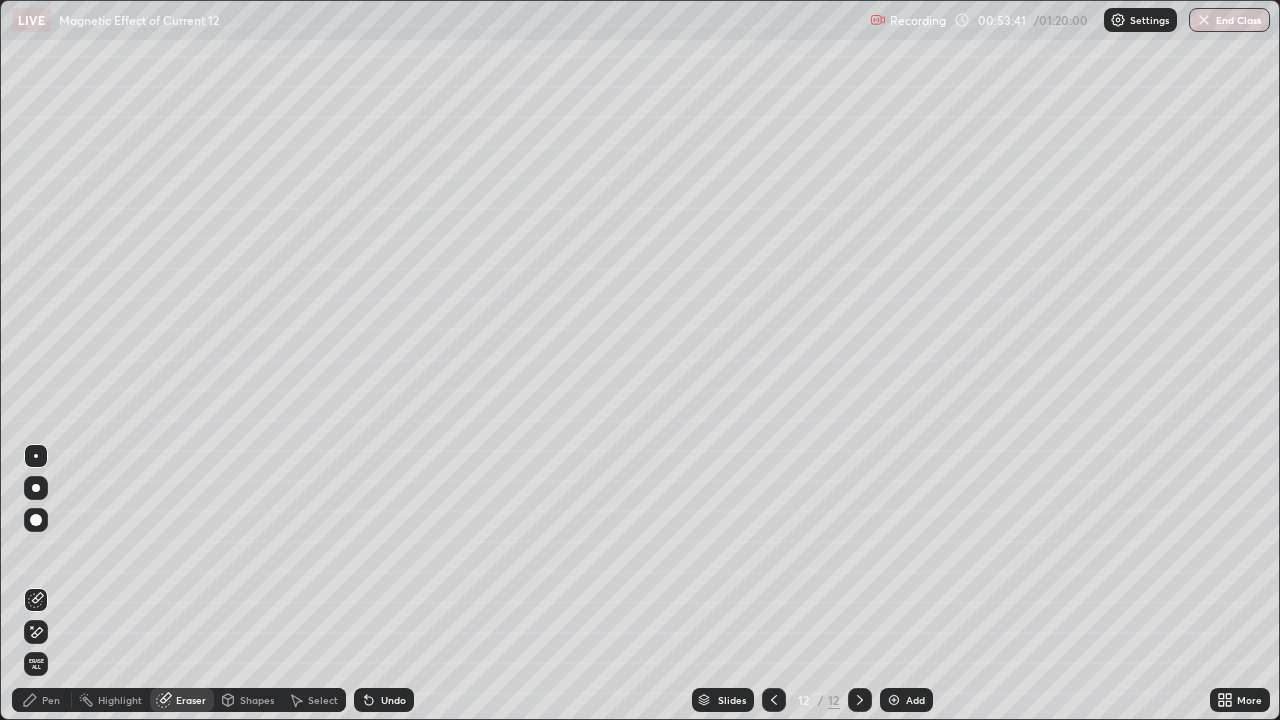 click on "Pen" at bounding box center (51, 700) 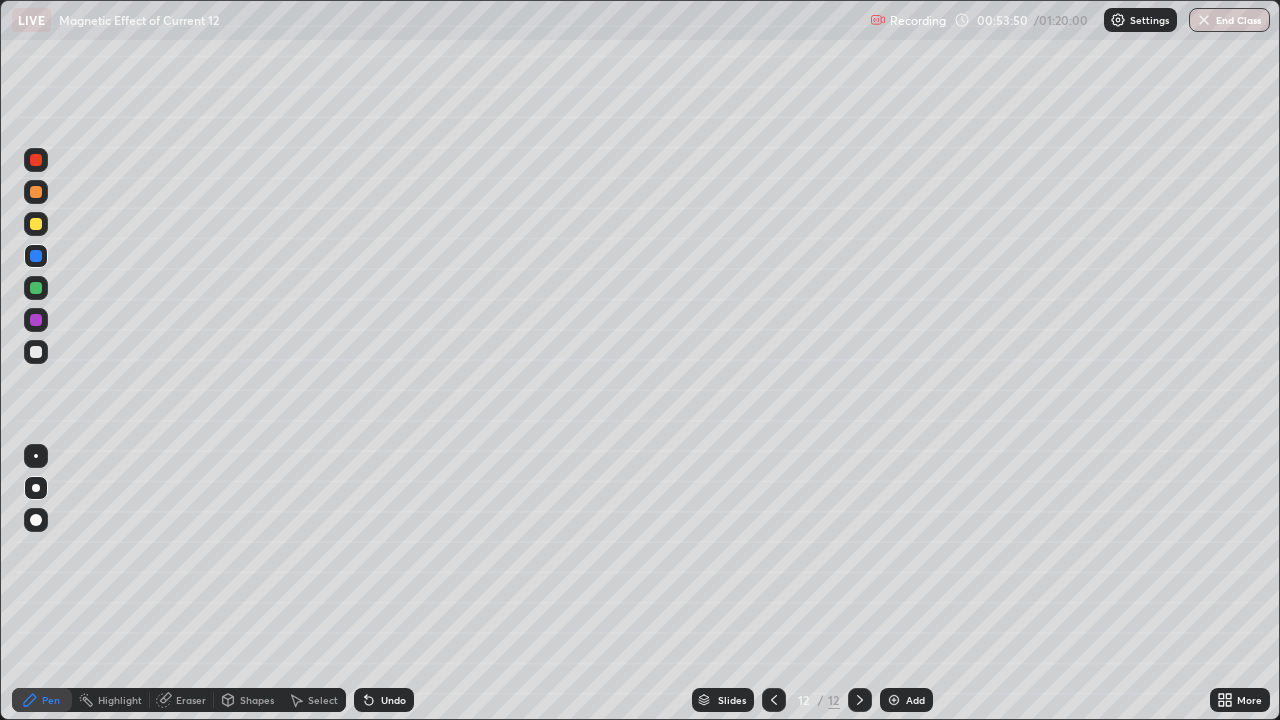 click on "Eraser" at bounding box center [182, 700] 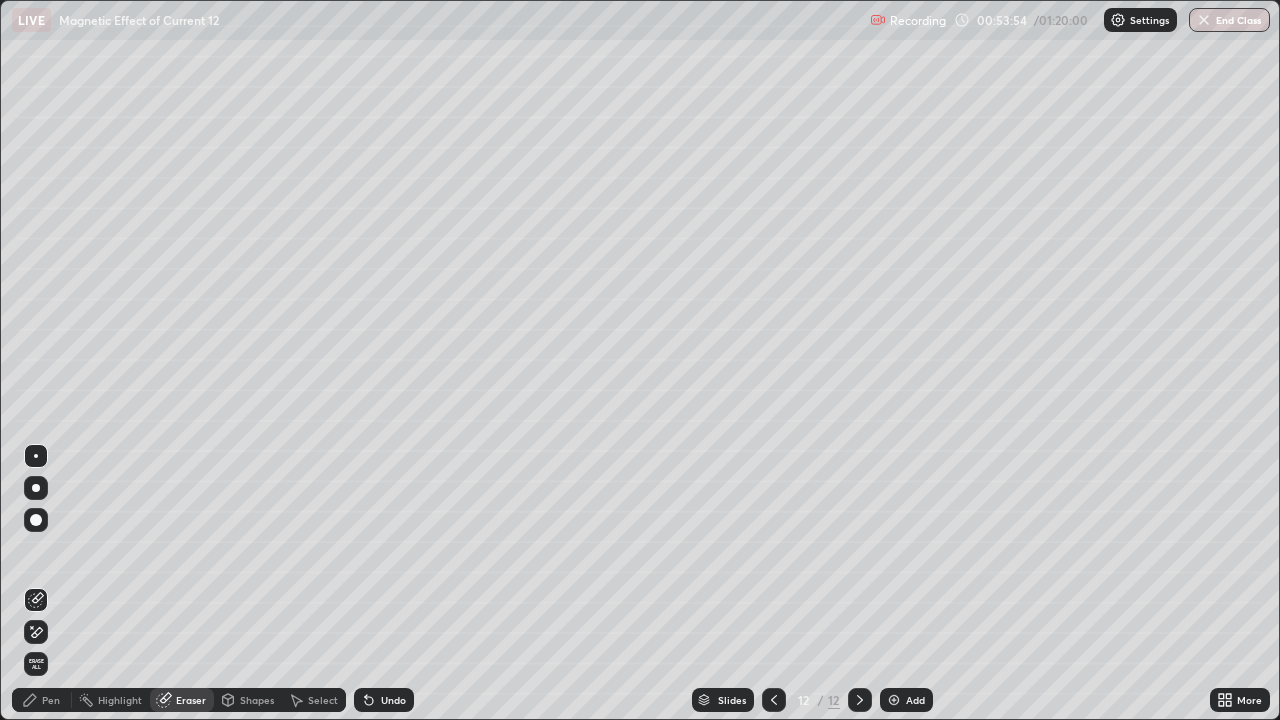 click on "Pen" at bounding box center [42, 700] 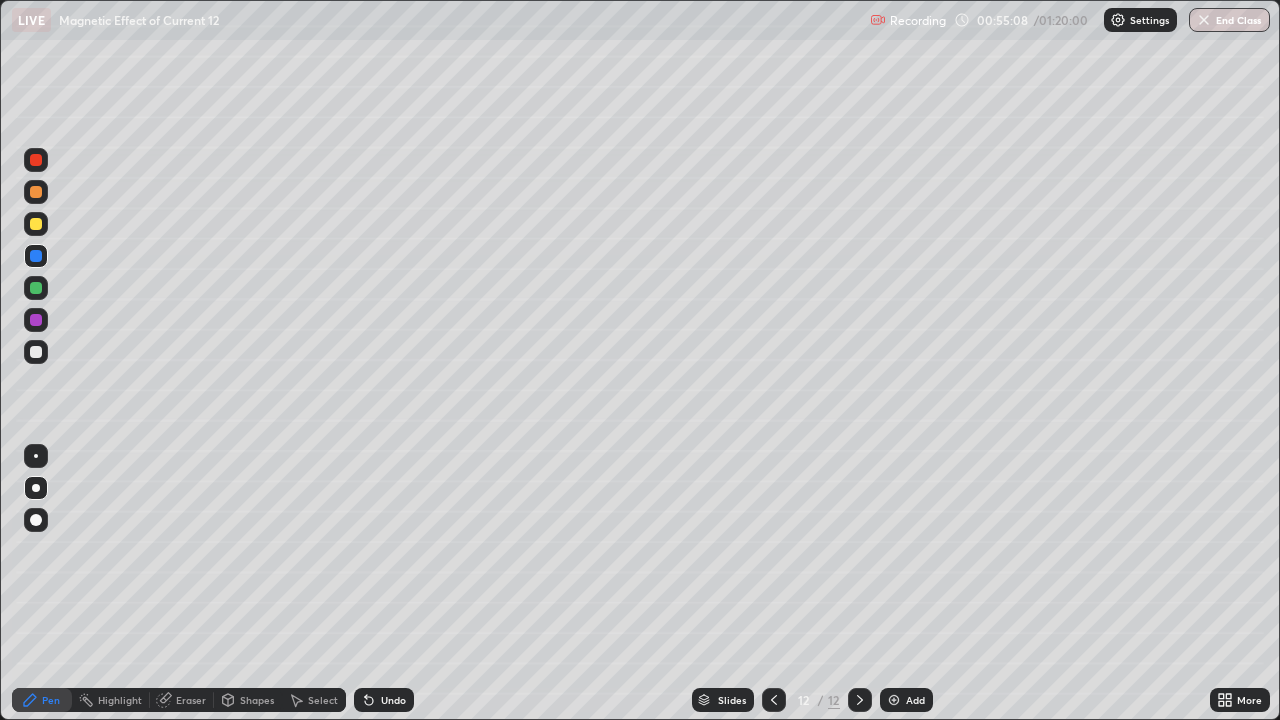 click 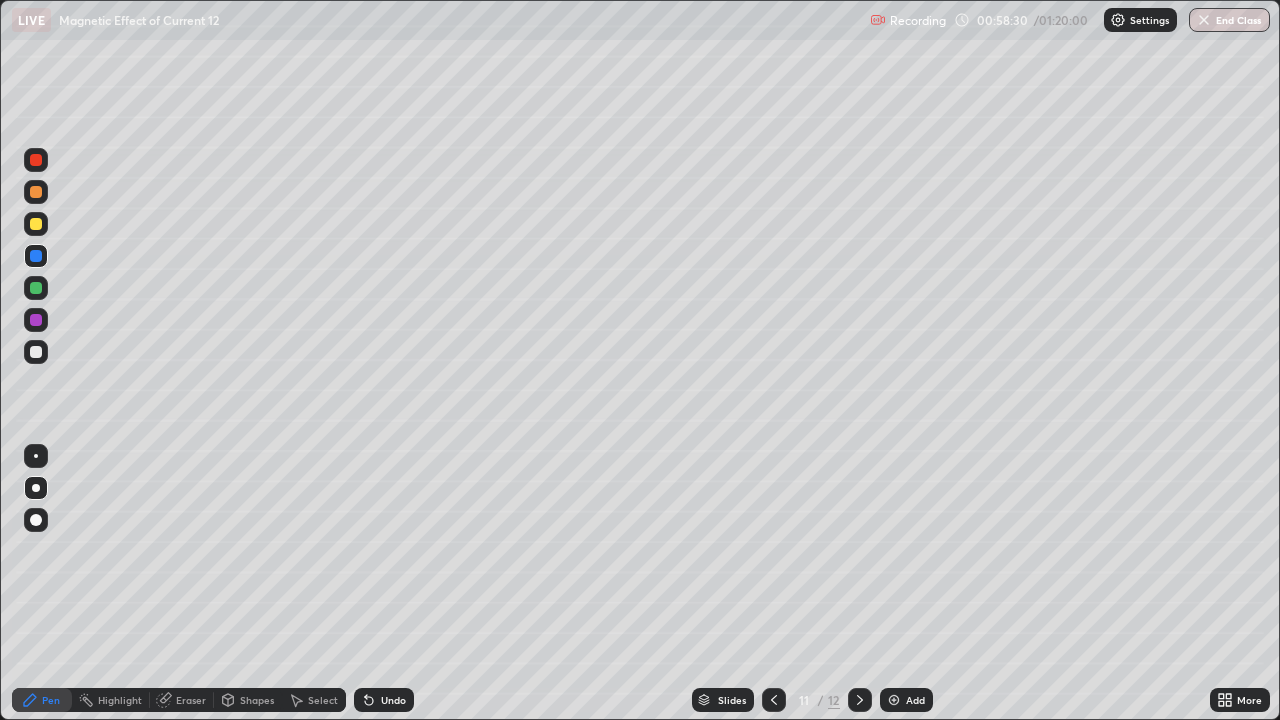 click 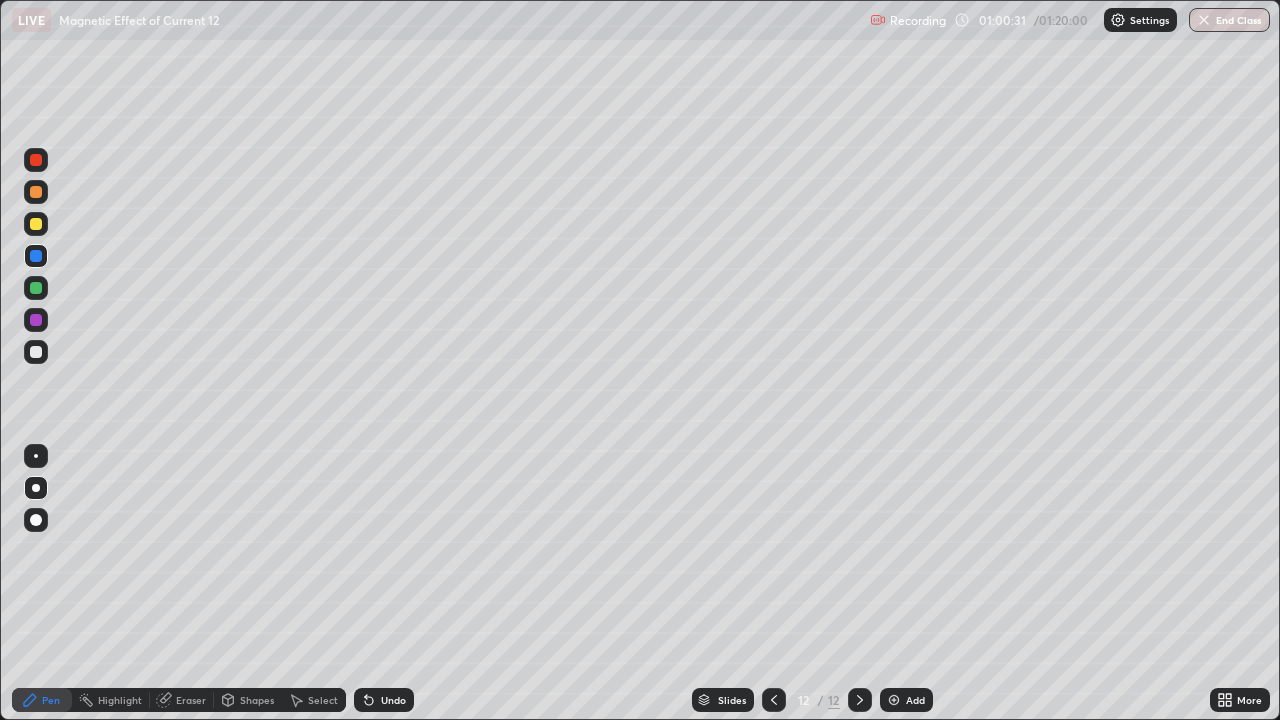 click on "Add" at bounding box center [915, 700] 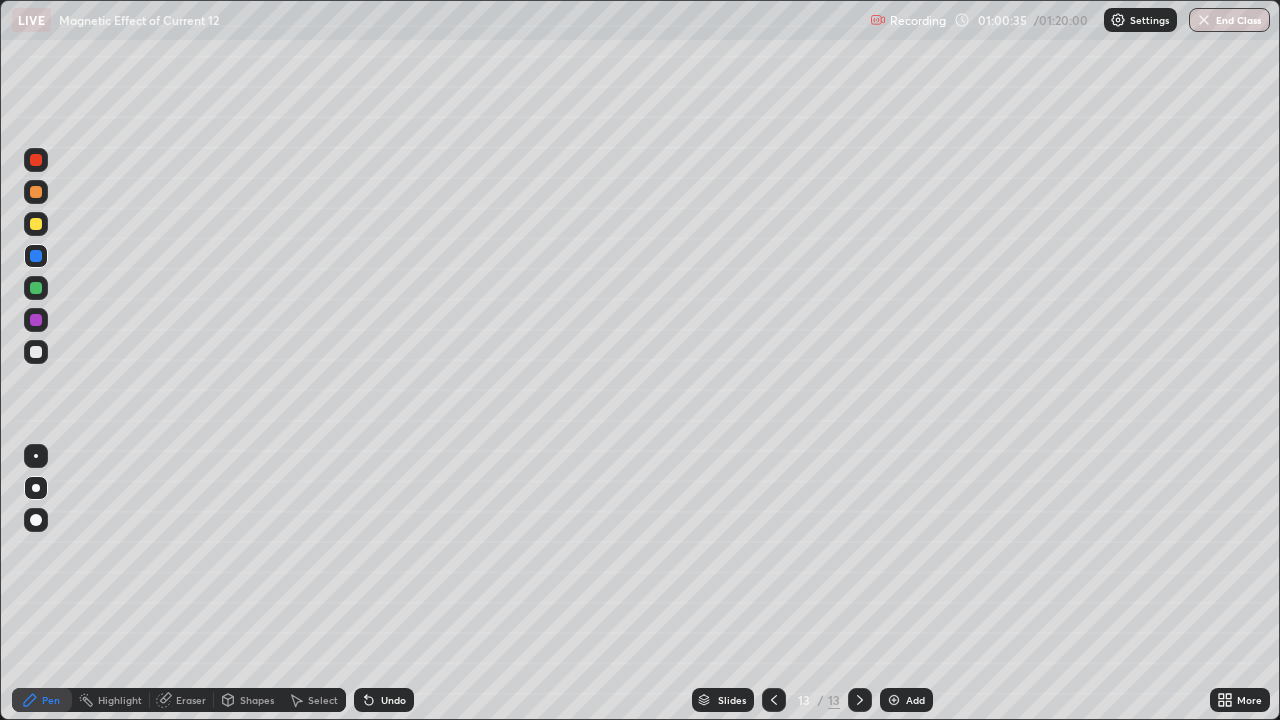 click at bounding box center [36, 352] 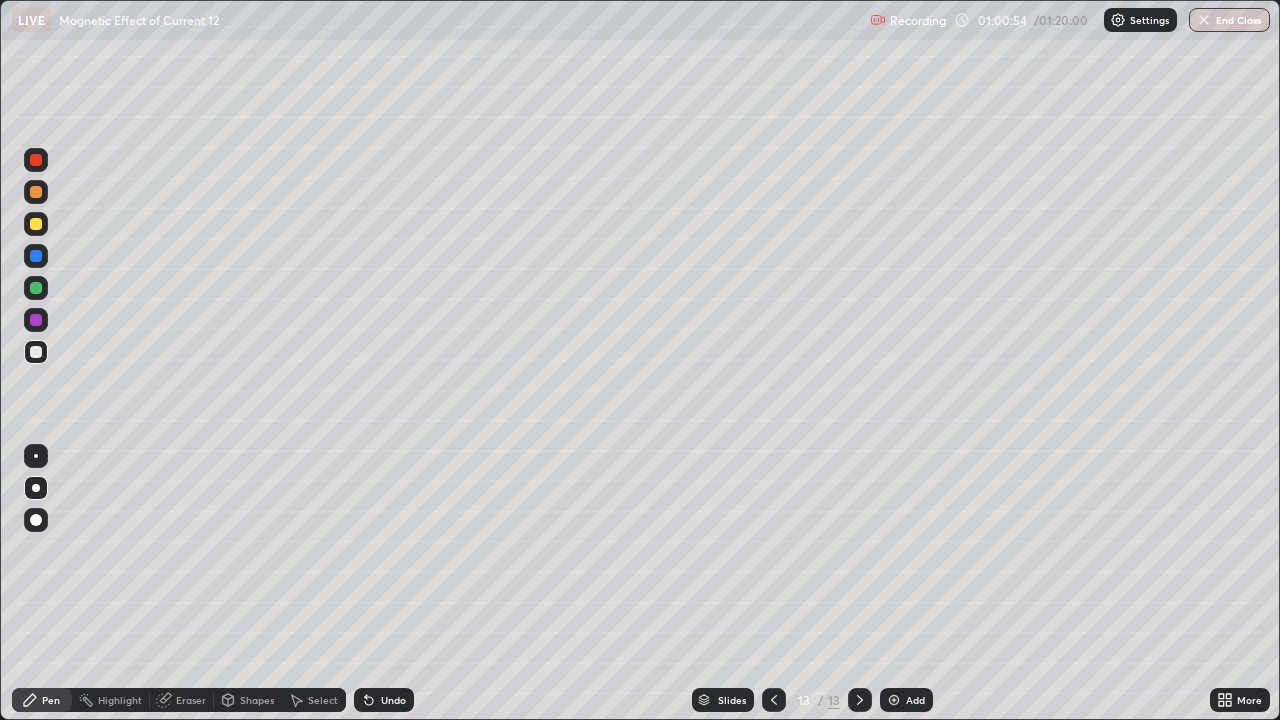 click at bounding box center [36, 224] 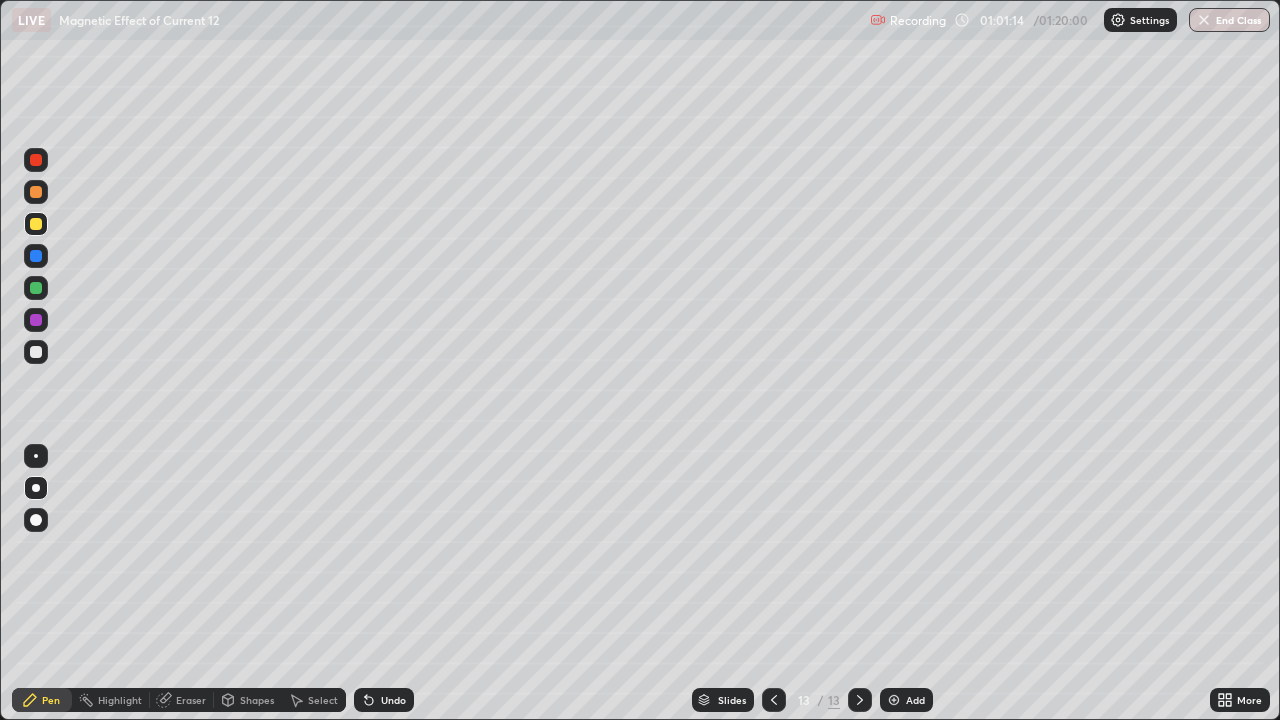 click at bounding box center [36, 320] 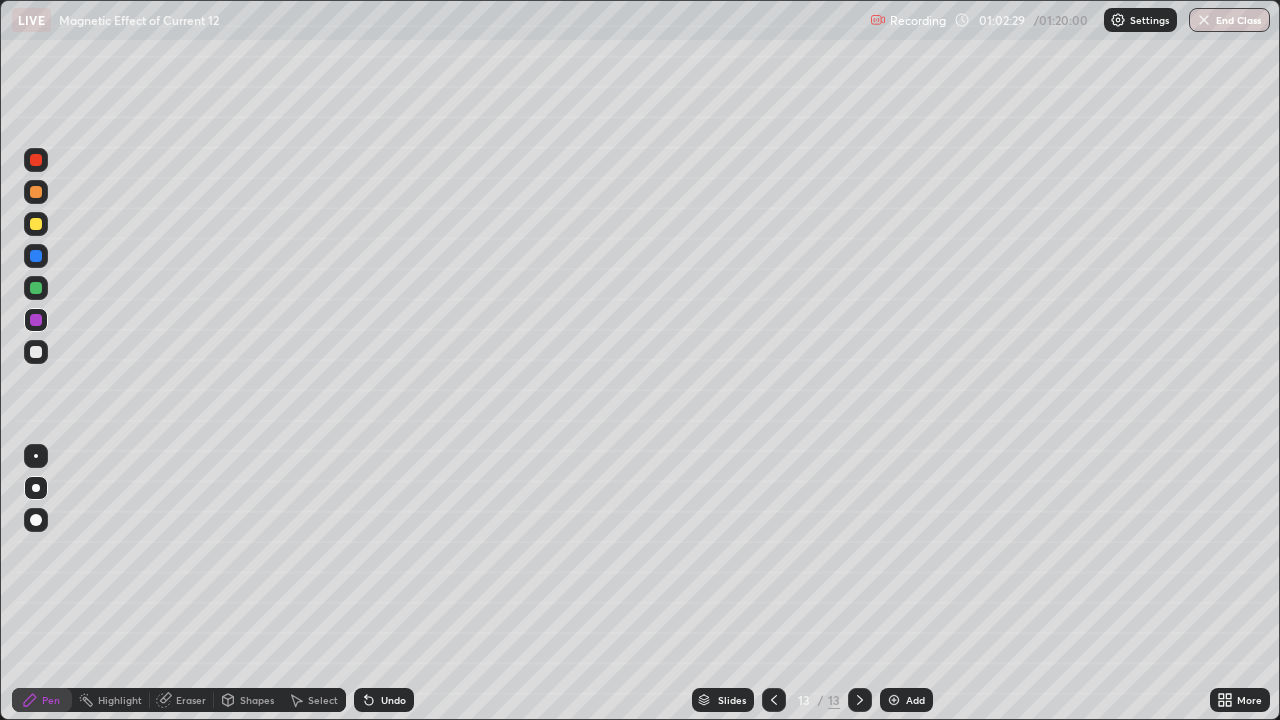 click at bounding box center (36, 224) 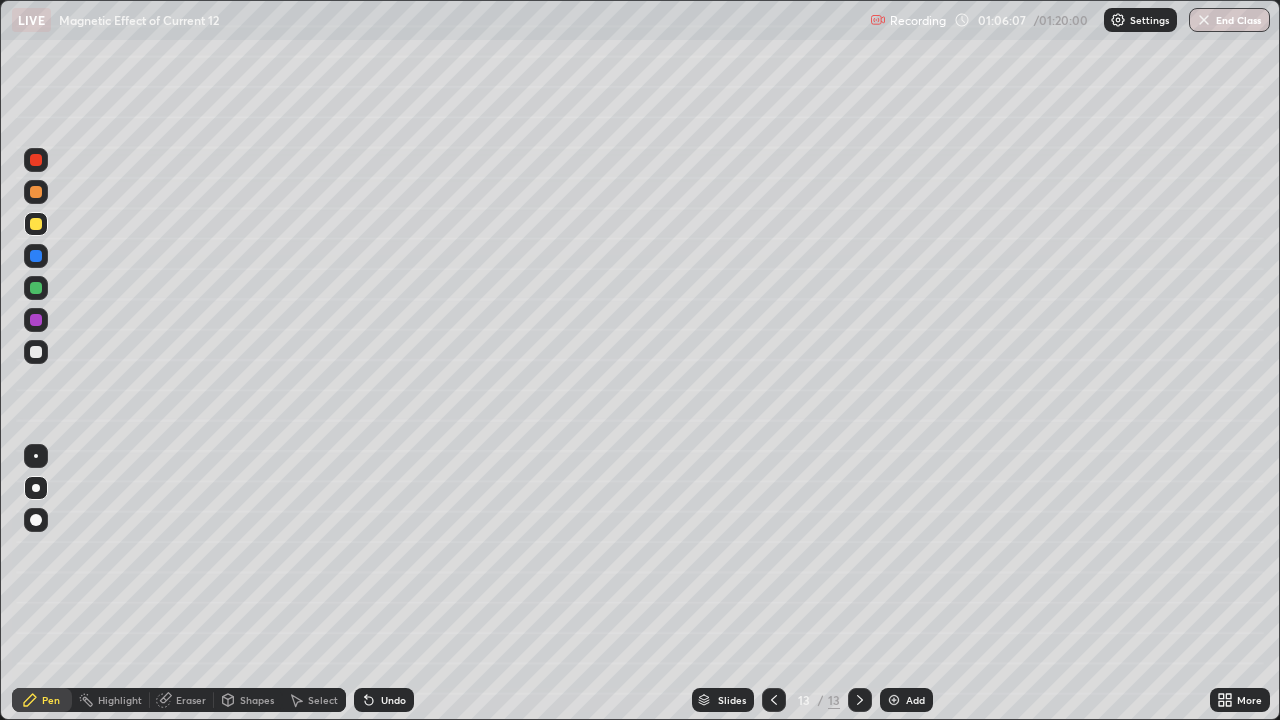 click 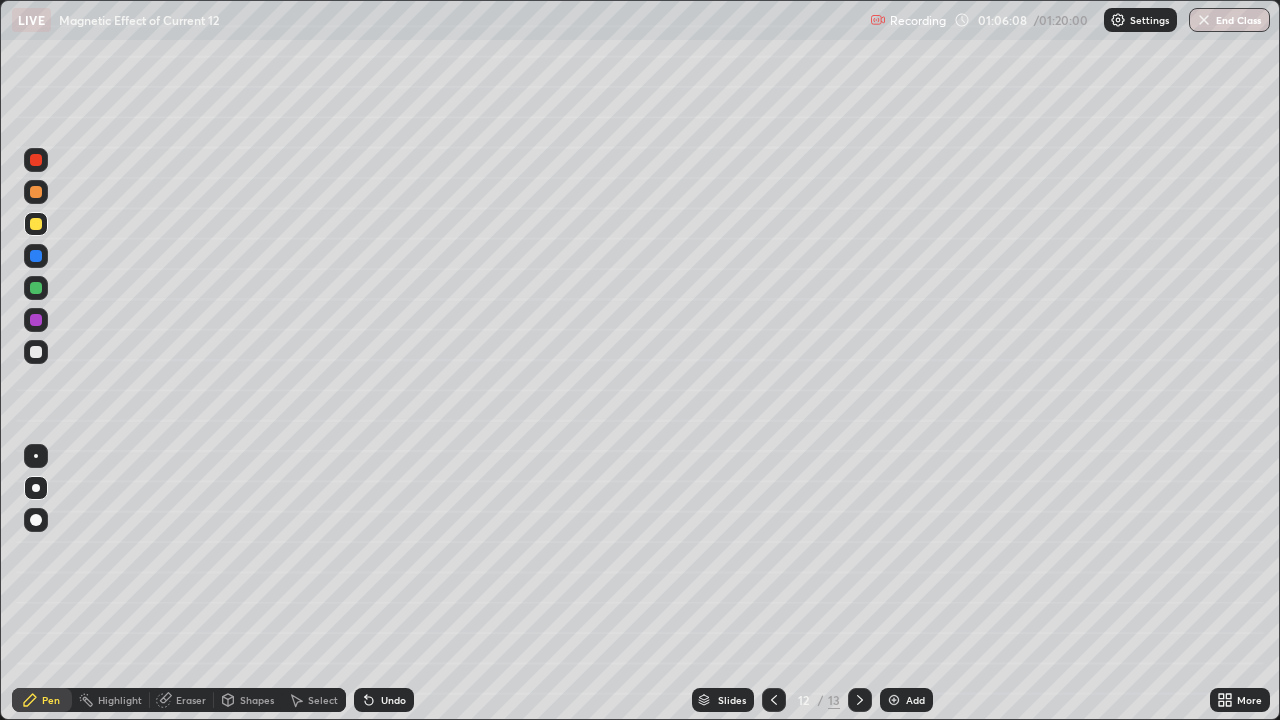 click 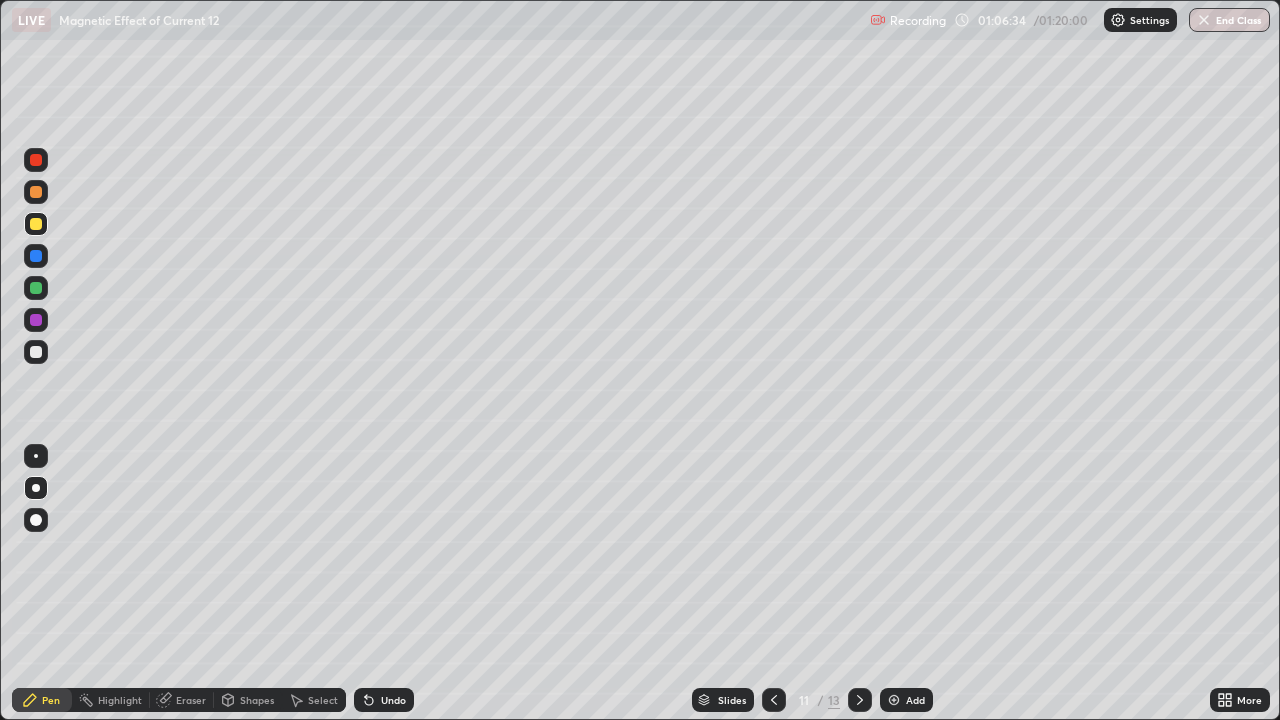 click 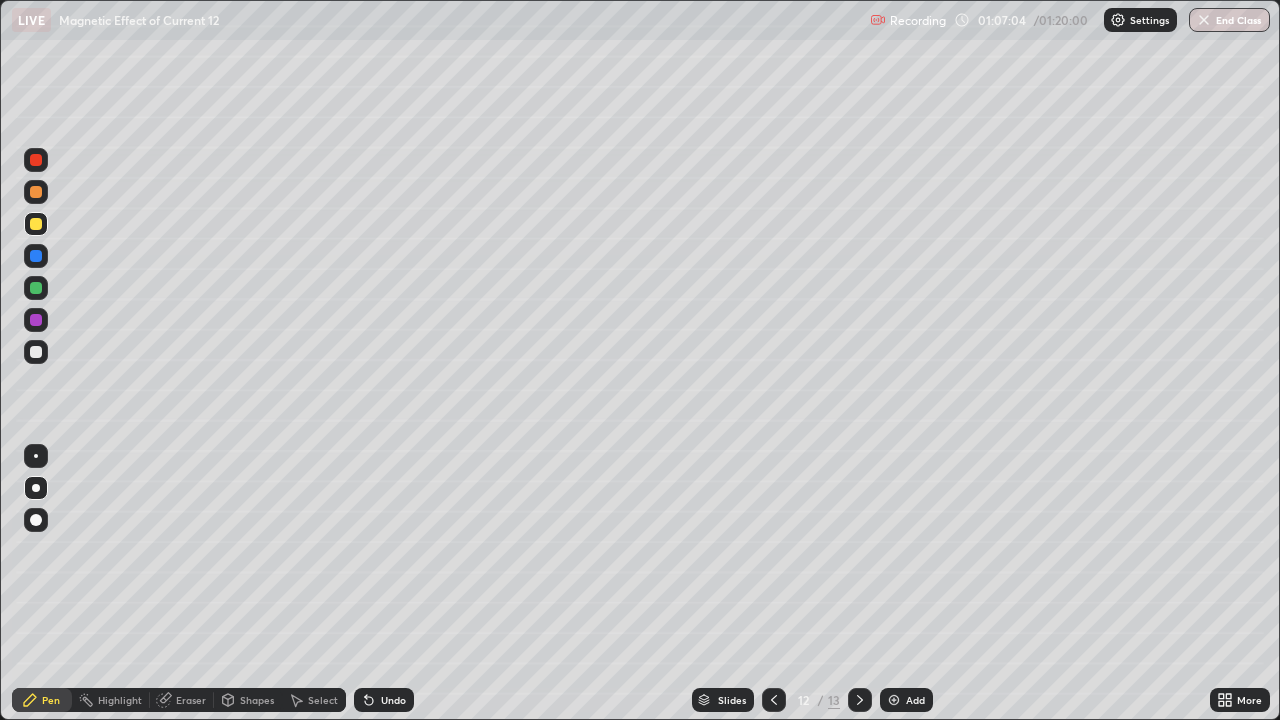 click 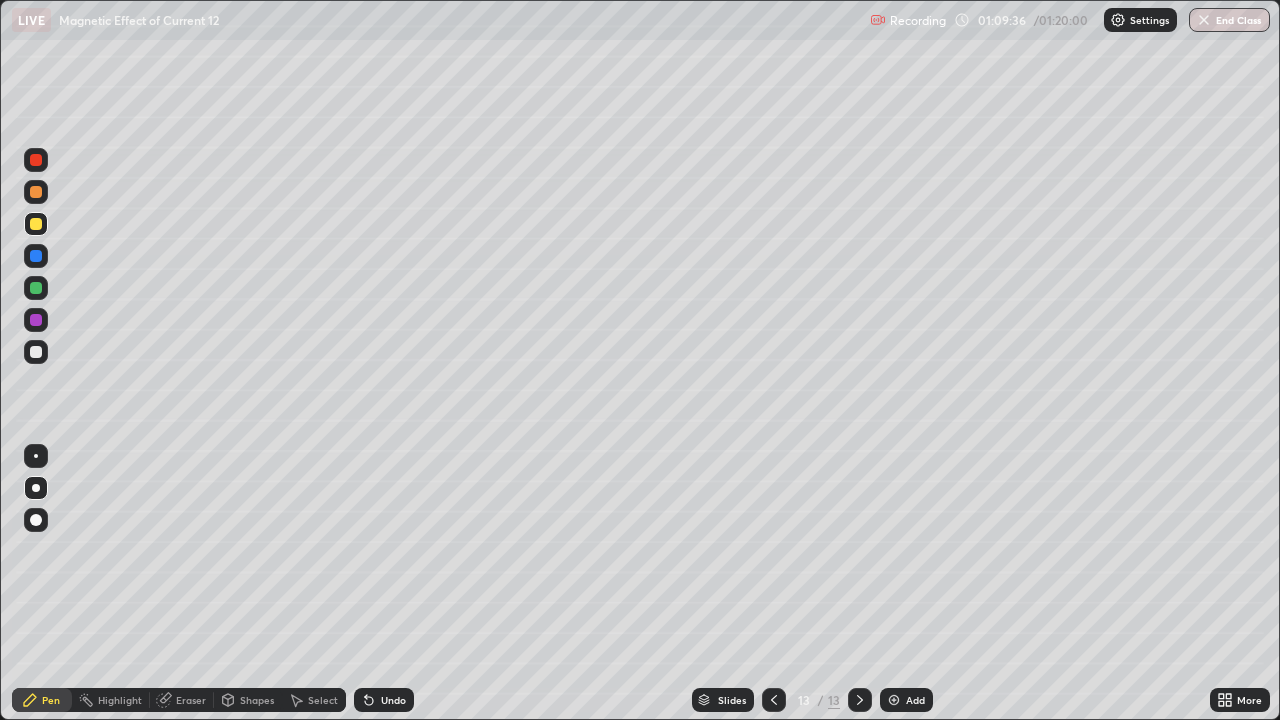 click on "Add" at bounding box center (915, 700) 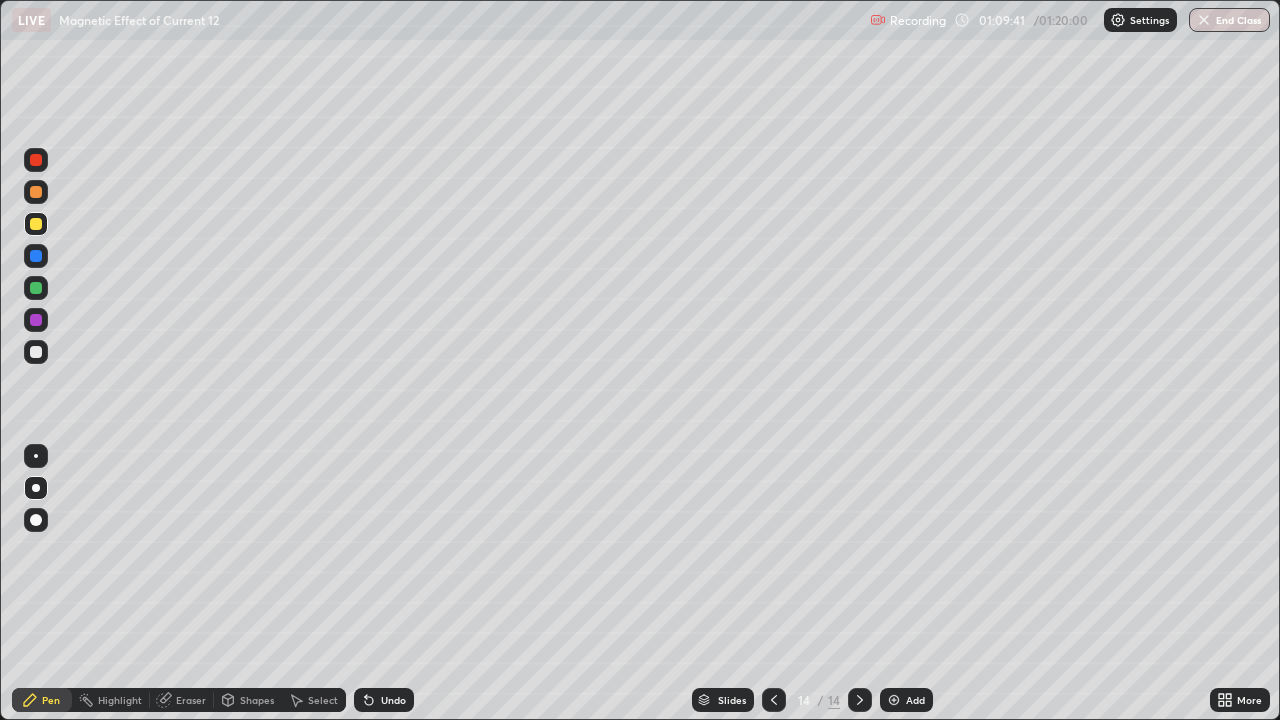 click at bounding box center [36, 224] 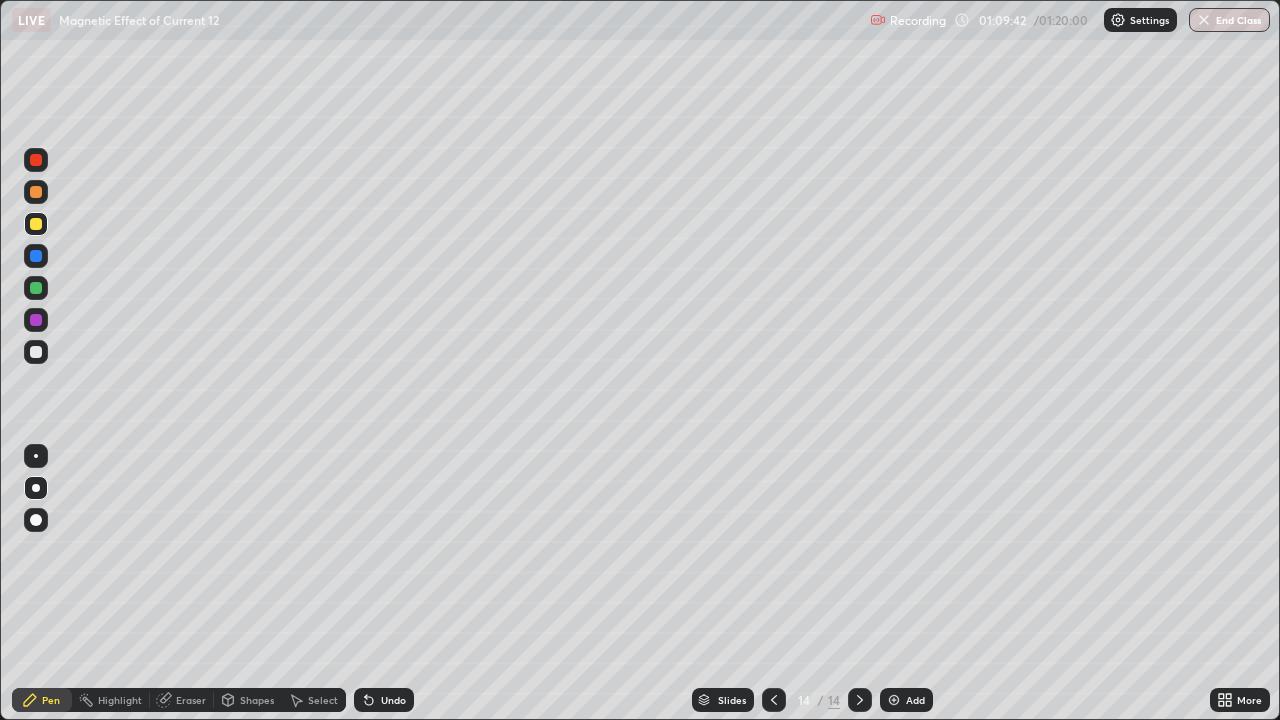 click at bounding box center (36, 256) 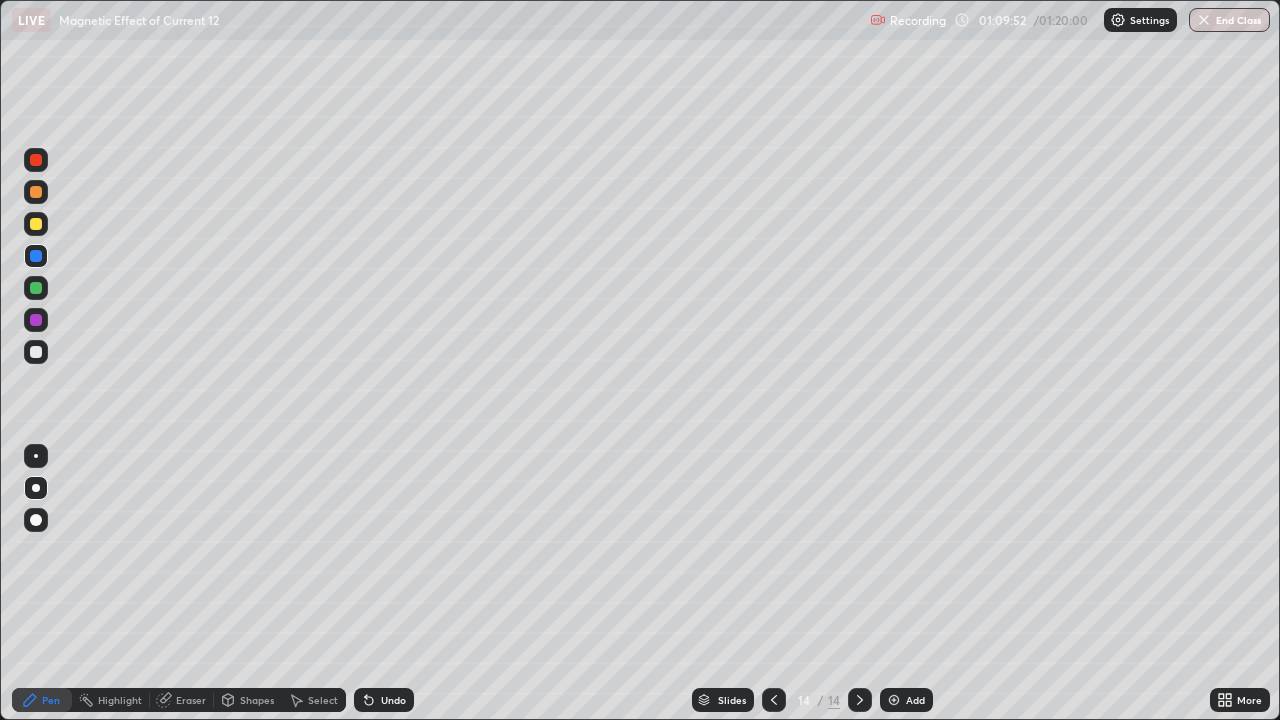click at bounding box center [36, 224] 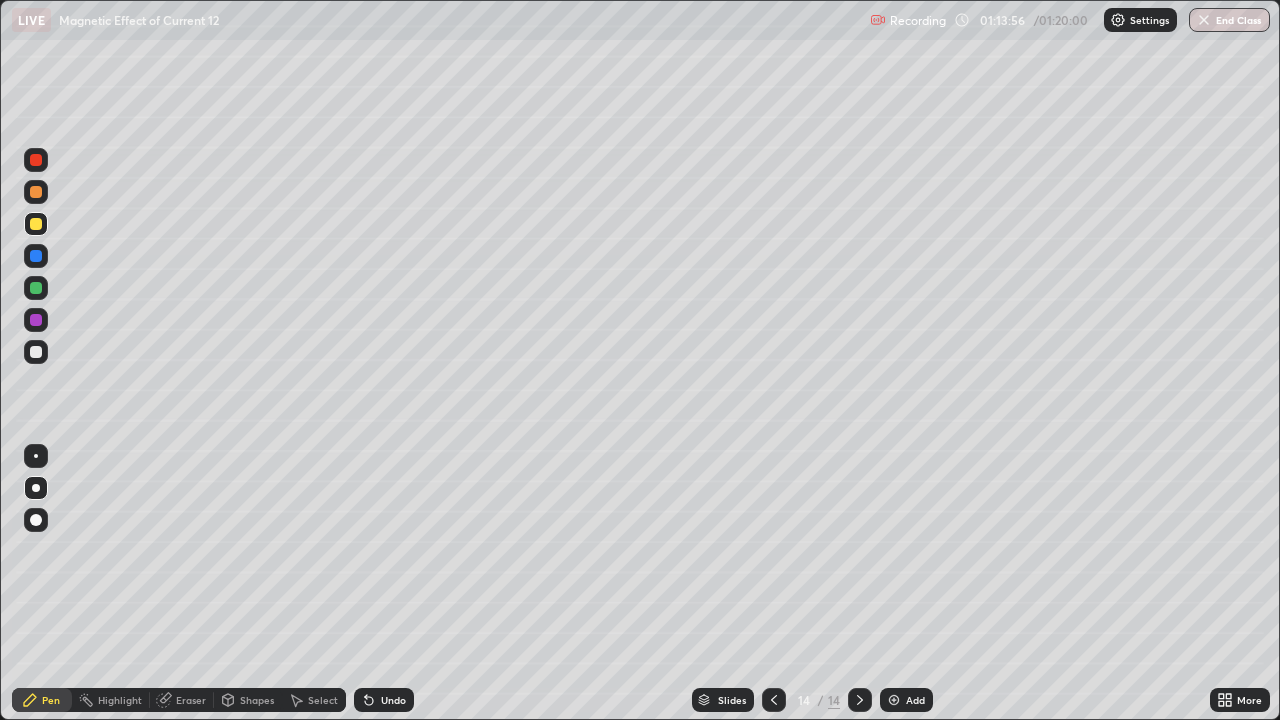 click at bounding box center [894, 700] 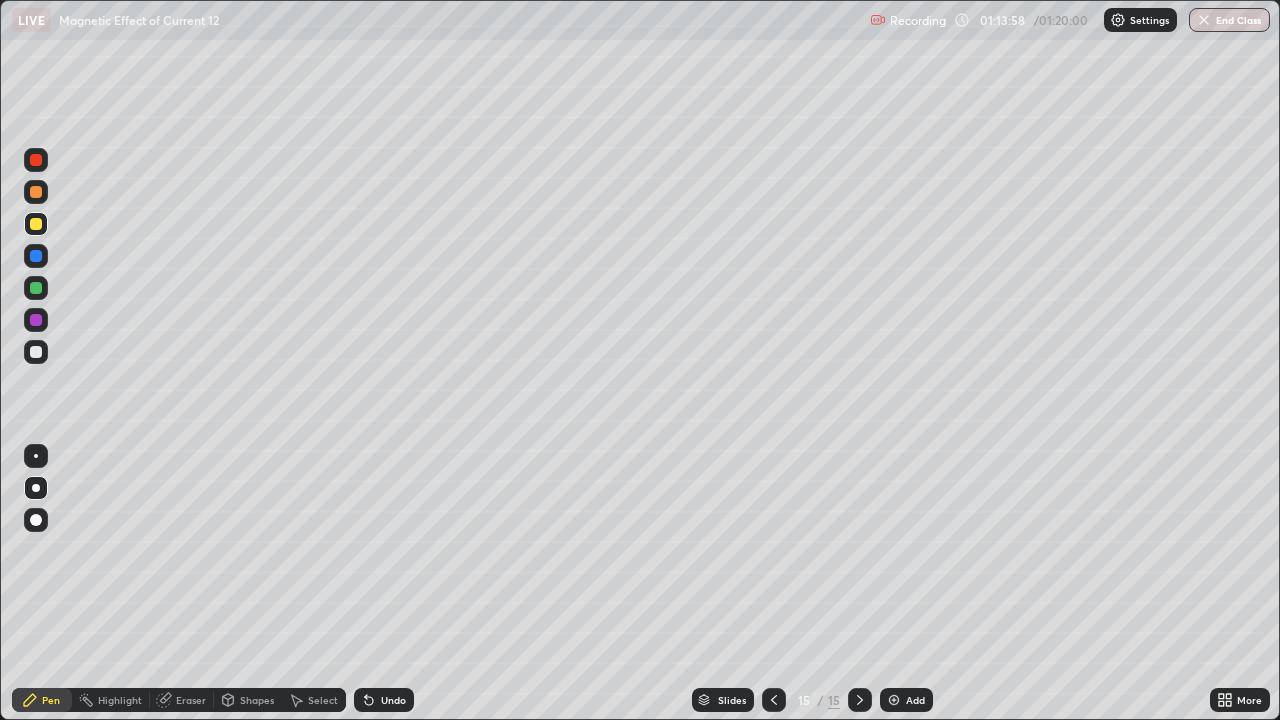 click at bounding box center (36, 224) 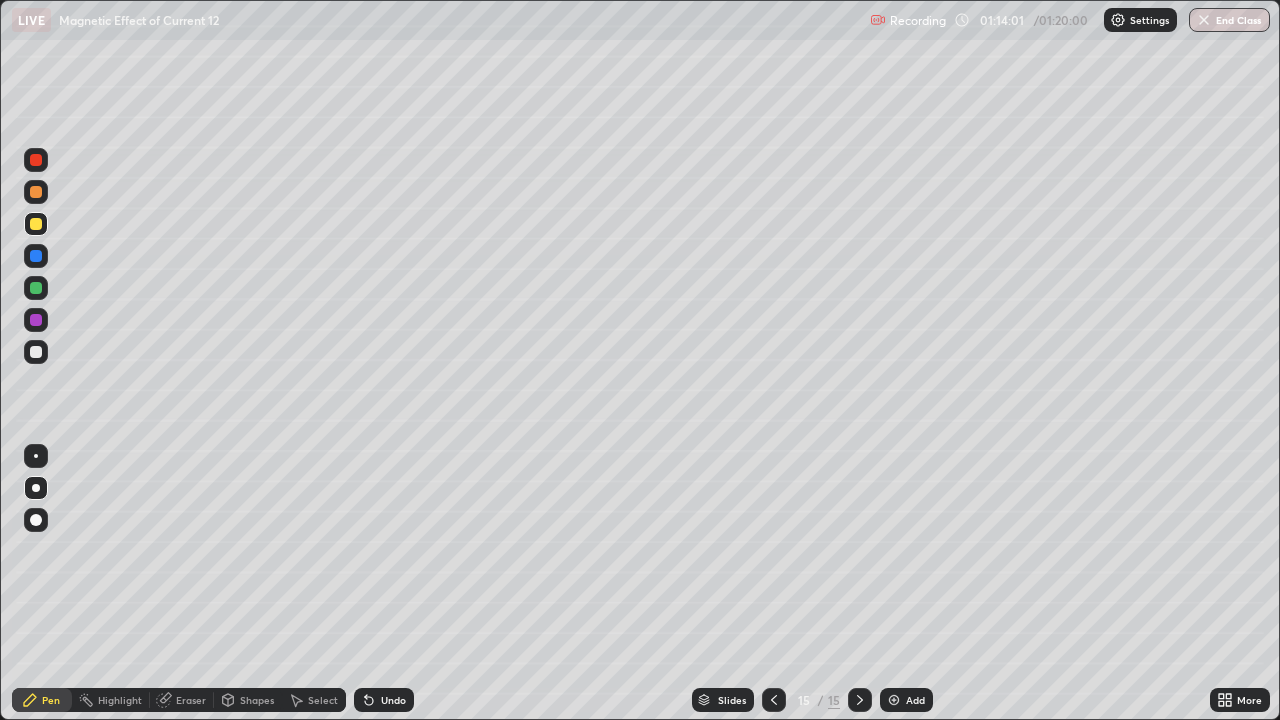click at bounding box center [36, 160] 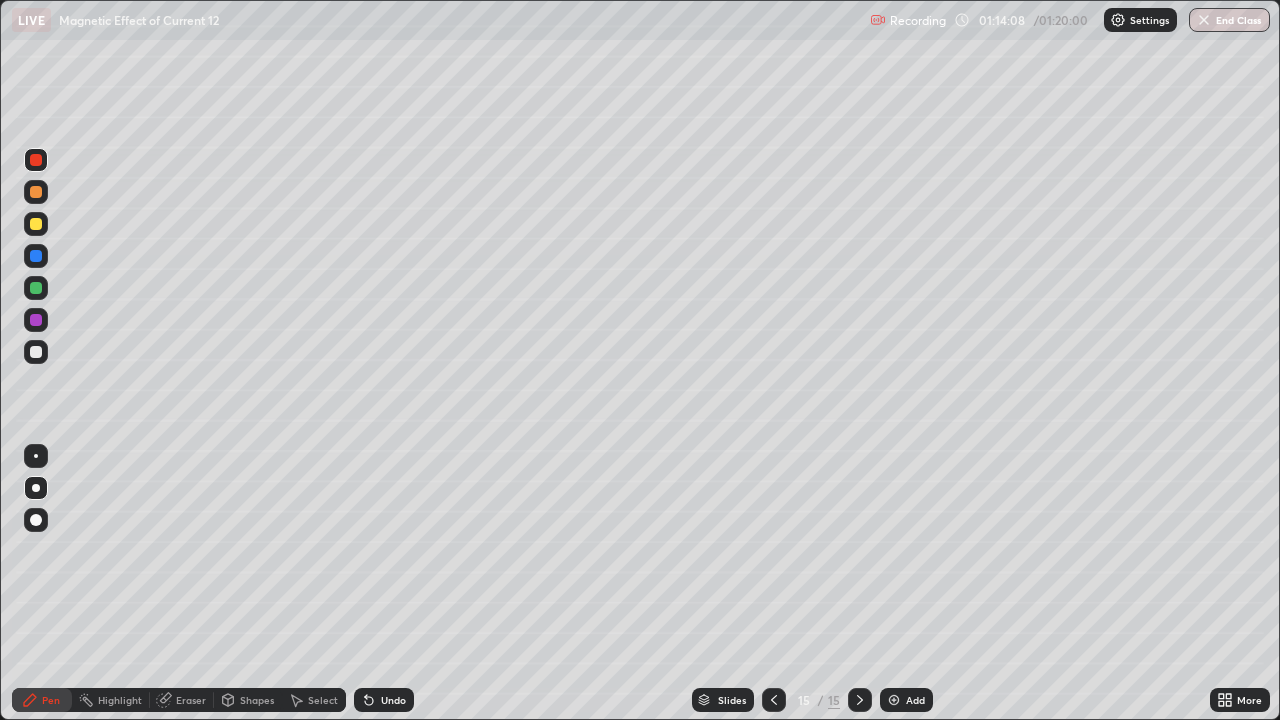 click at bounding box center (36, 224) 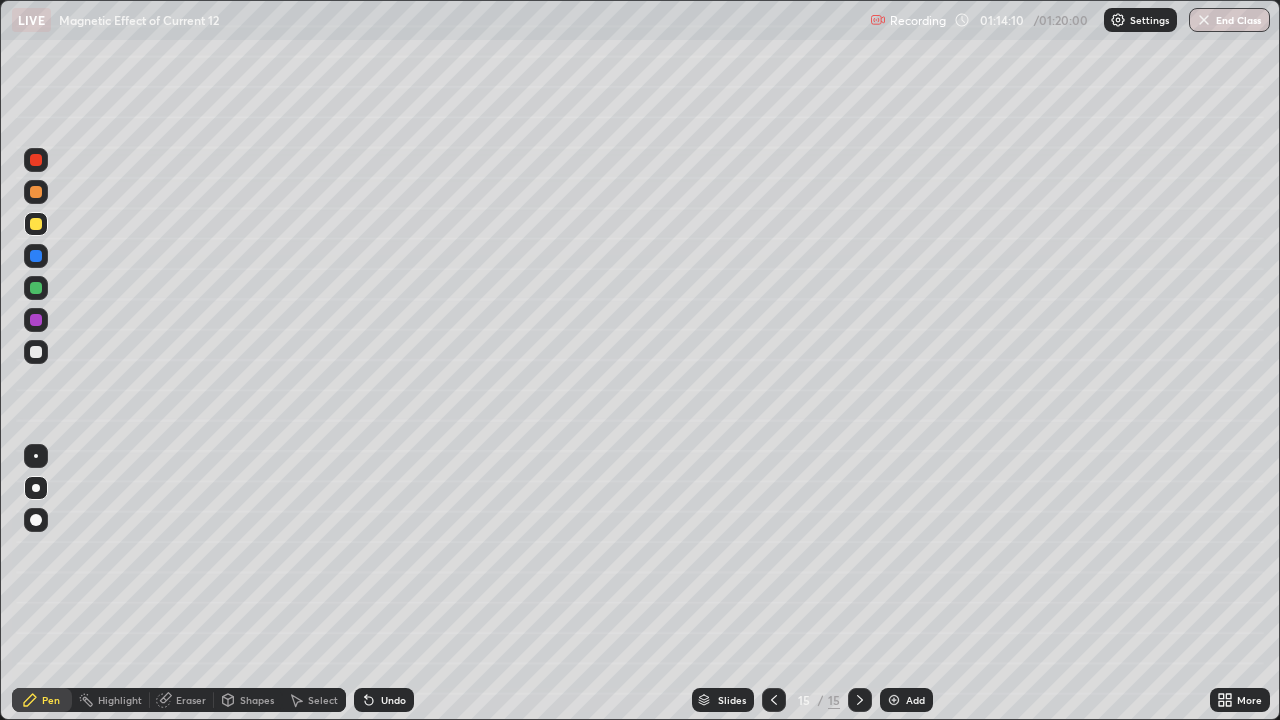 click at bounding box center (36, 352) 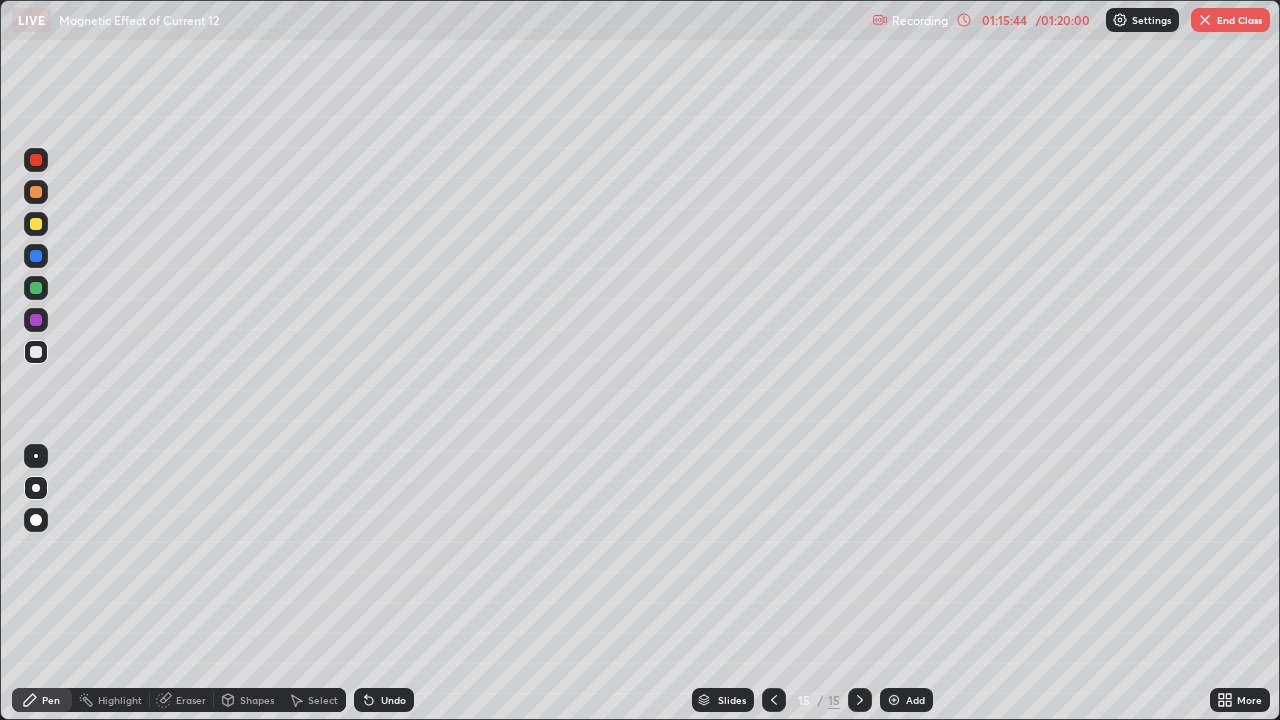 click at bounding box center [36, 288] 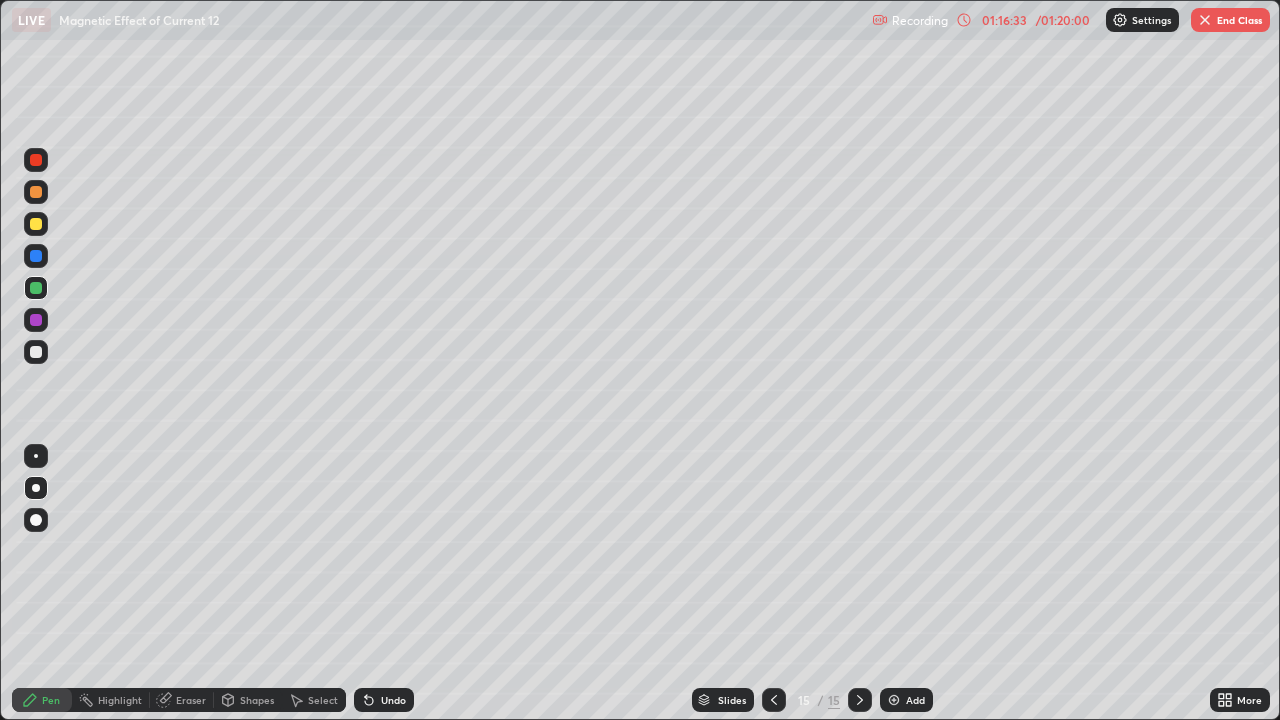 click 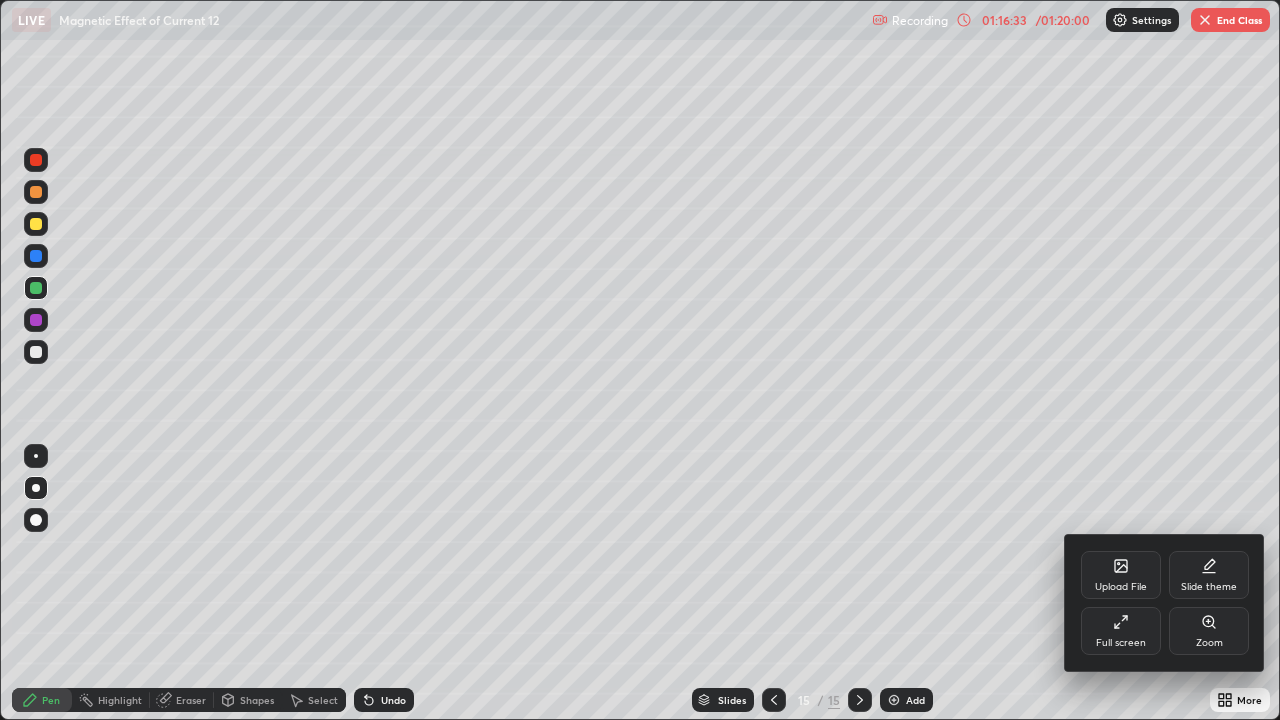 click on "Full screen" at bounding box center (1121, 631) 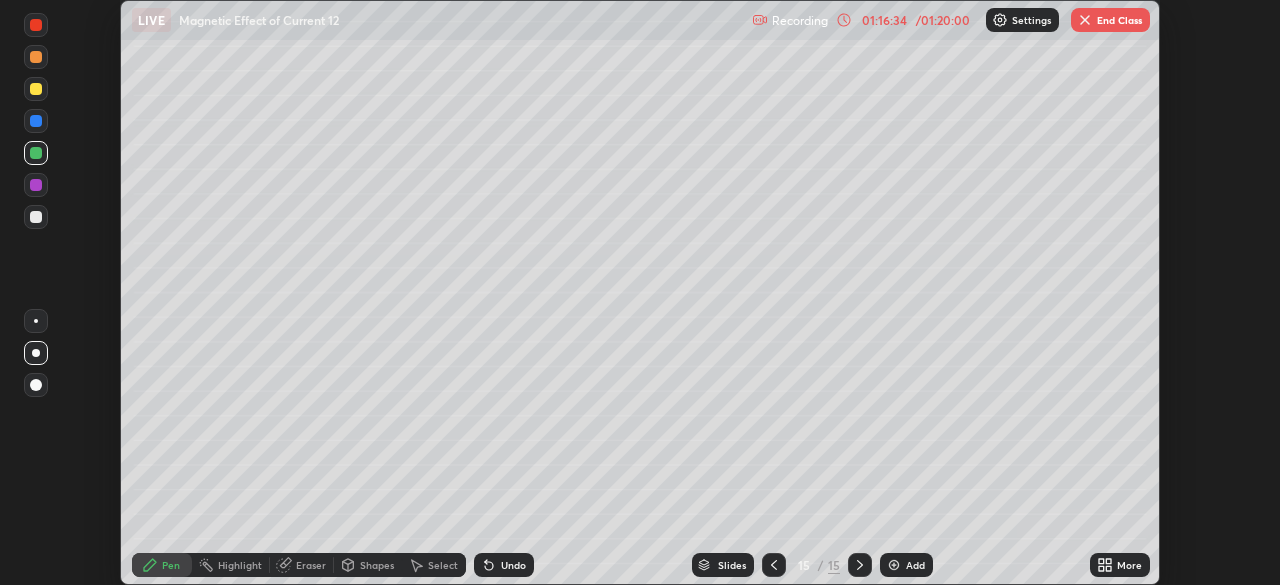 scroll, scrollTop: 585, scrollLeft: 1280, axis: both 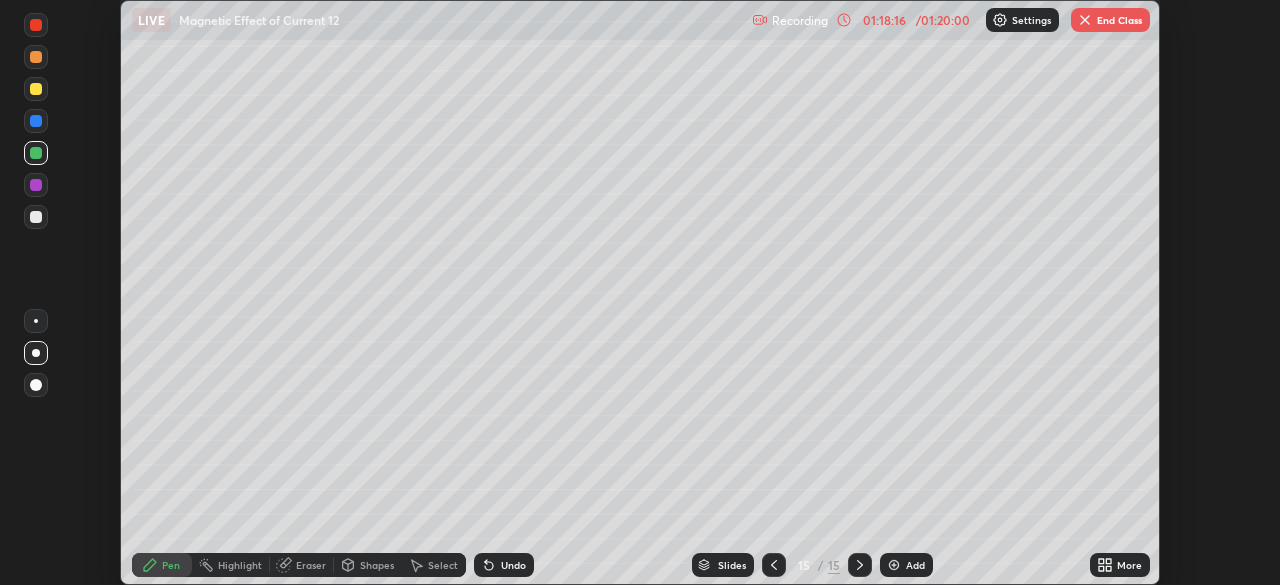 click at bounding box center [1085, 20] 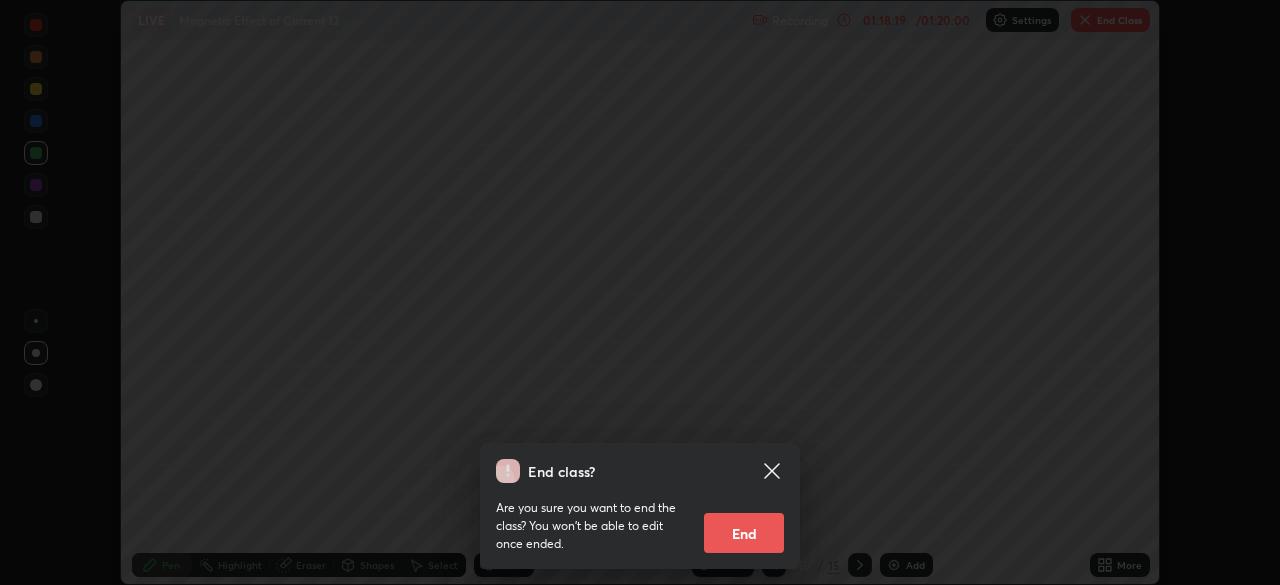 click on "End" at bounding box center [744, 533] 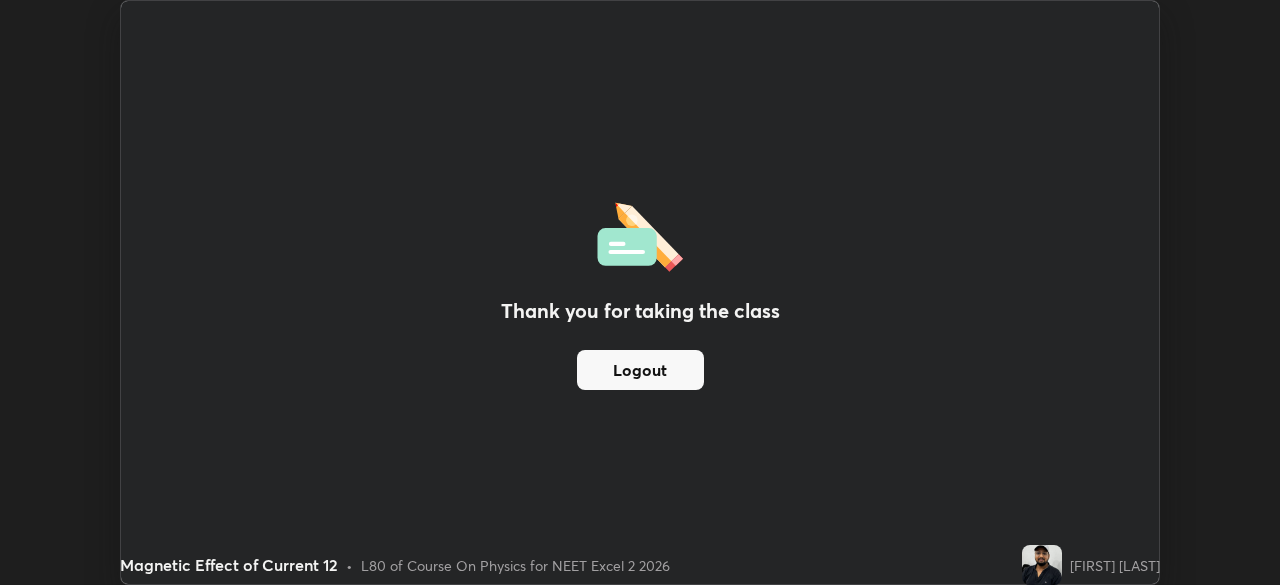 click on "Logout" at bounding box center (640, 370) 